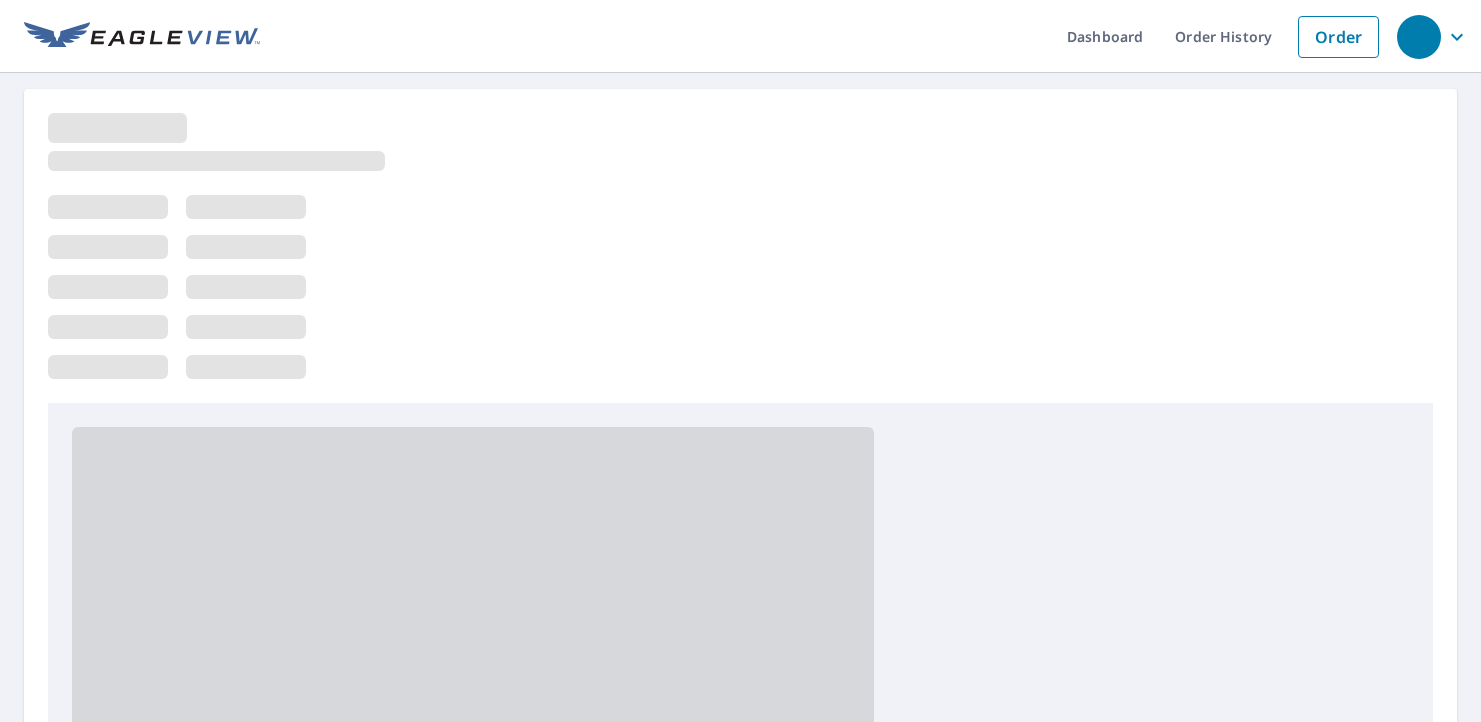scroll, scrollTop: 0, scrollLeft: 0, axis: both 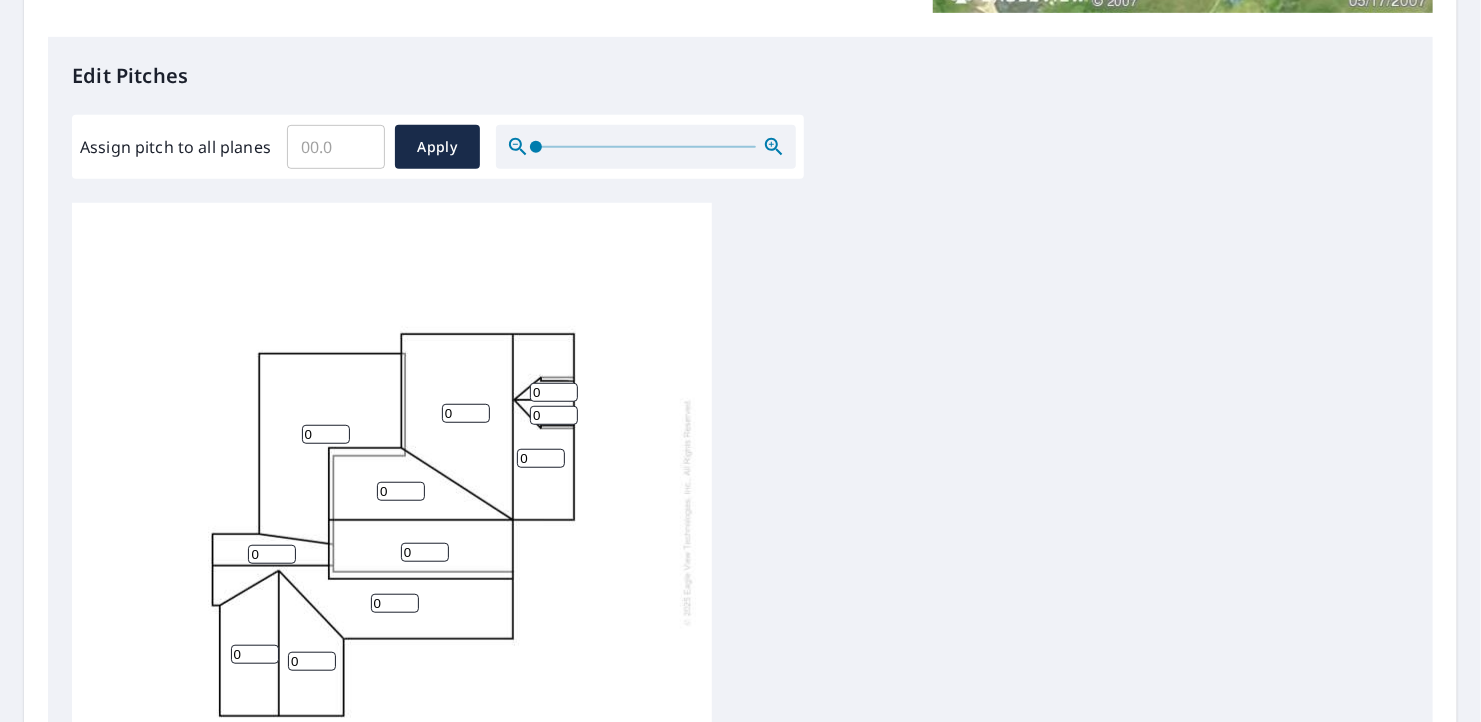 click on "0" at bounding box center [326, 434] 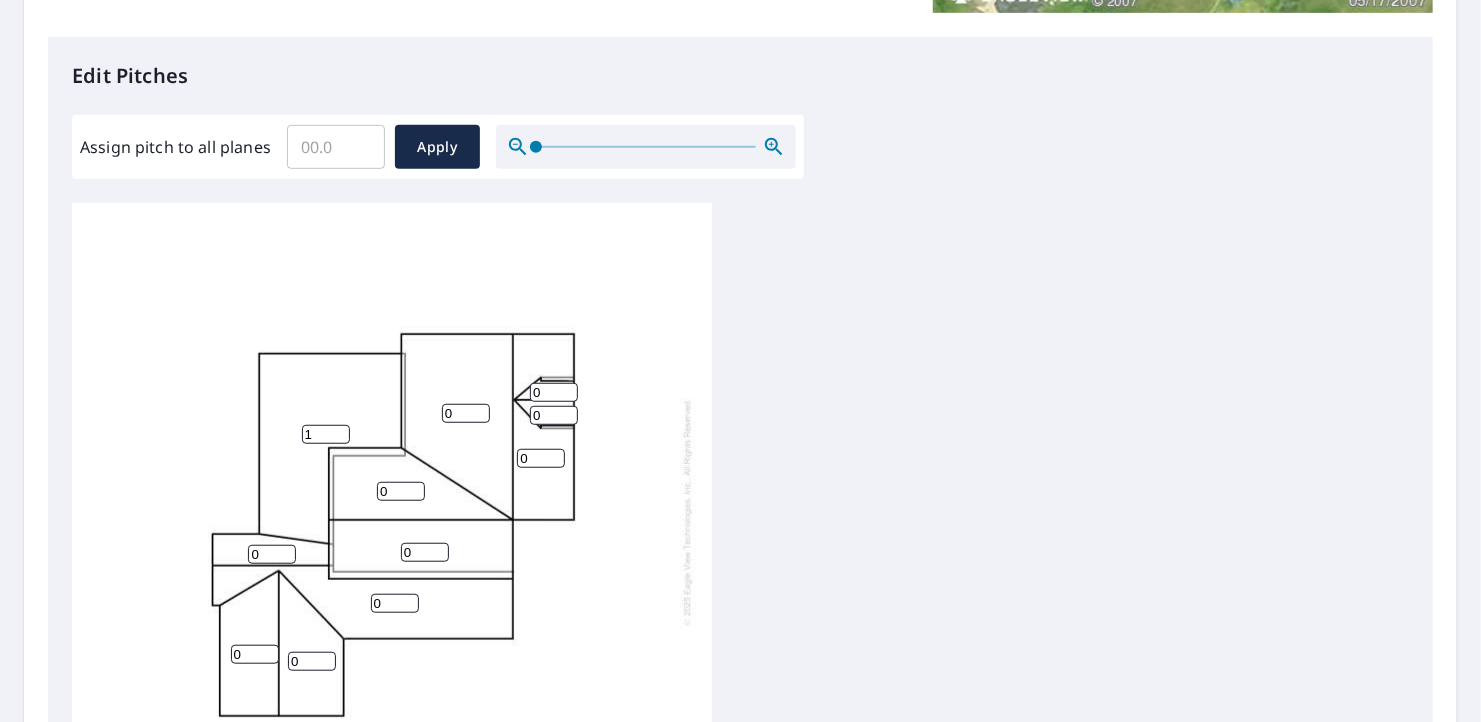 click on "1" at bounding box center (326, 434) 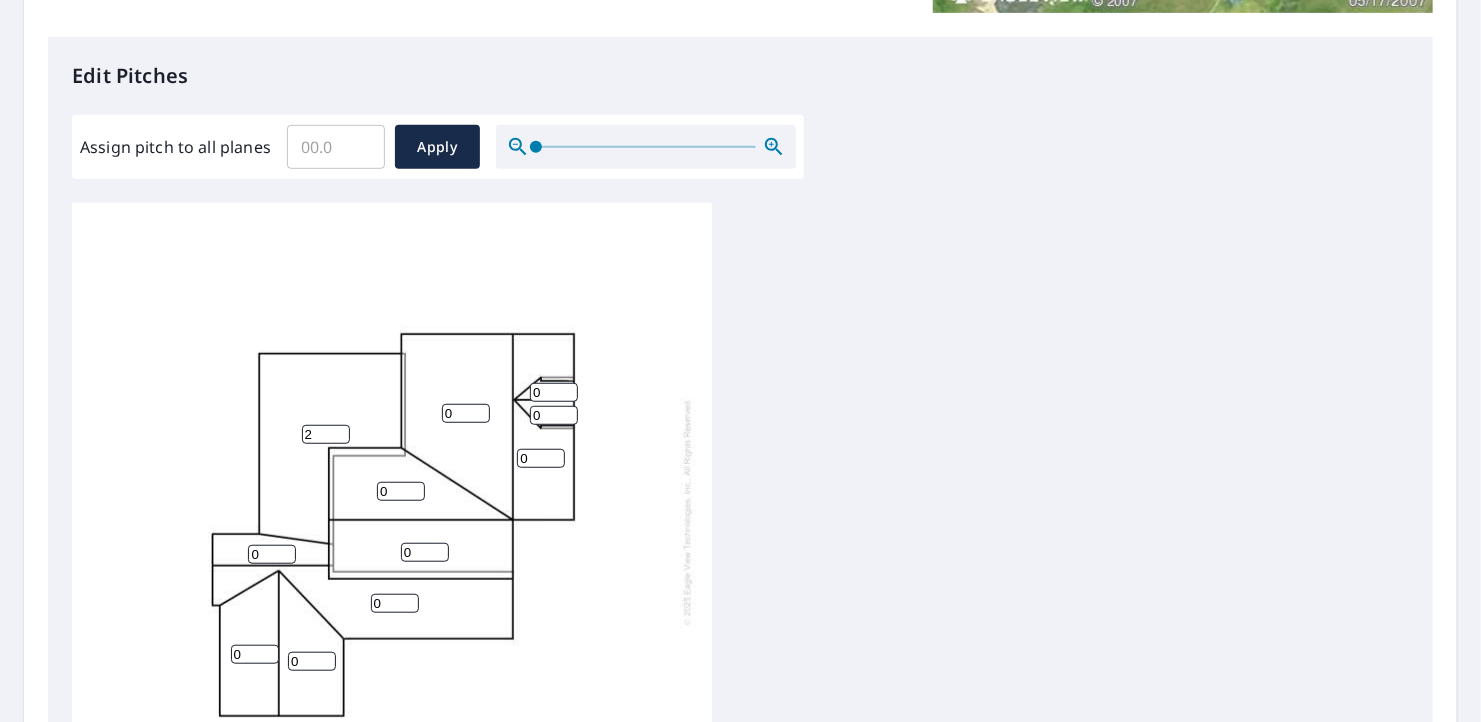 click on "2" at bounding box center (326, 434) 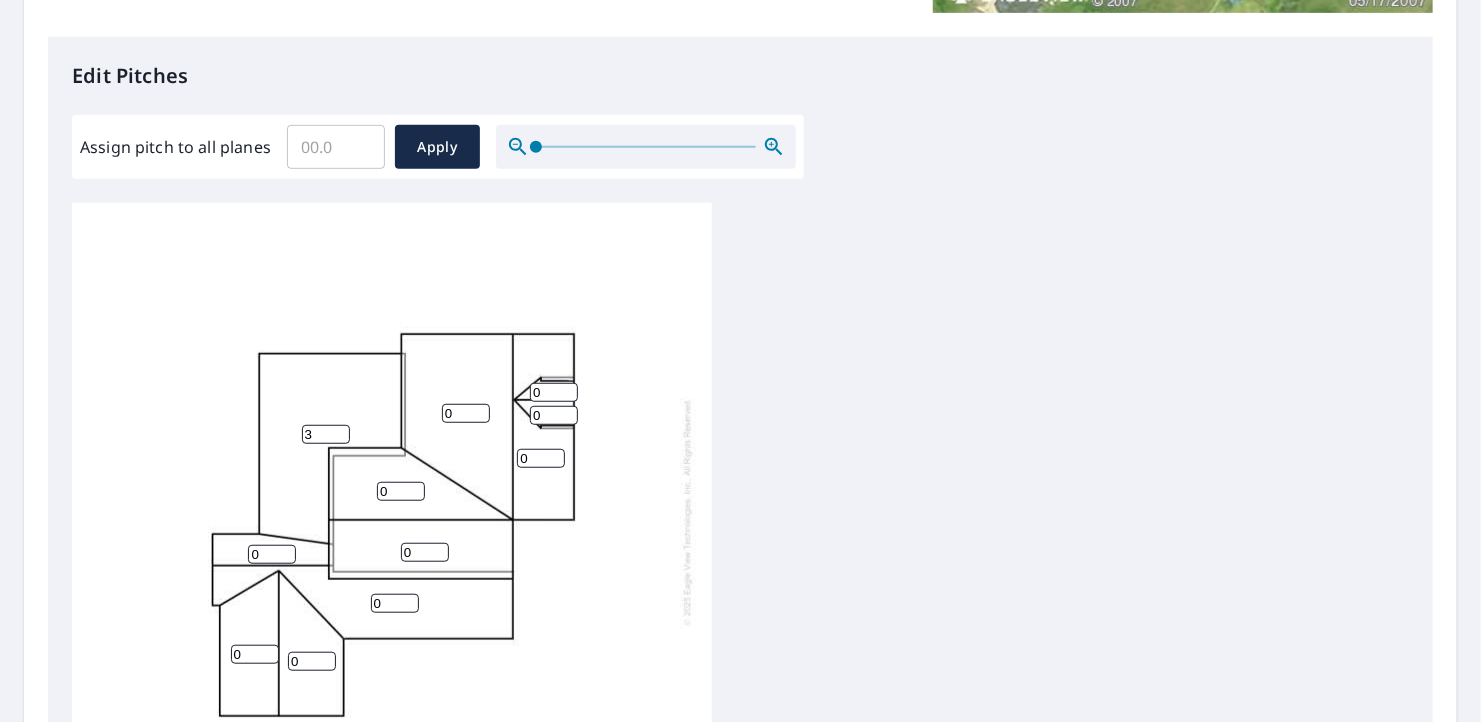 click on "3" at bounding box center [326, 434] 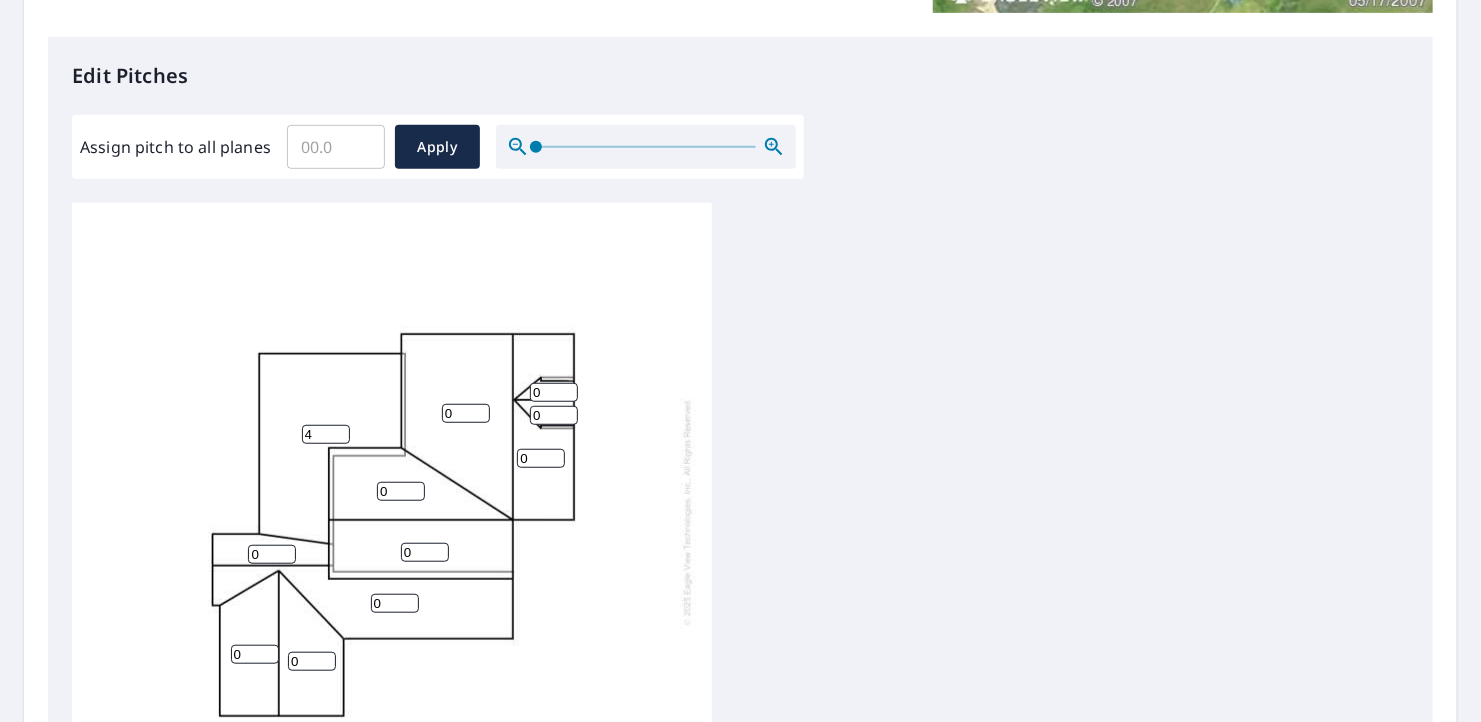 type on "4" 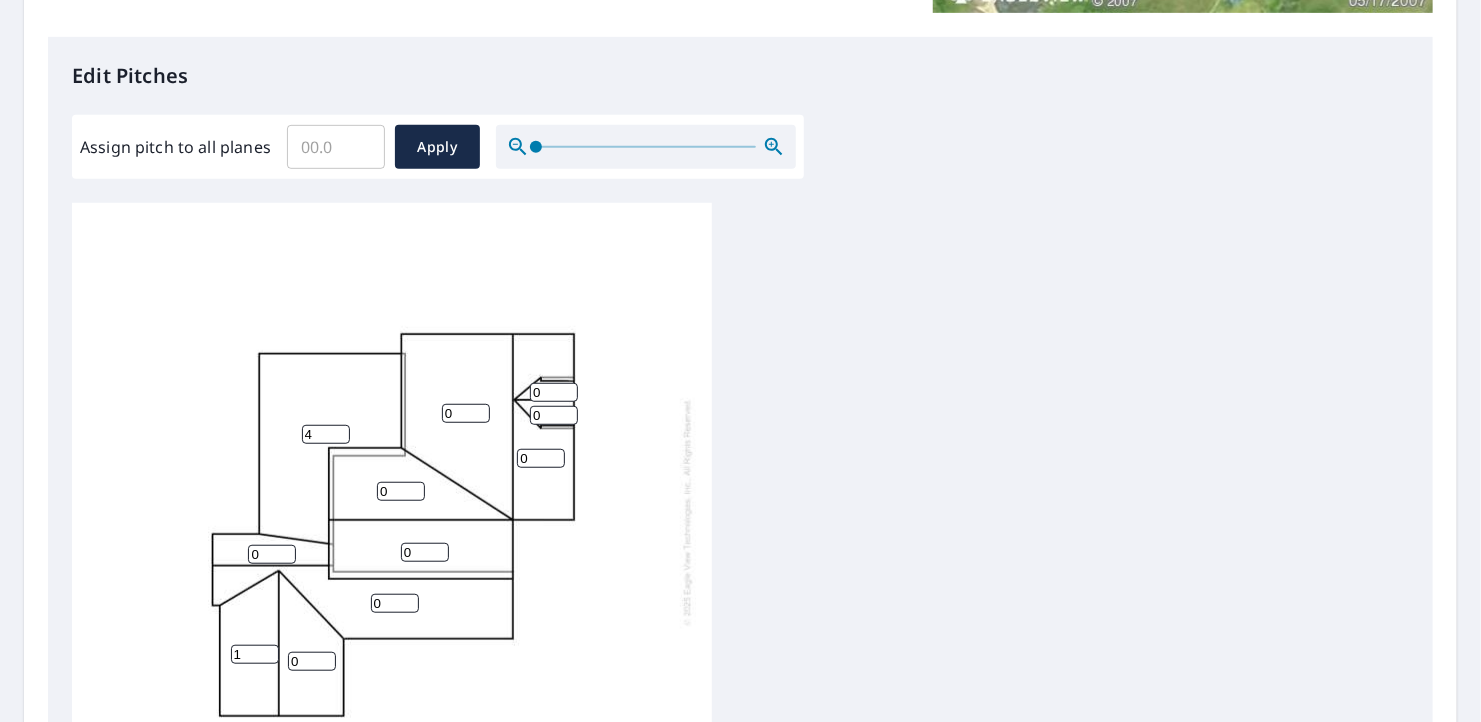 click on "1" at bounding box center (255, 654) 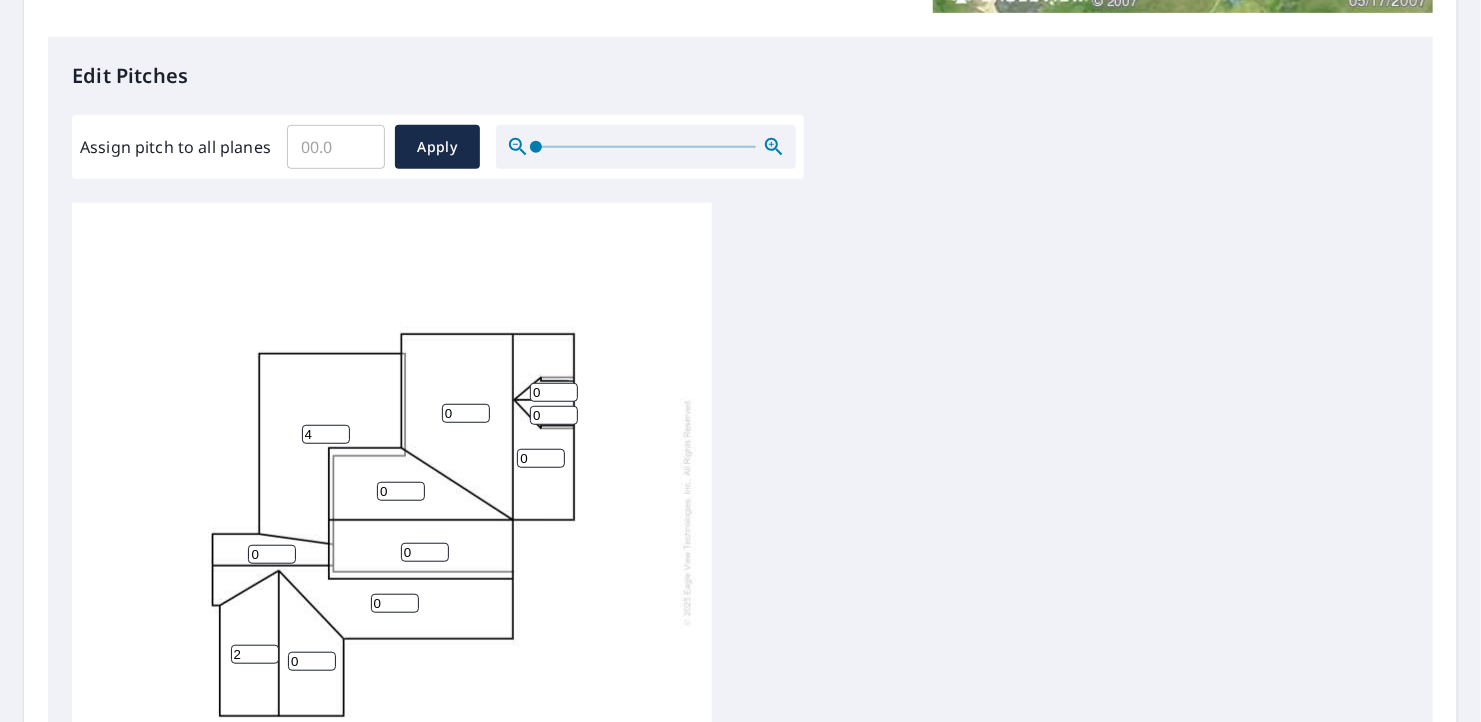 click on "2" at bounding box center (255, 654) 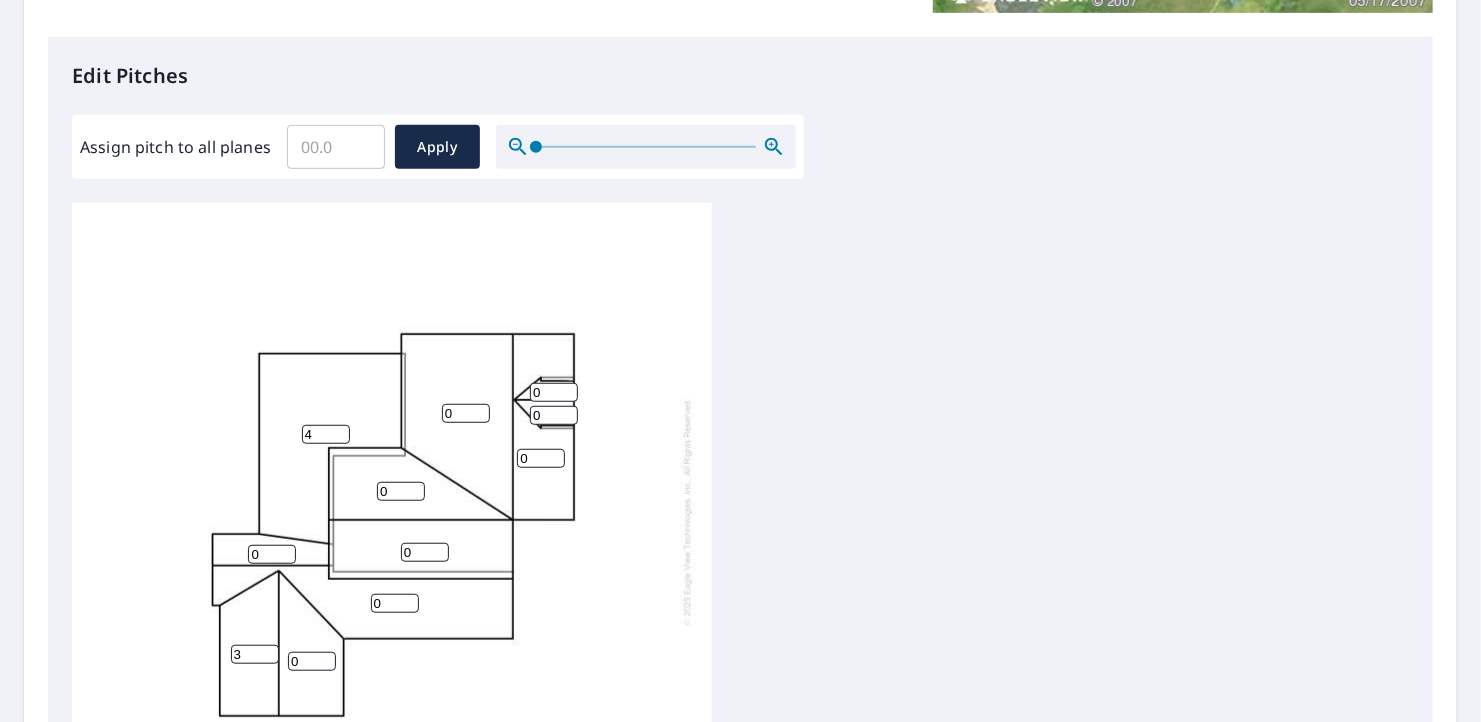click on "3" at bounding box center (255, 654) 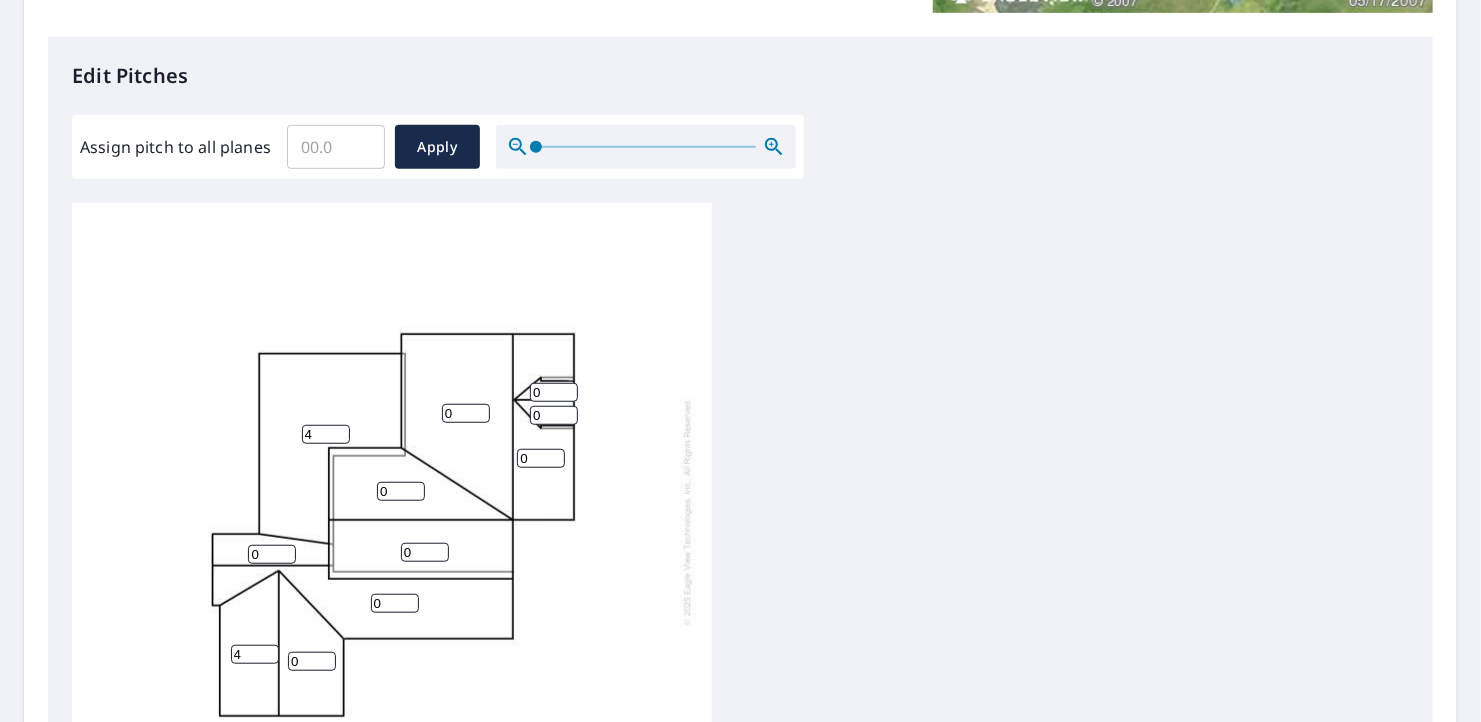 click on "4" at bounding box center [255, 654] 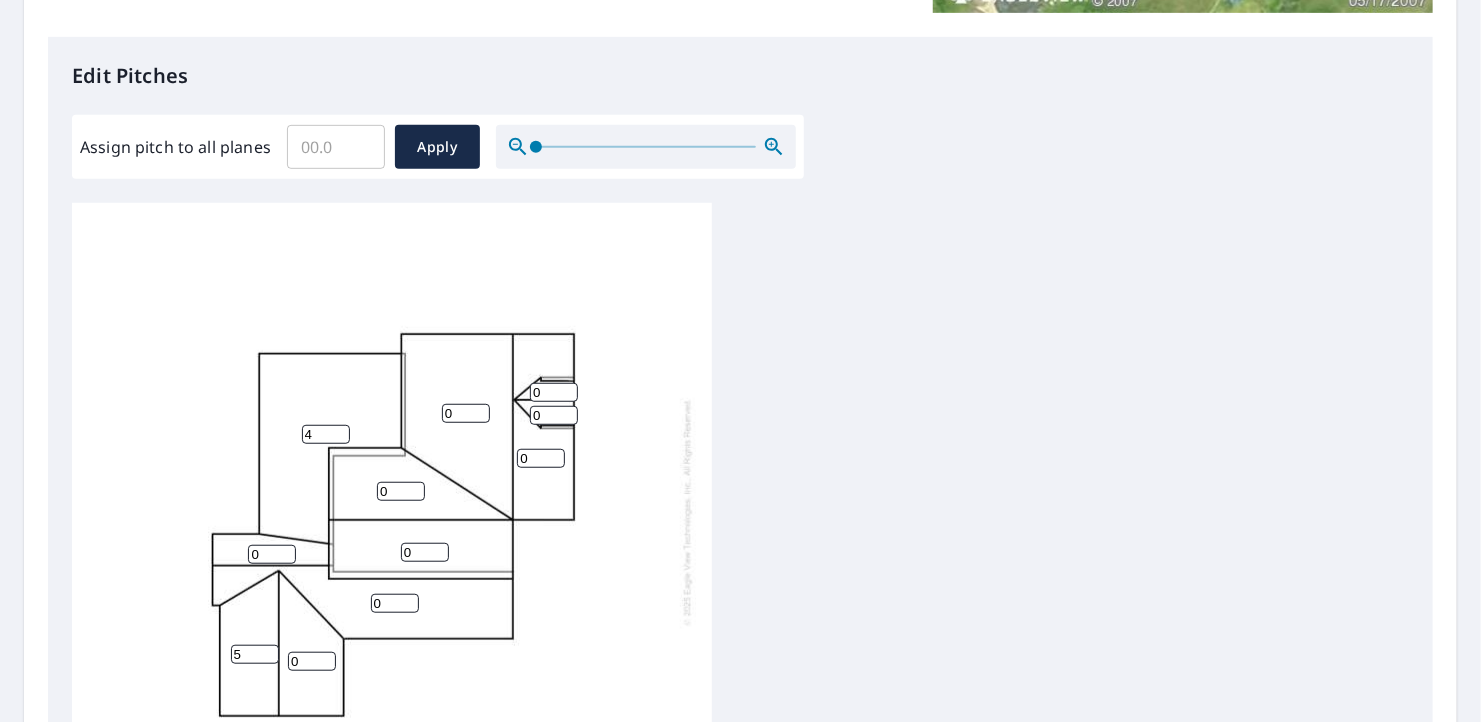 click on "5" at bounding box center [255, 654] 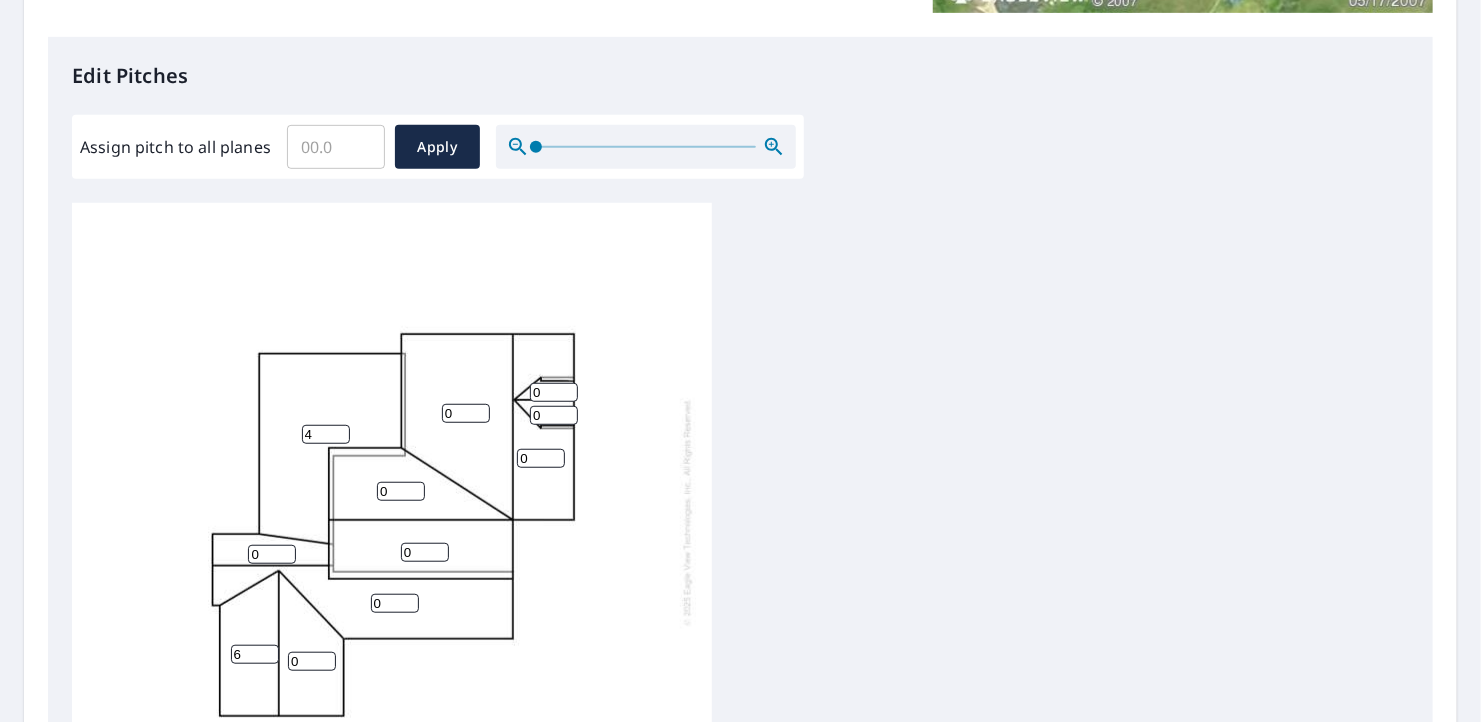 click on "6" at bounding box center [255, 654] 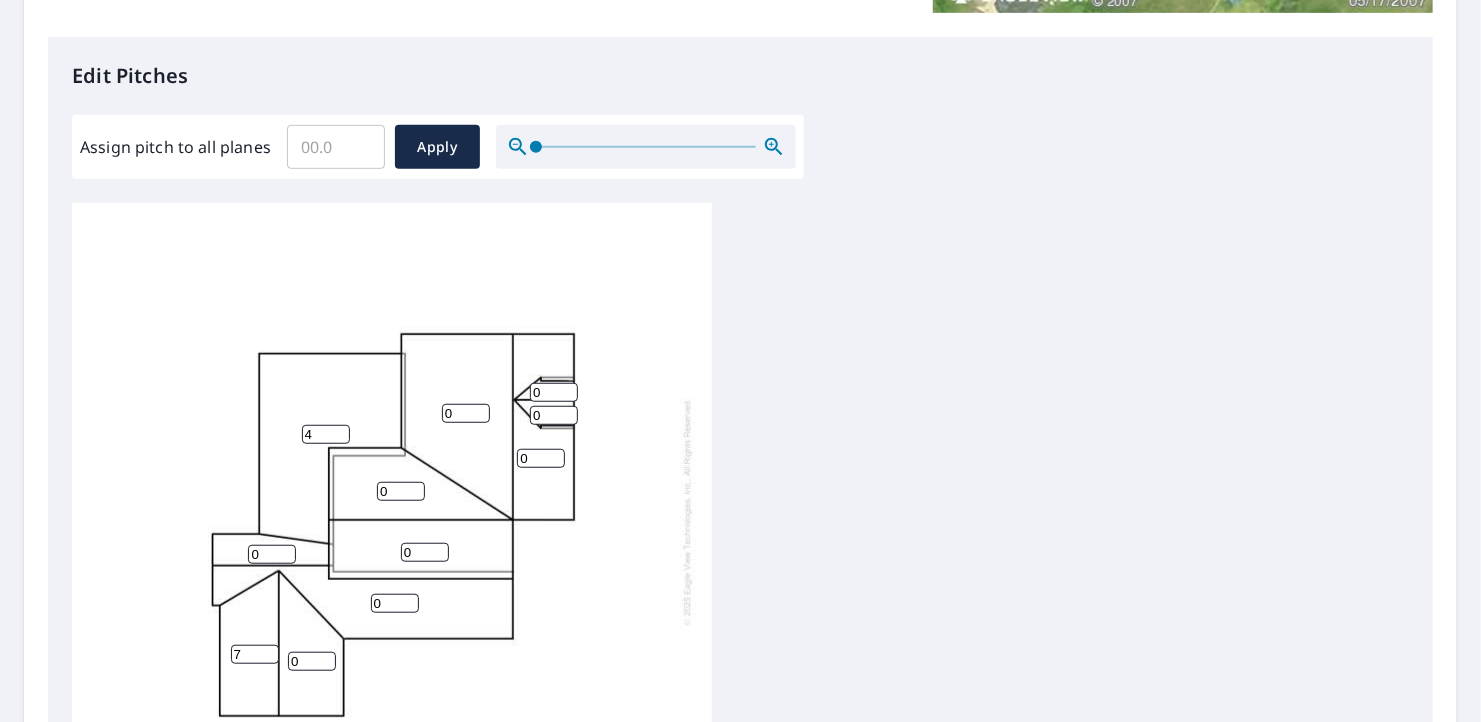 type on "7" 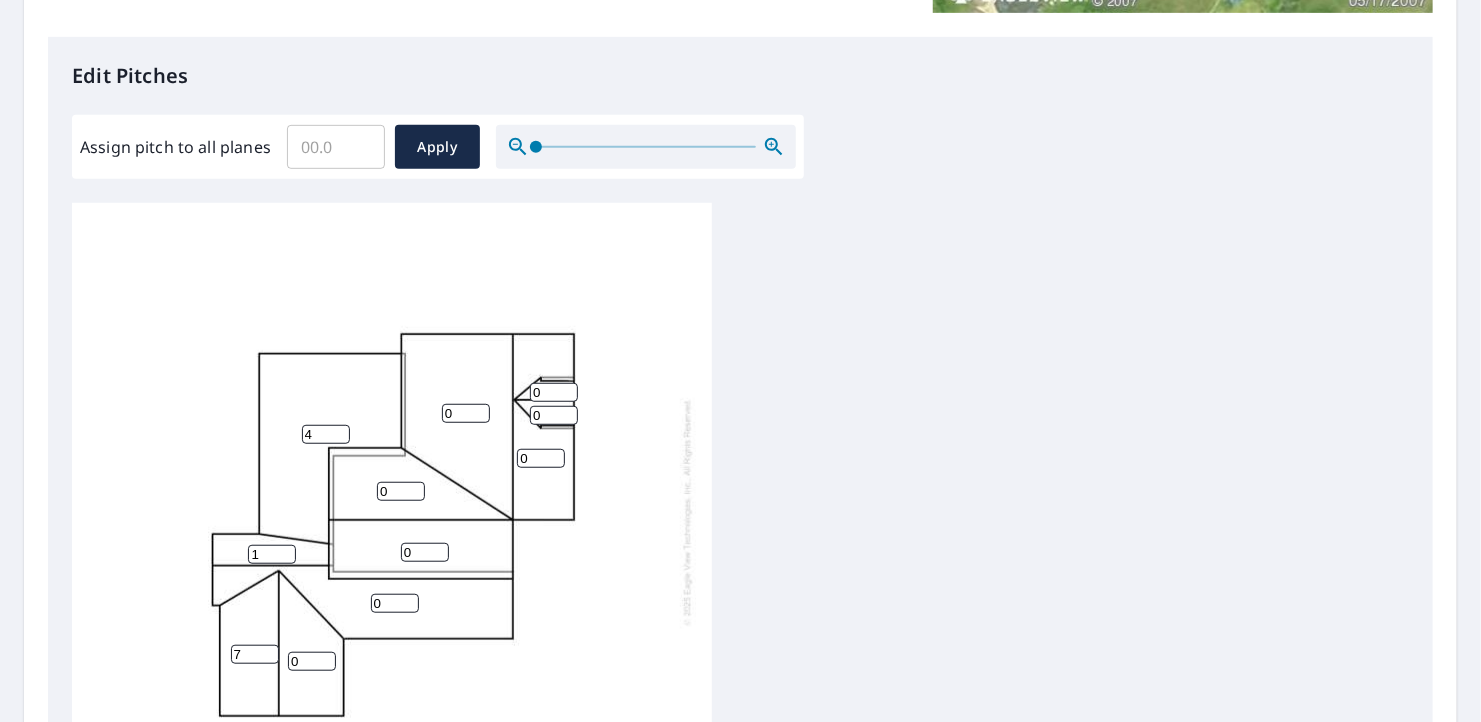 click on "1" at bounding box center [272, 554] 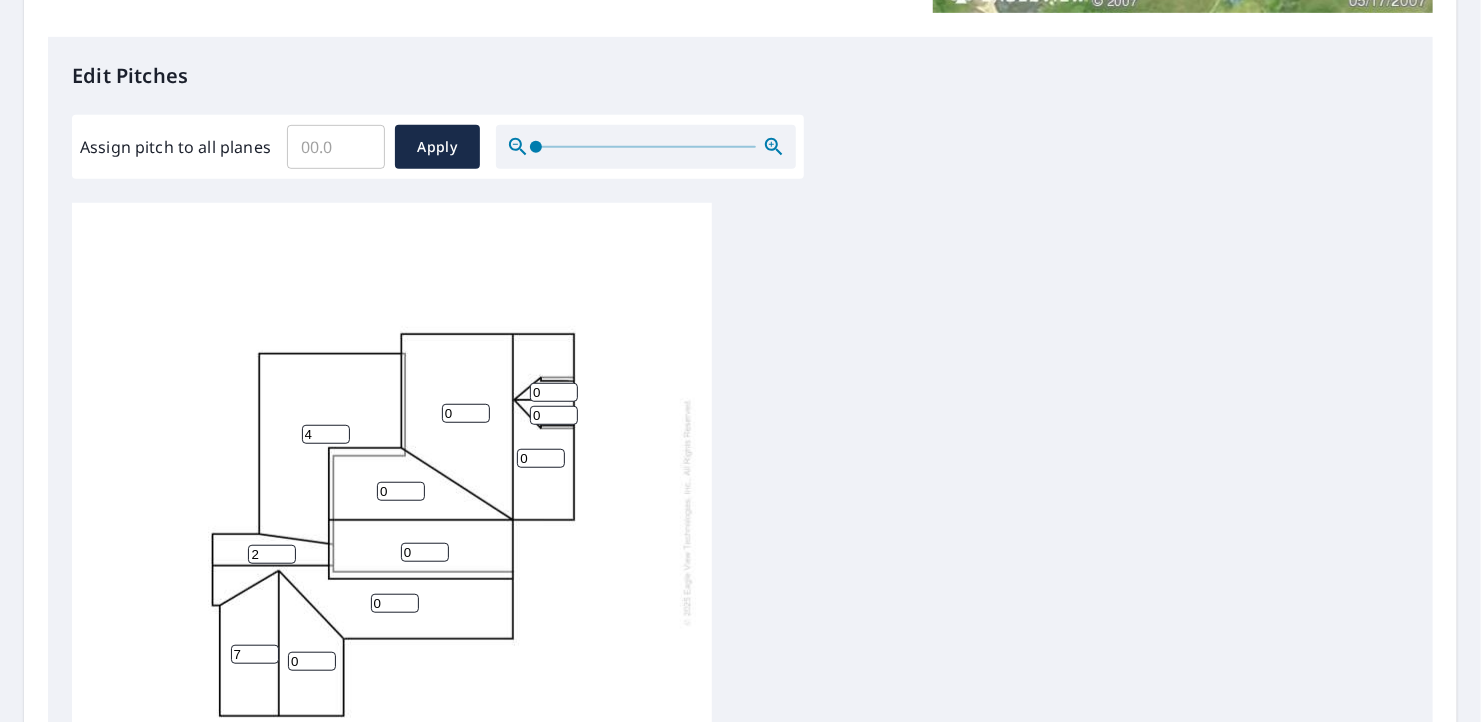 click on "2" at bounding box center [272, 554] 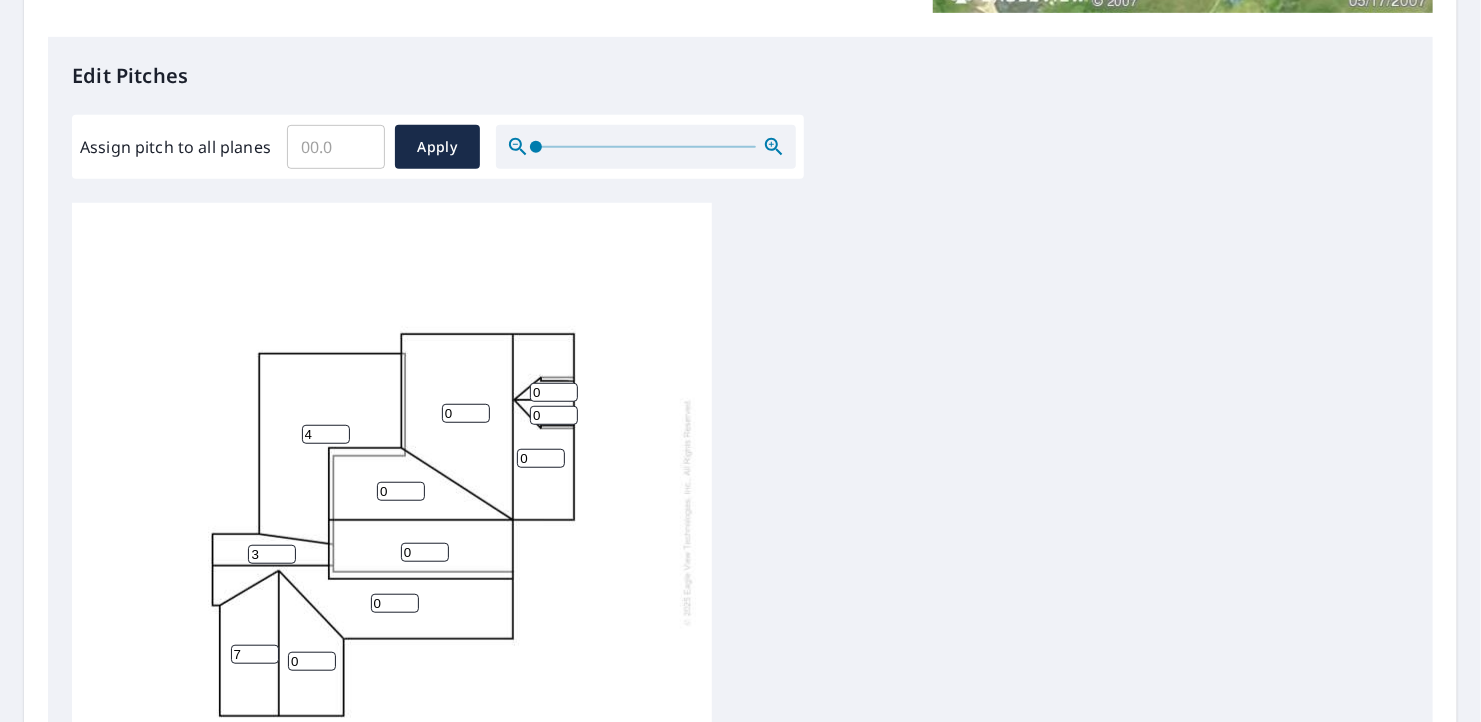 click on "3" at bounding box center (272, 554) 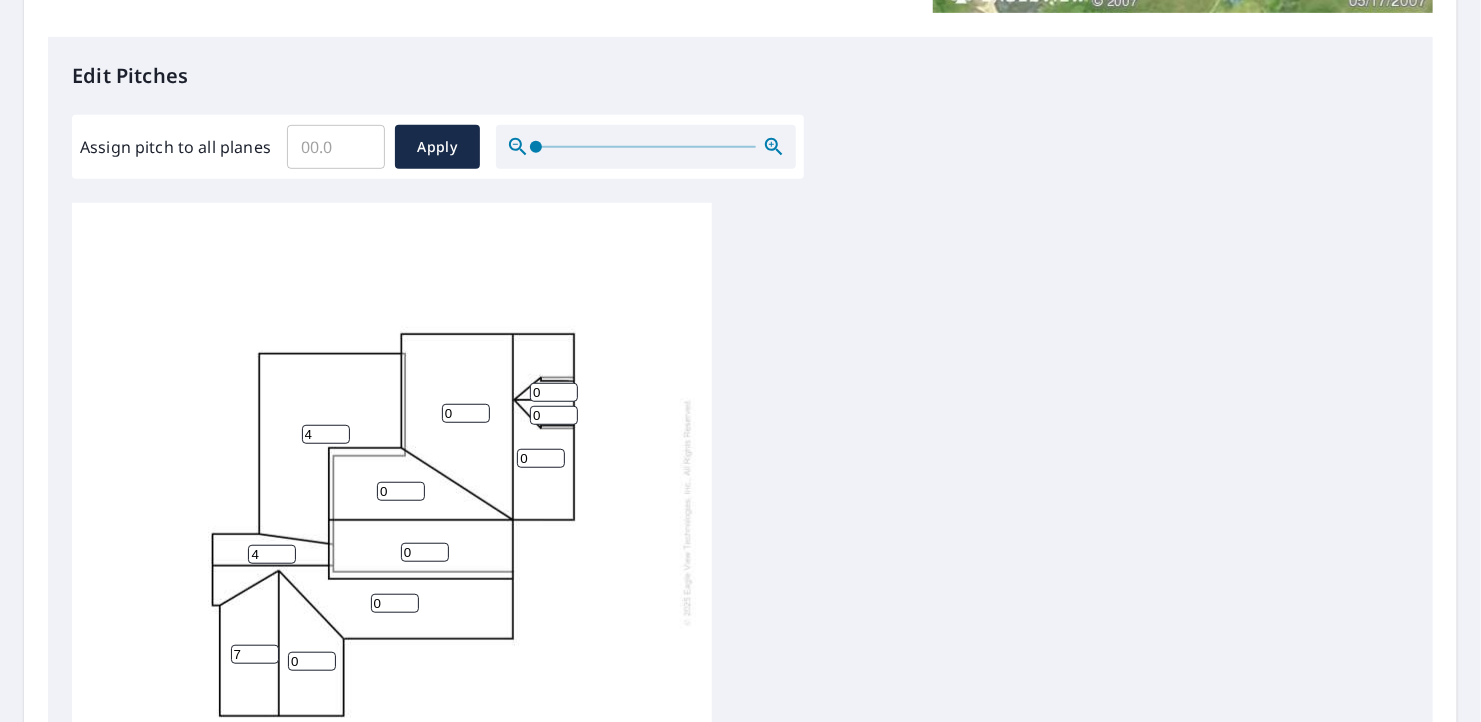 click on "4" at bounding box center [272, 554] 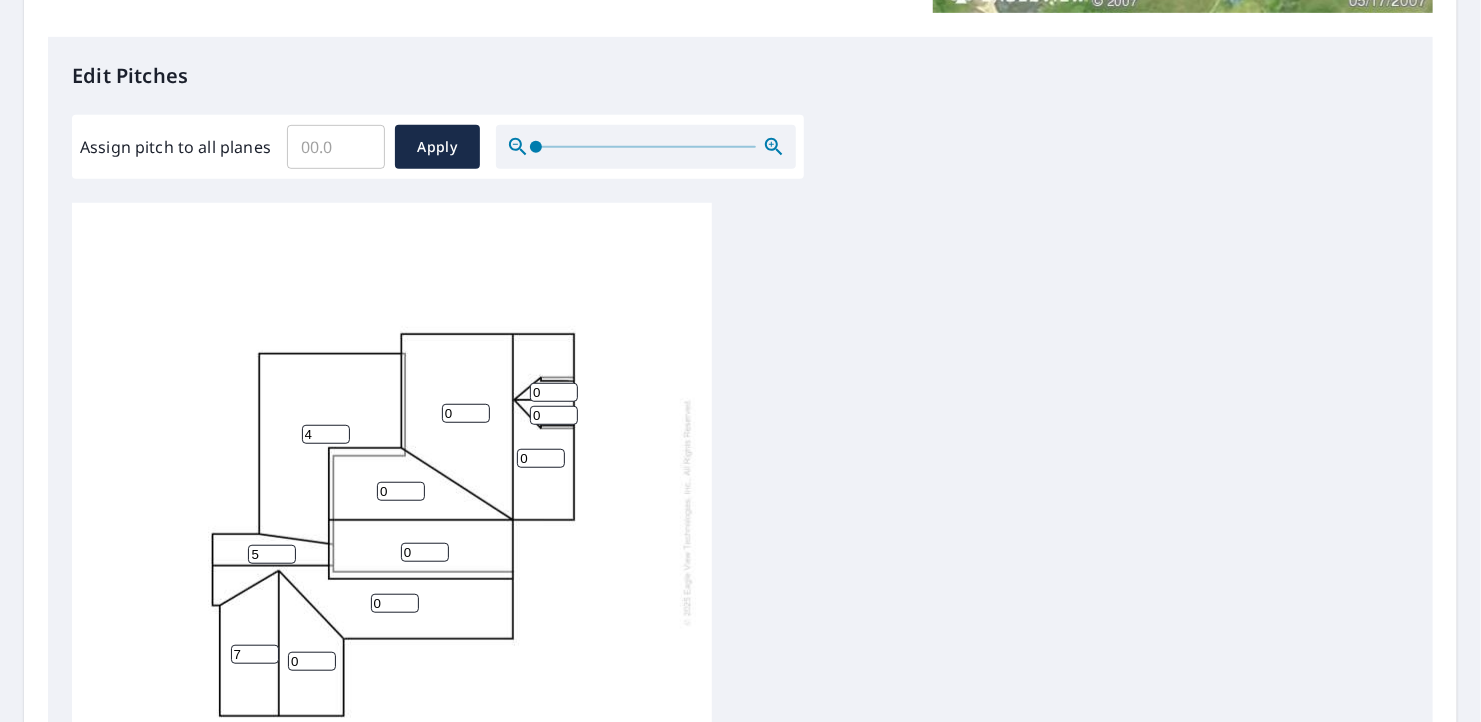 click on "5" at bounding box center (272, 554) 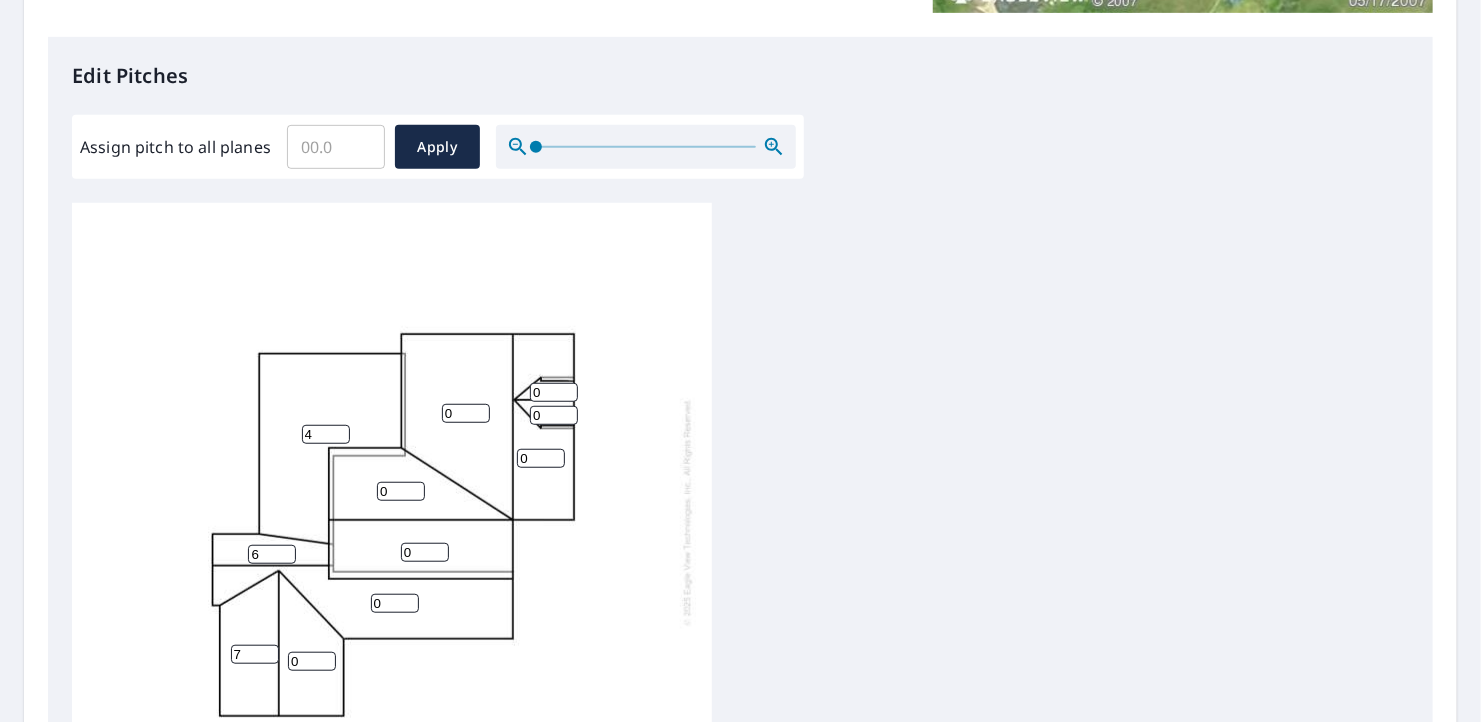 click on "6" at bounding box center [272, 554] 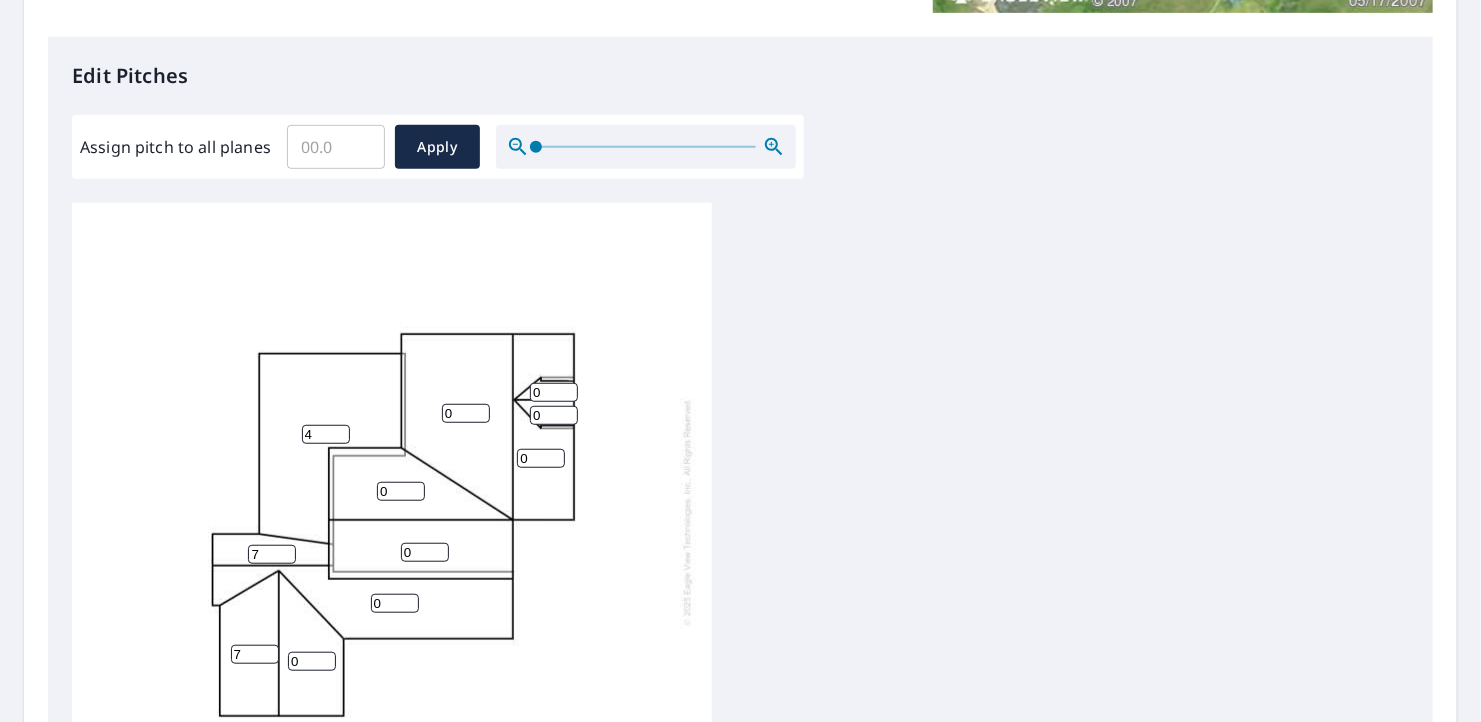 click on "7" at bounding box center (272, 554) 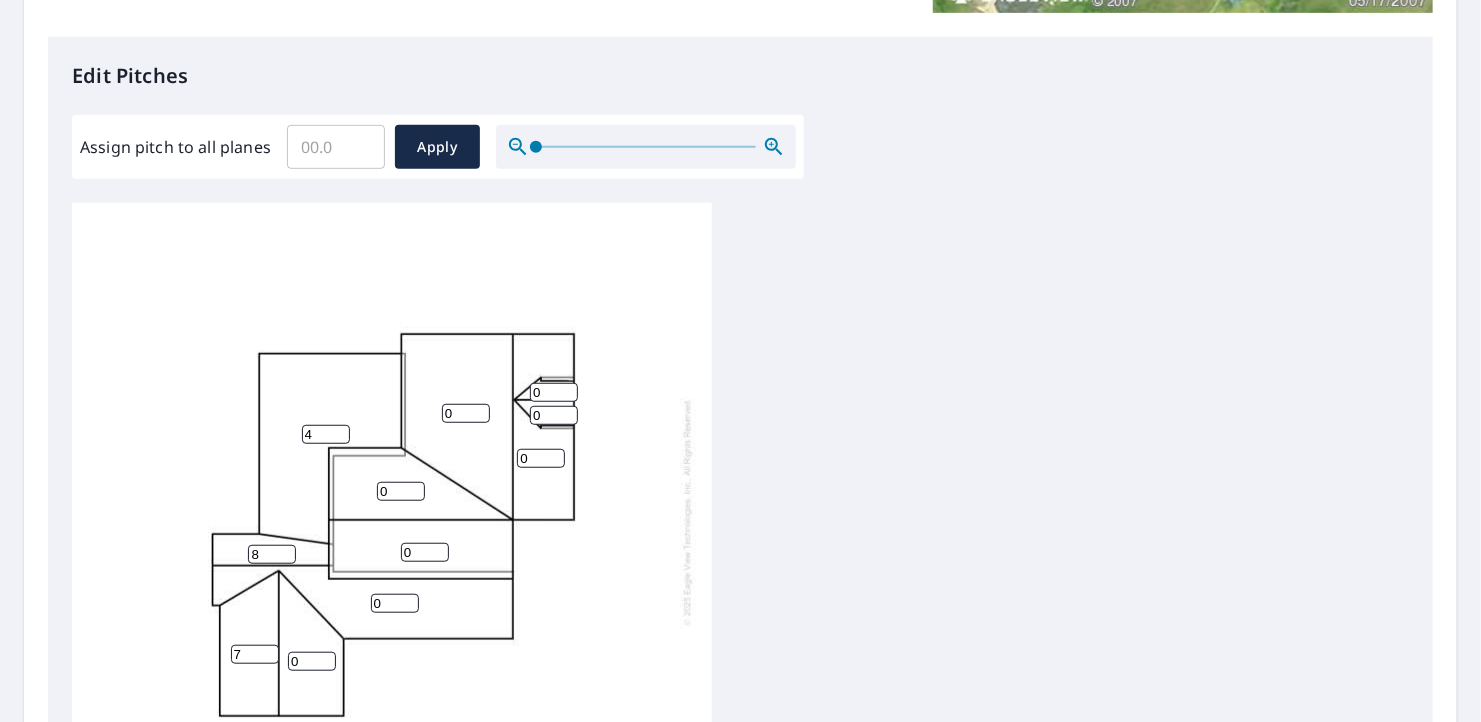click on "8" at bounding box center (272, 554) 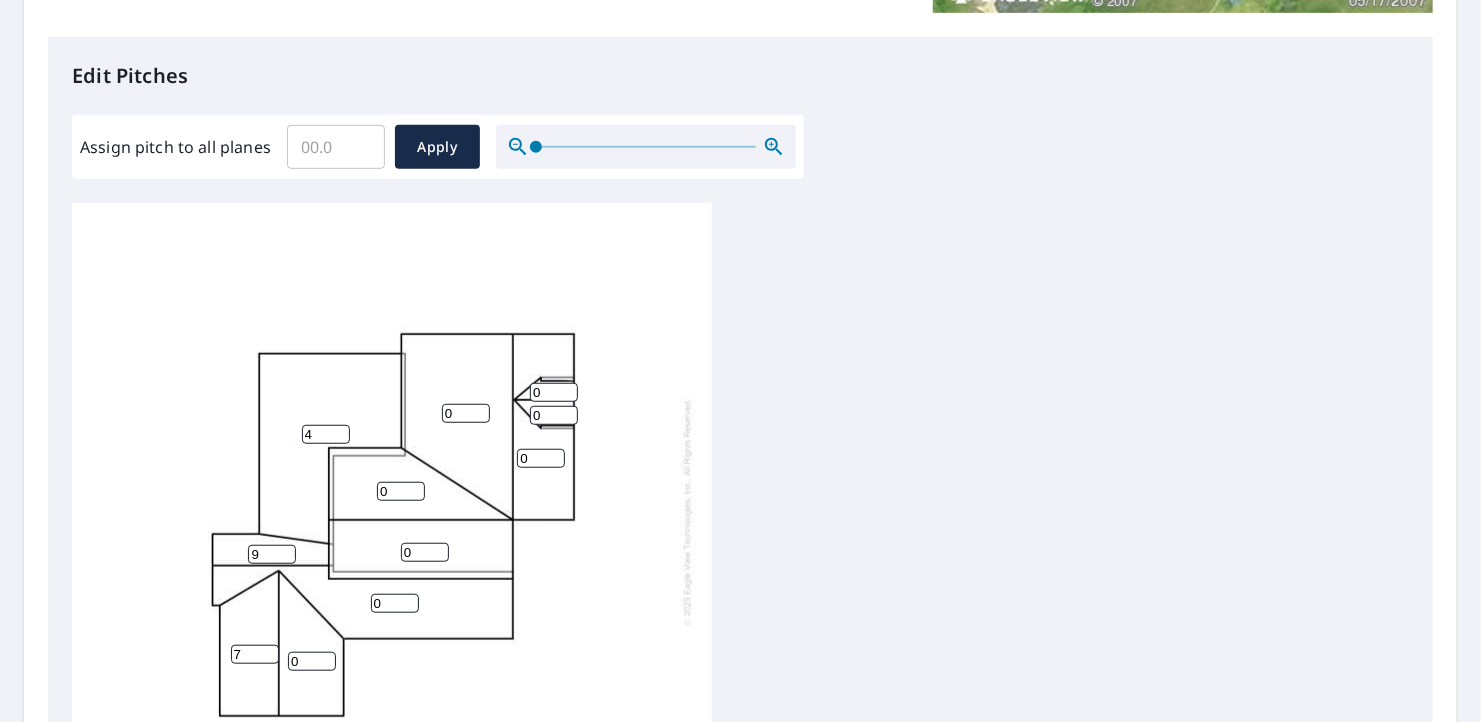 type on "9" 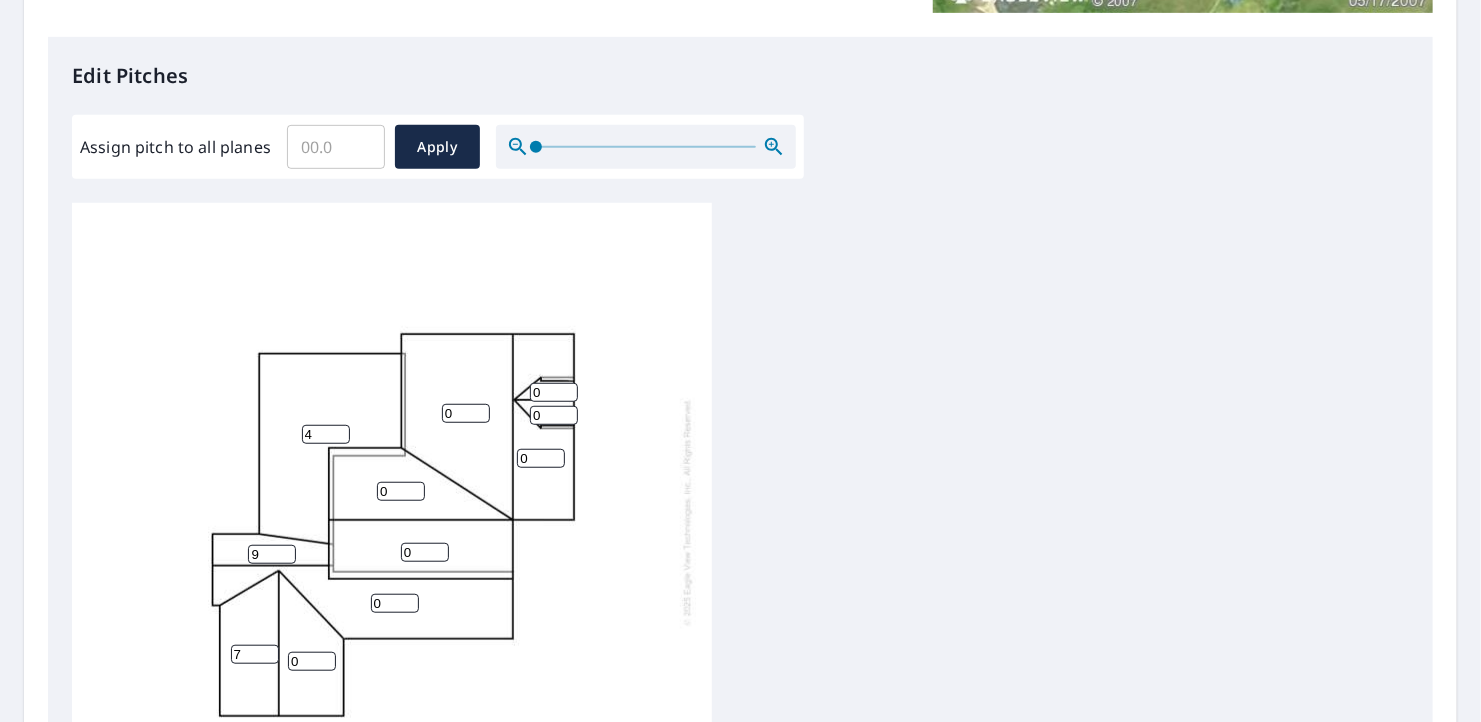 click on "9" at bounding box center (272, 554) 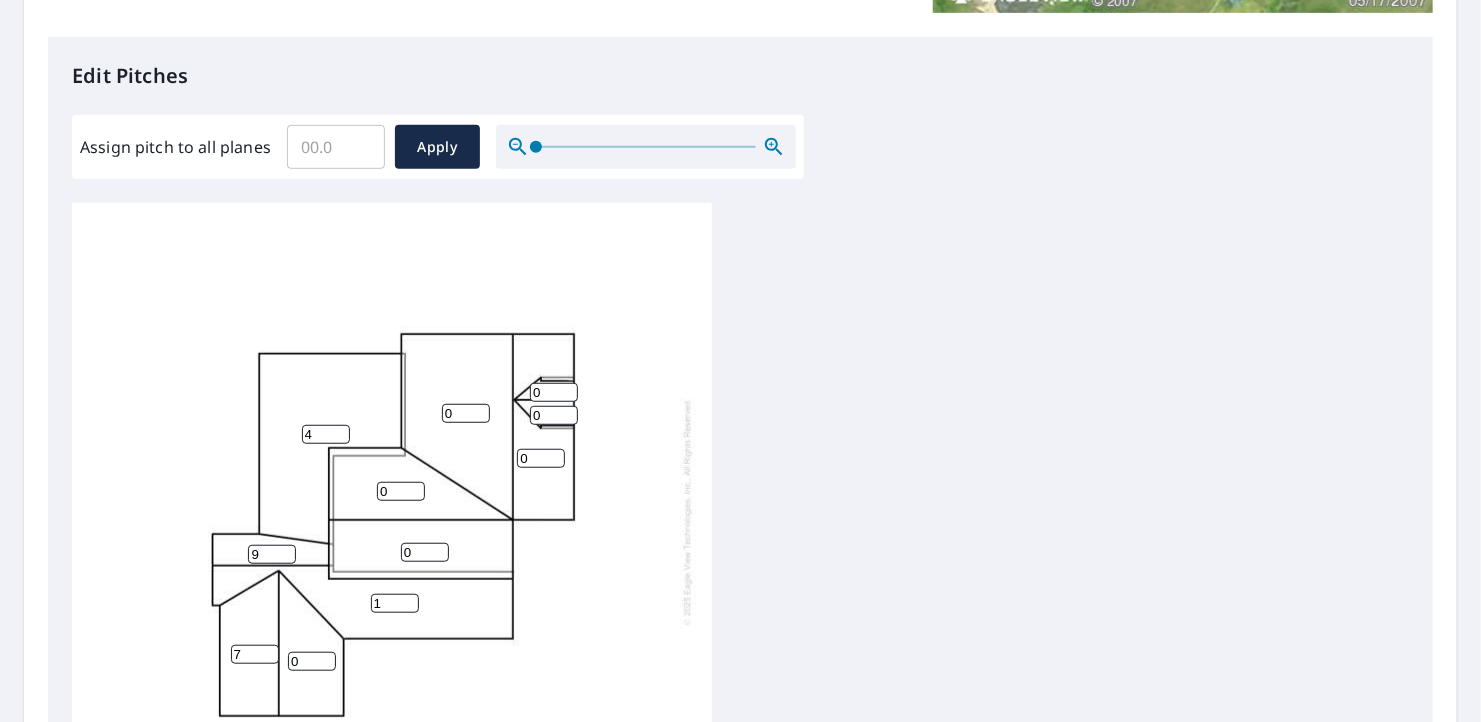 click on "1" at bounding box center (395, 603) 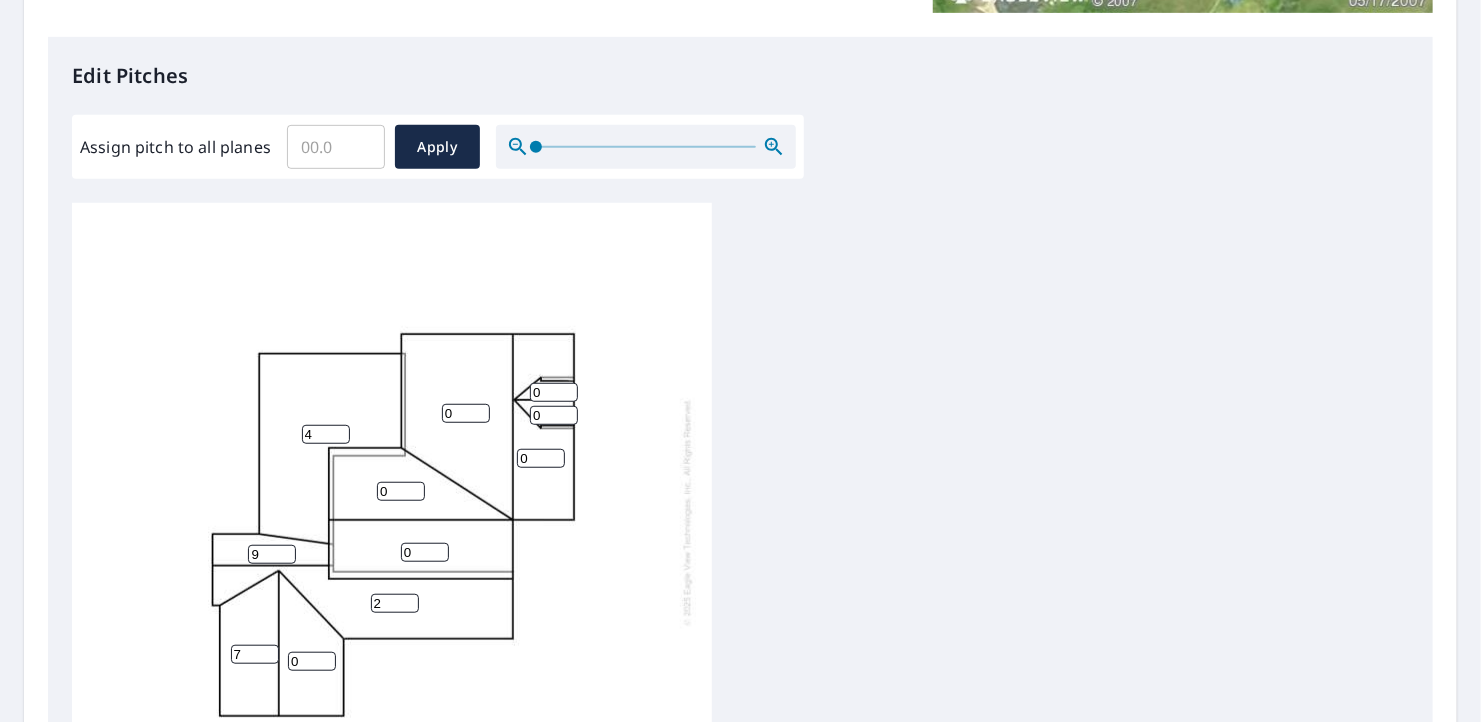 click on "2" at bounding box center [395, 603] 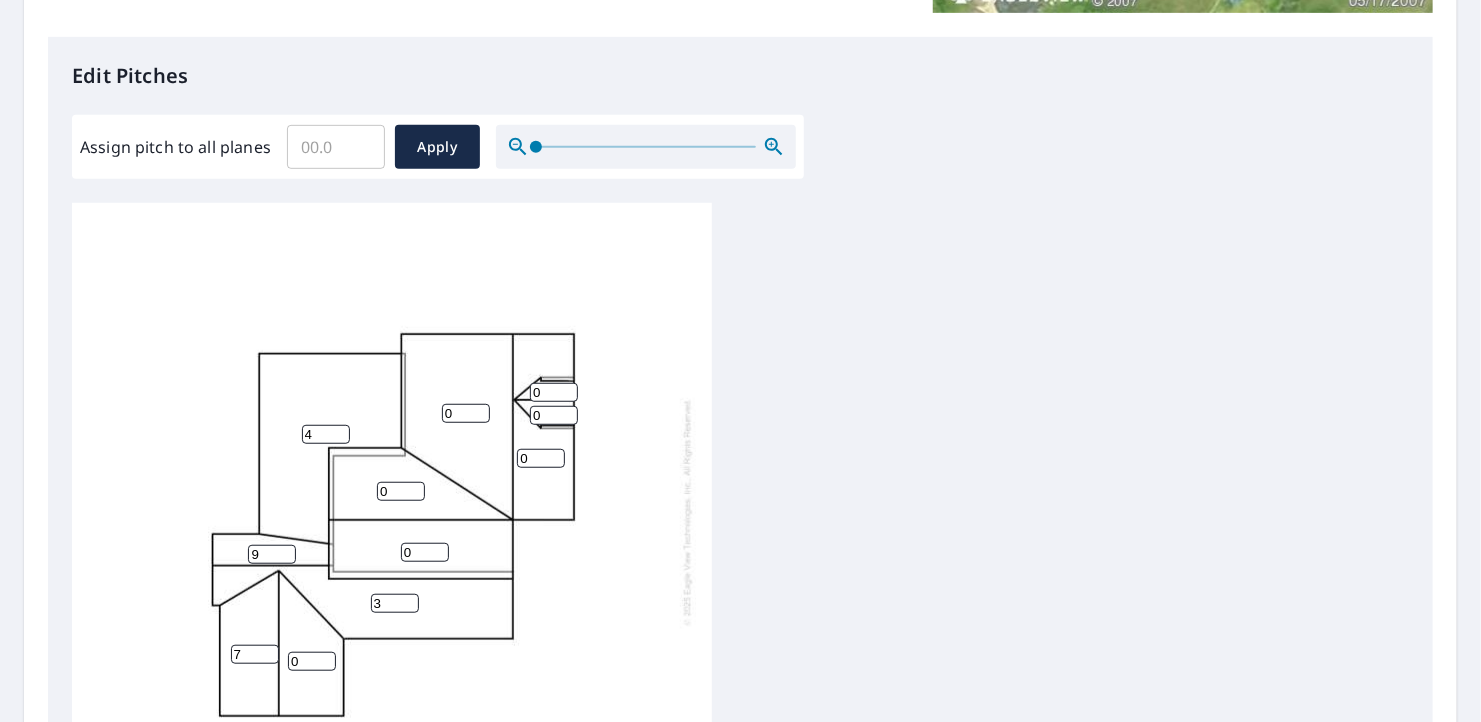 click on "3" at bounding box center (395, 603) 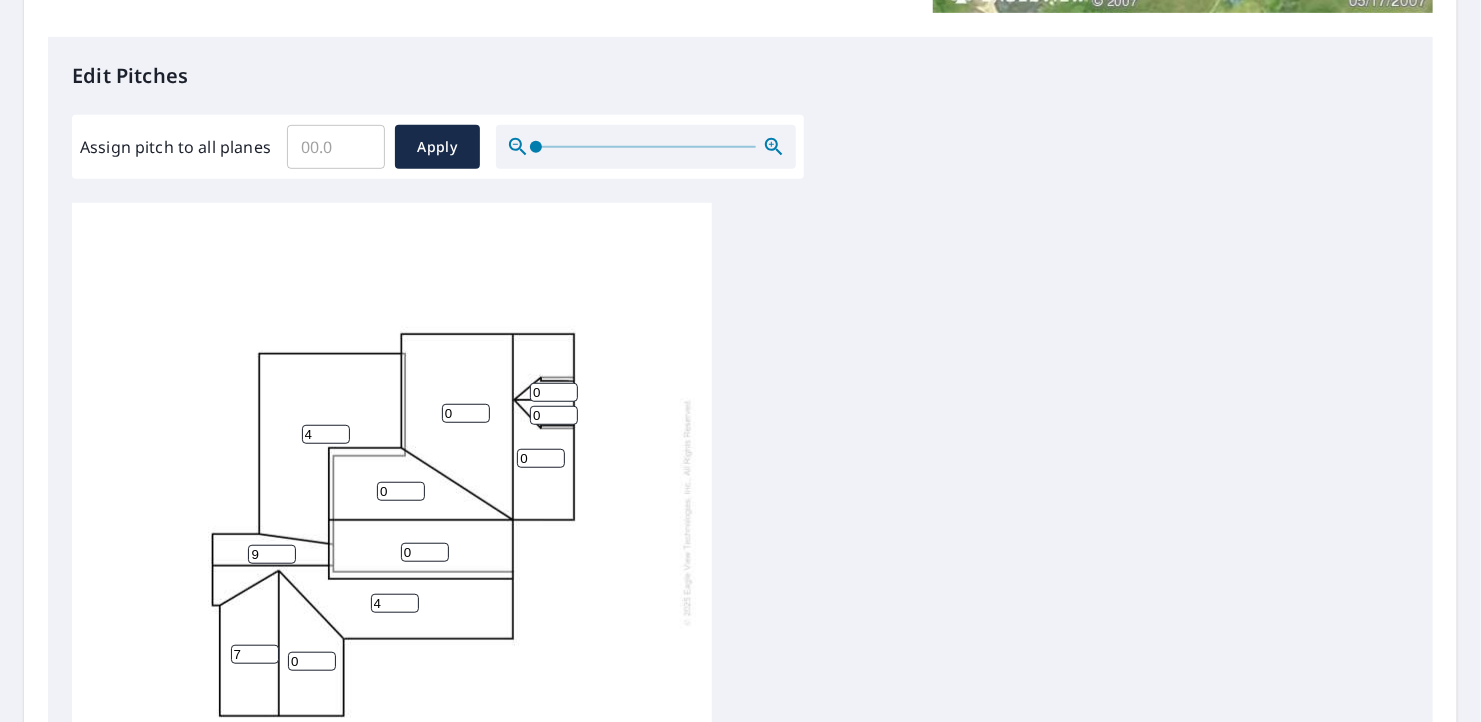 click on "4" at bounding box center (395, 603) 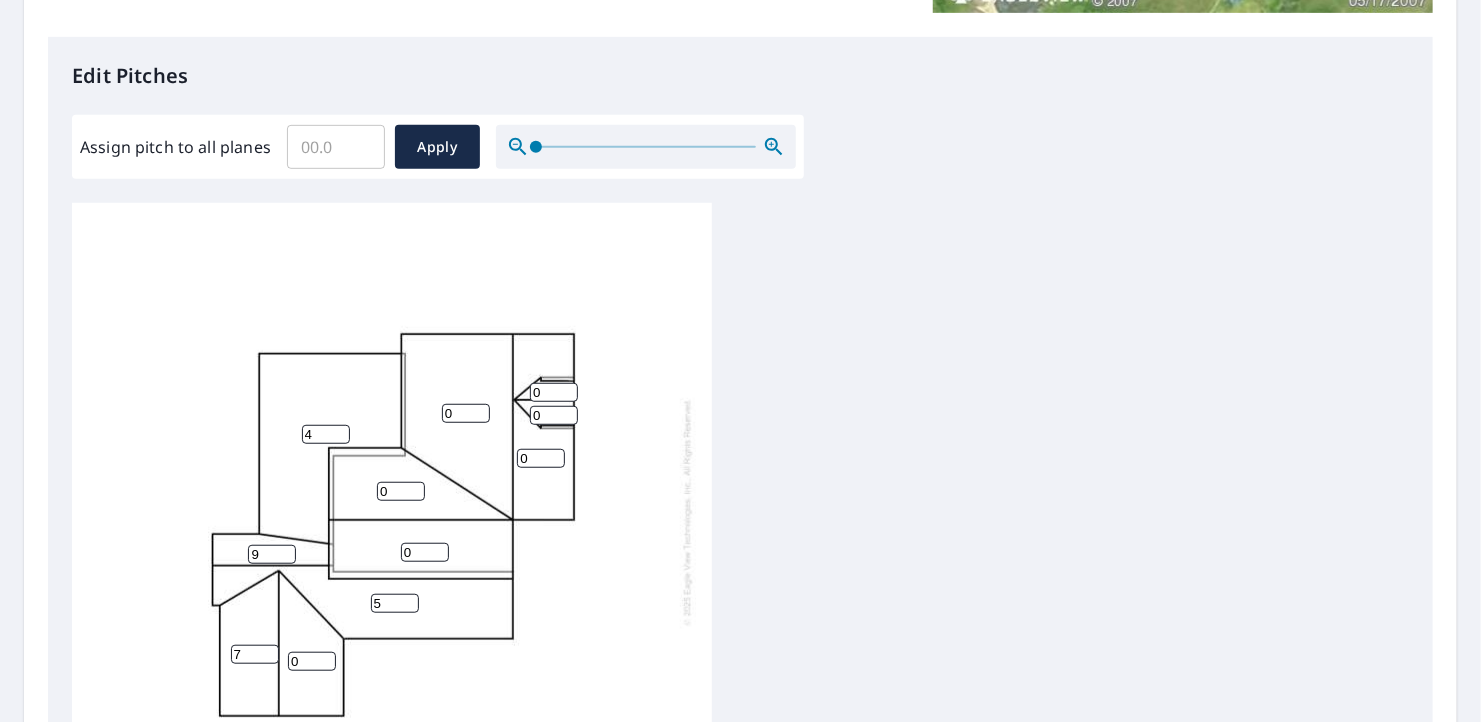 click on "5" at bounding box center [395, 603] 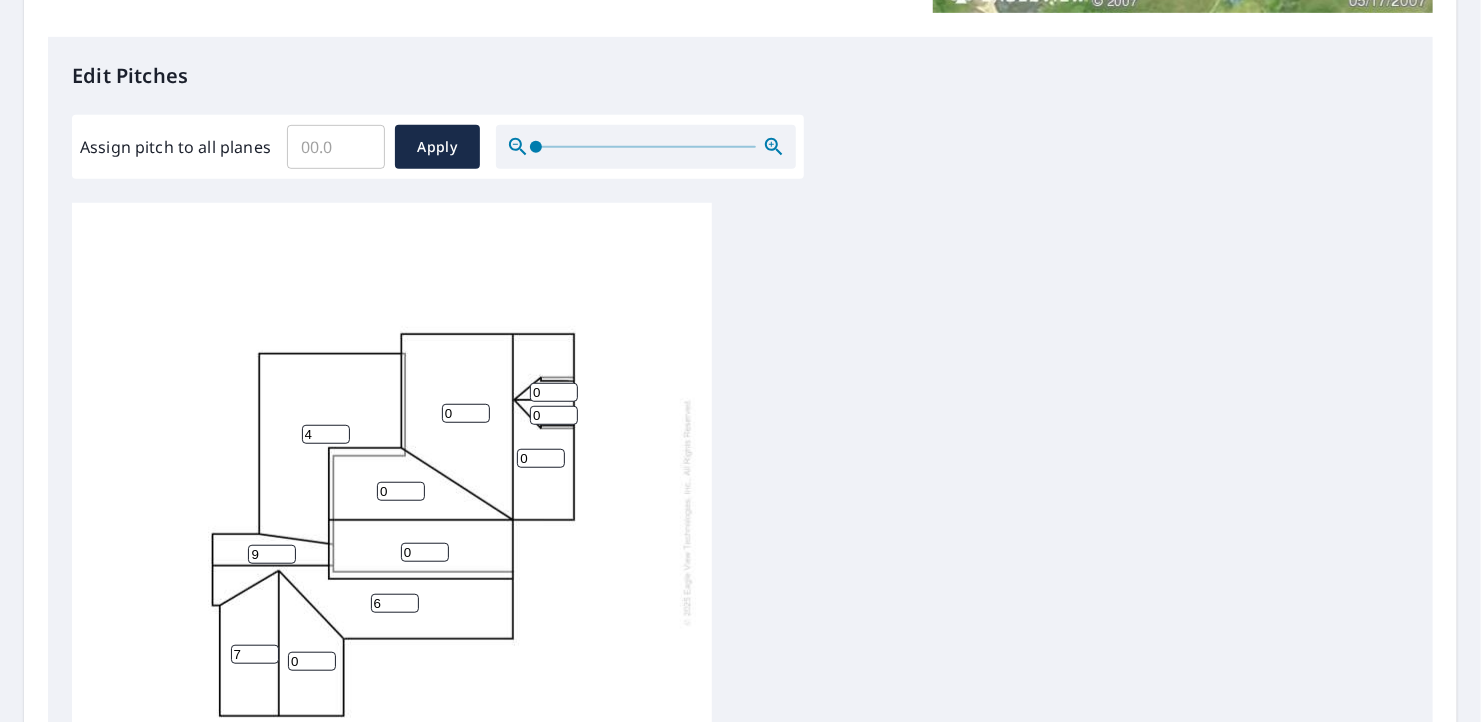 type on "6" 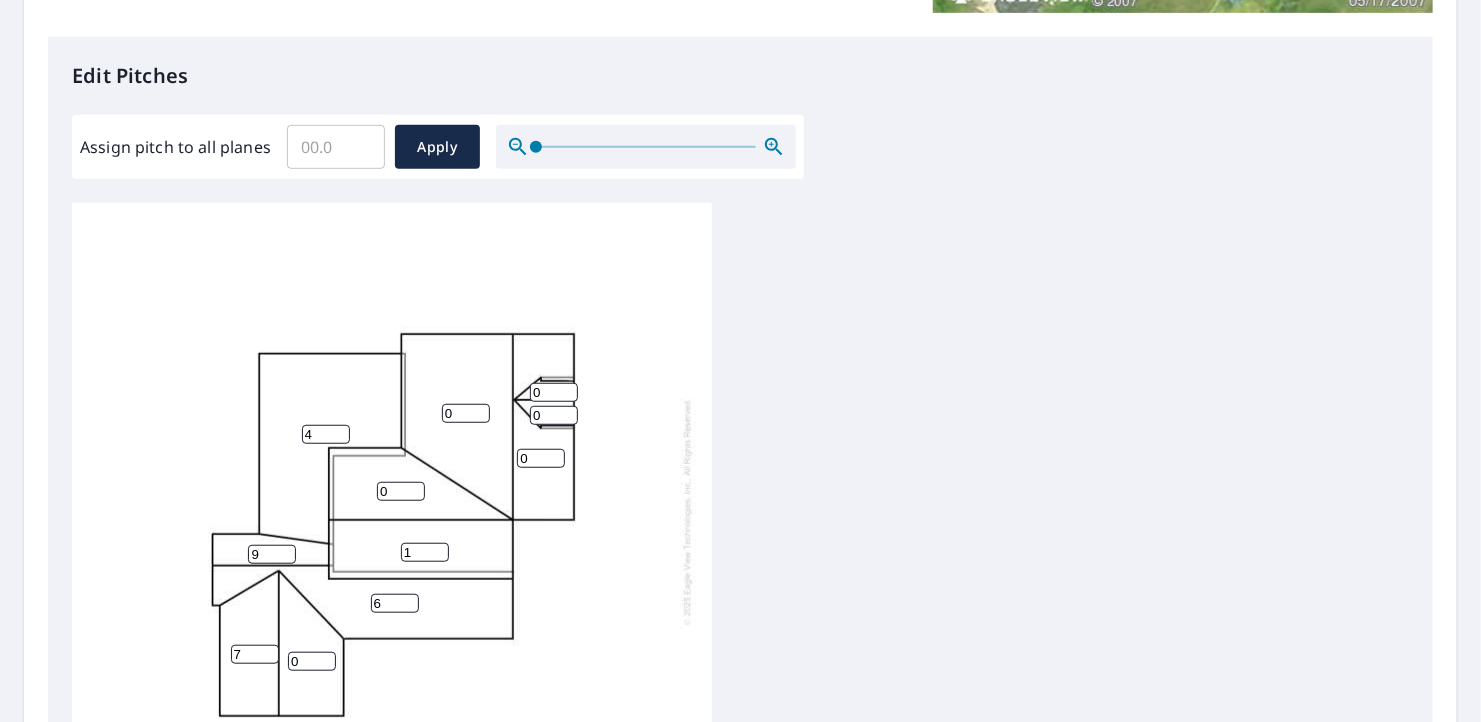 click on "1" at bounding box center [425, 552] 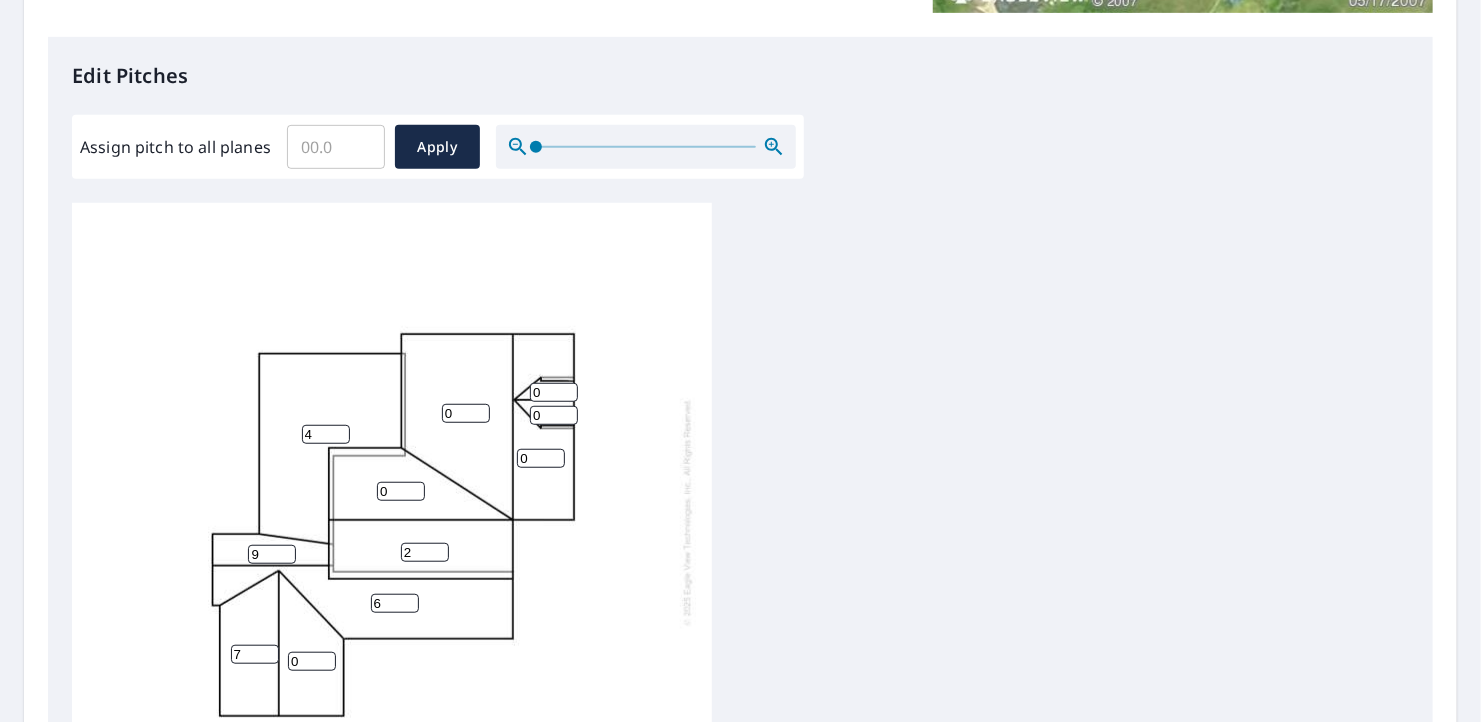 click on "2" at bounding box center (425, 552) 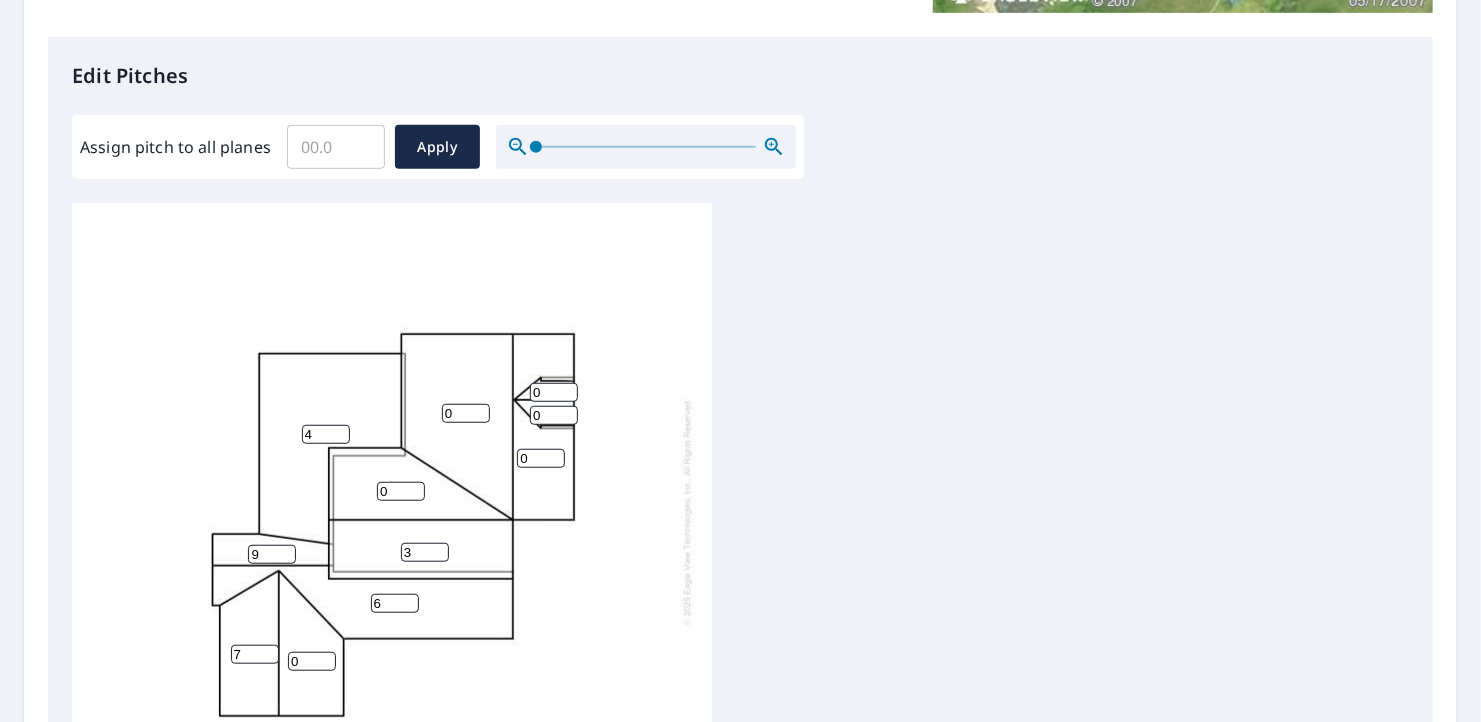 click on "3" at bounding box center [425, 552] 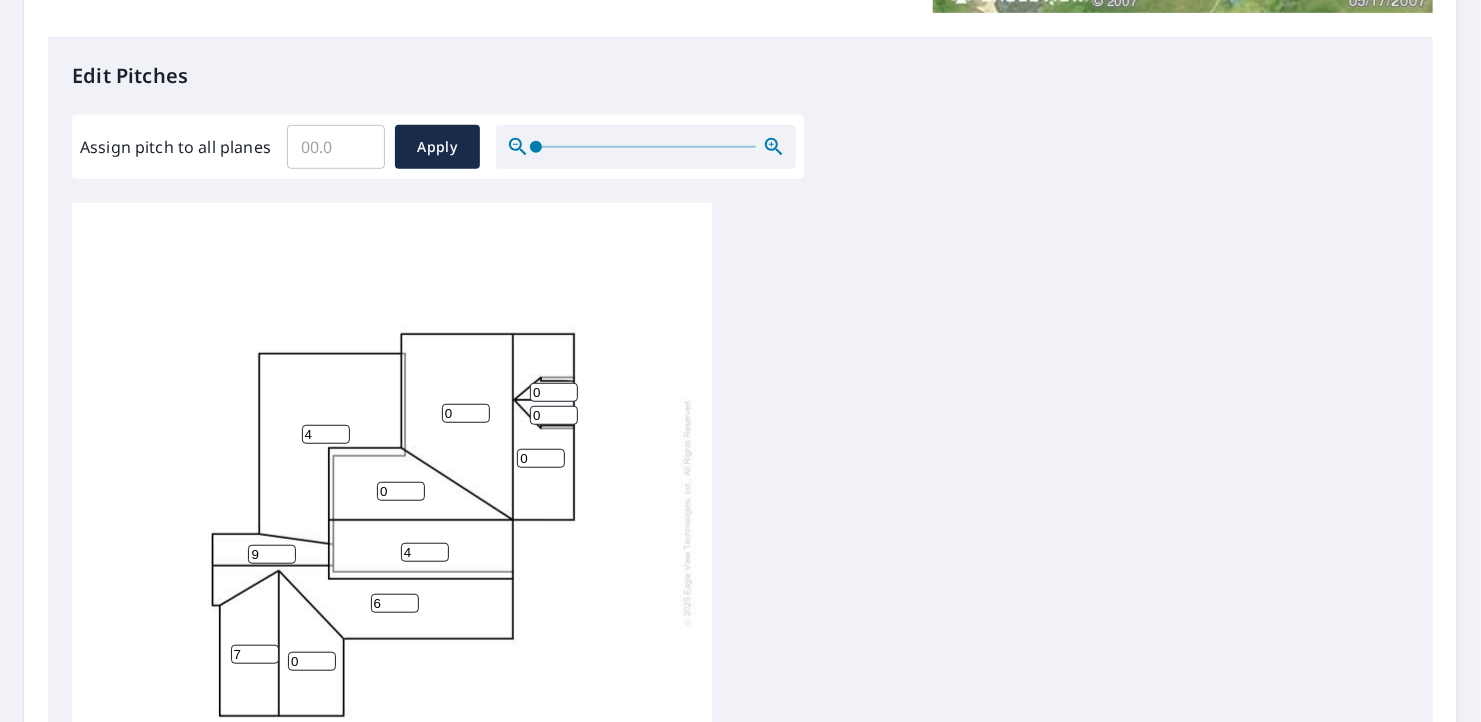 click on "4" at bounding box center [425, 552] 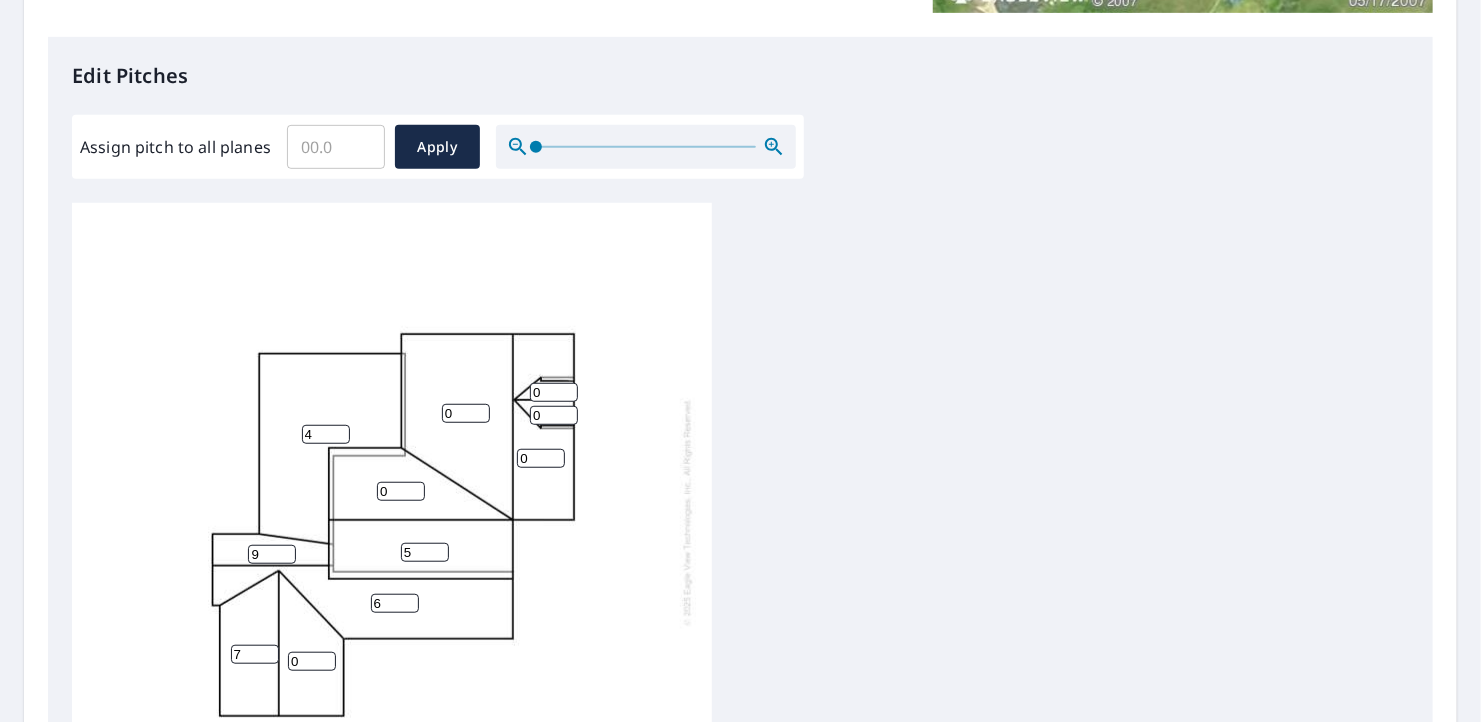 click on "5" at bounding box center [425, 552] 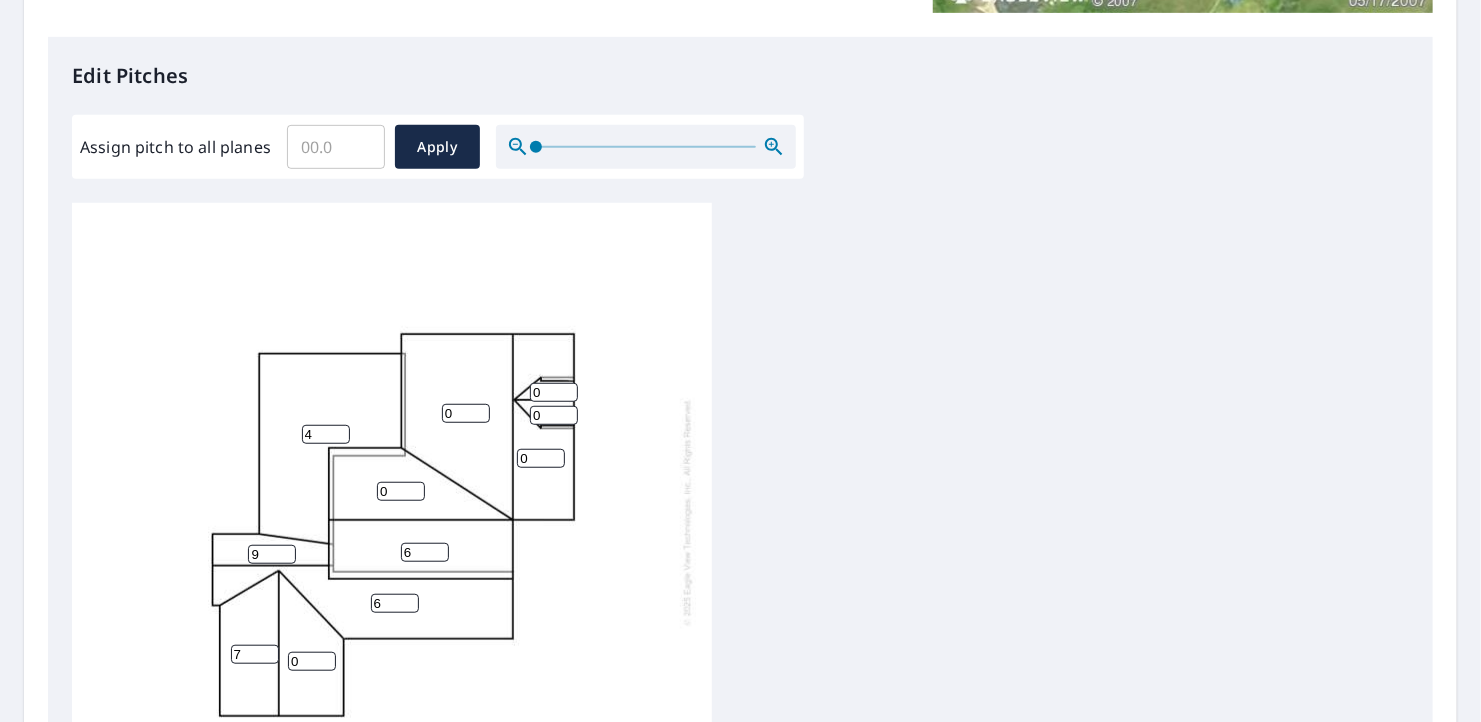 click on "6" at bounding box center [425, 552] 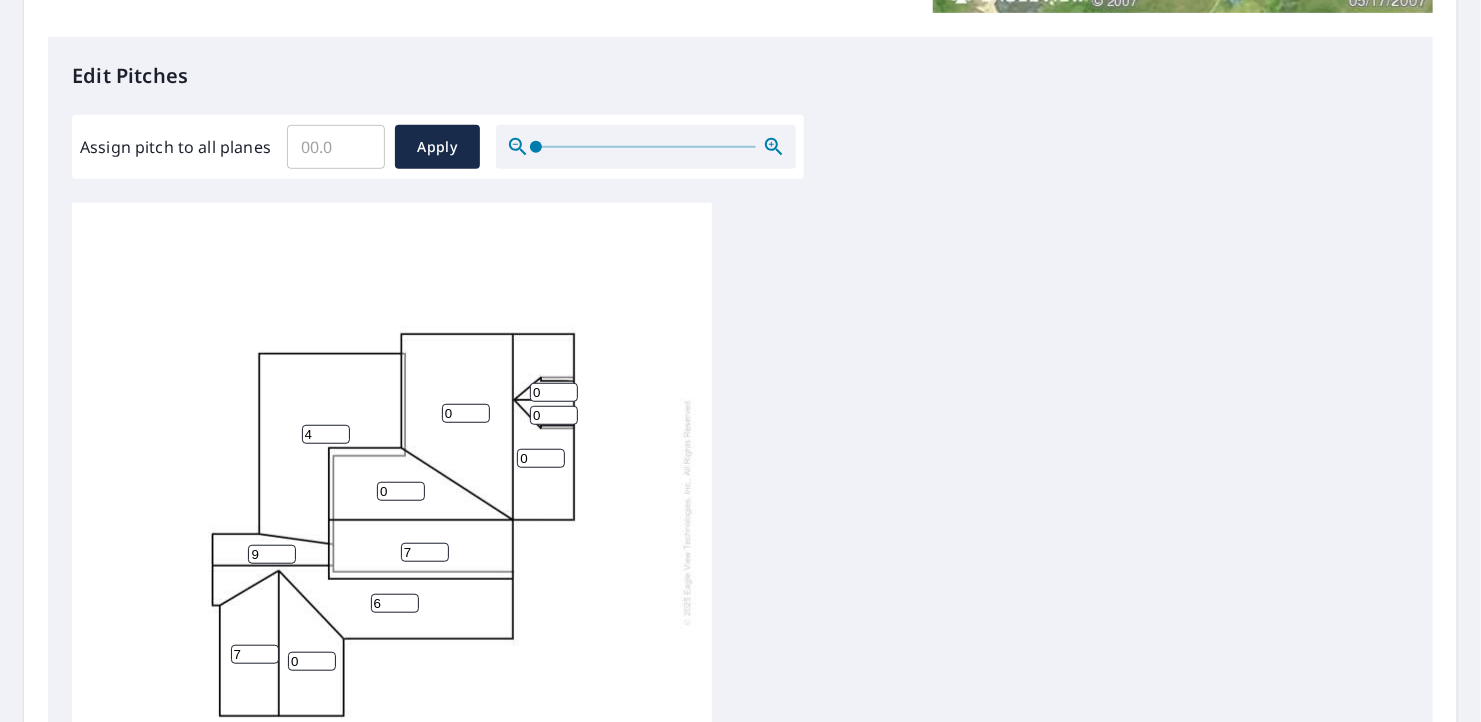 click on "7" at bounding box center (425, 552) 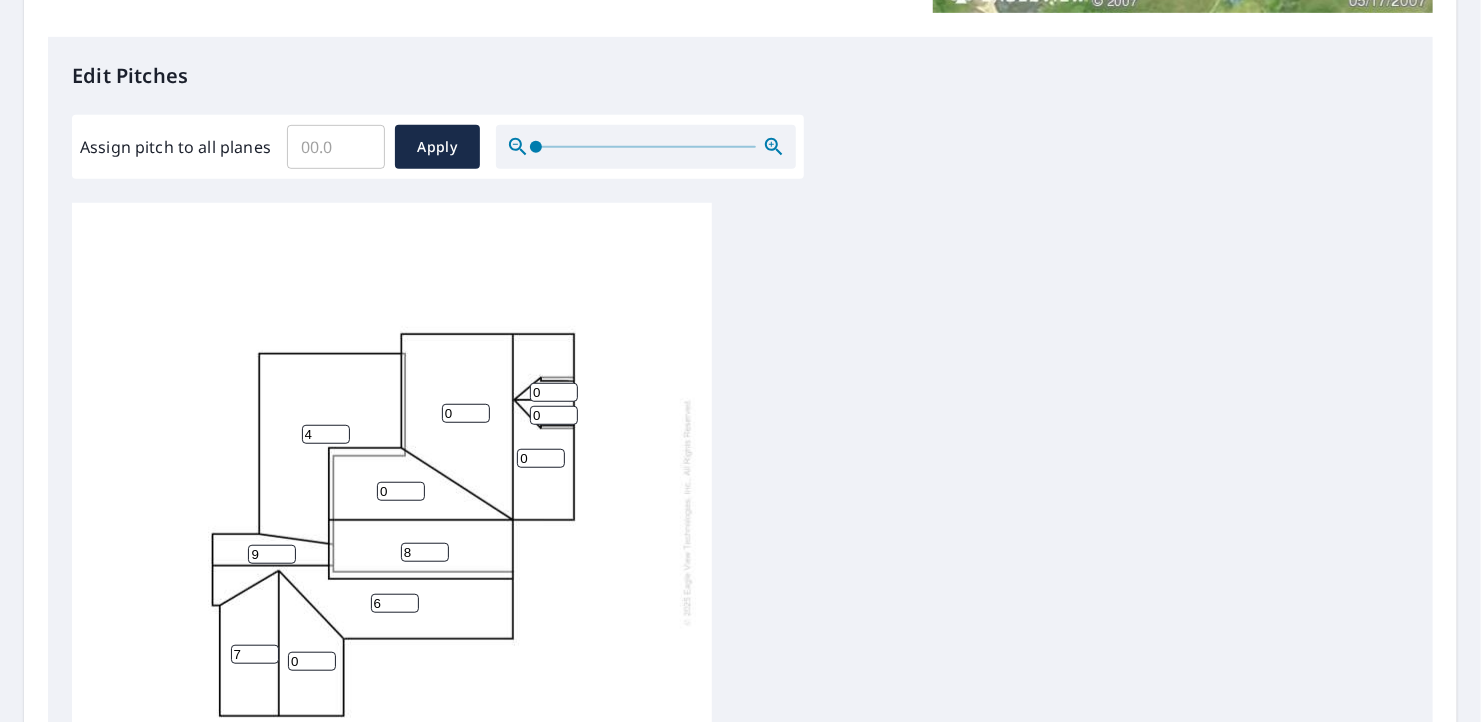 click on "8" at bounding box center [425, 552] 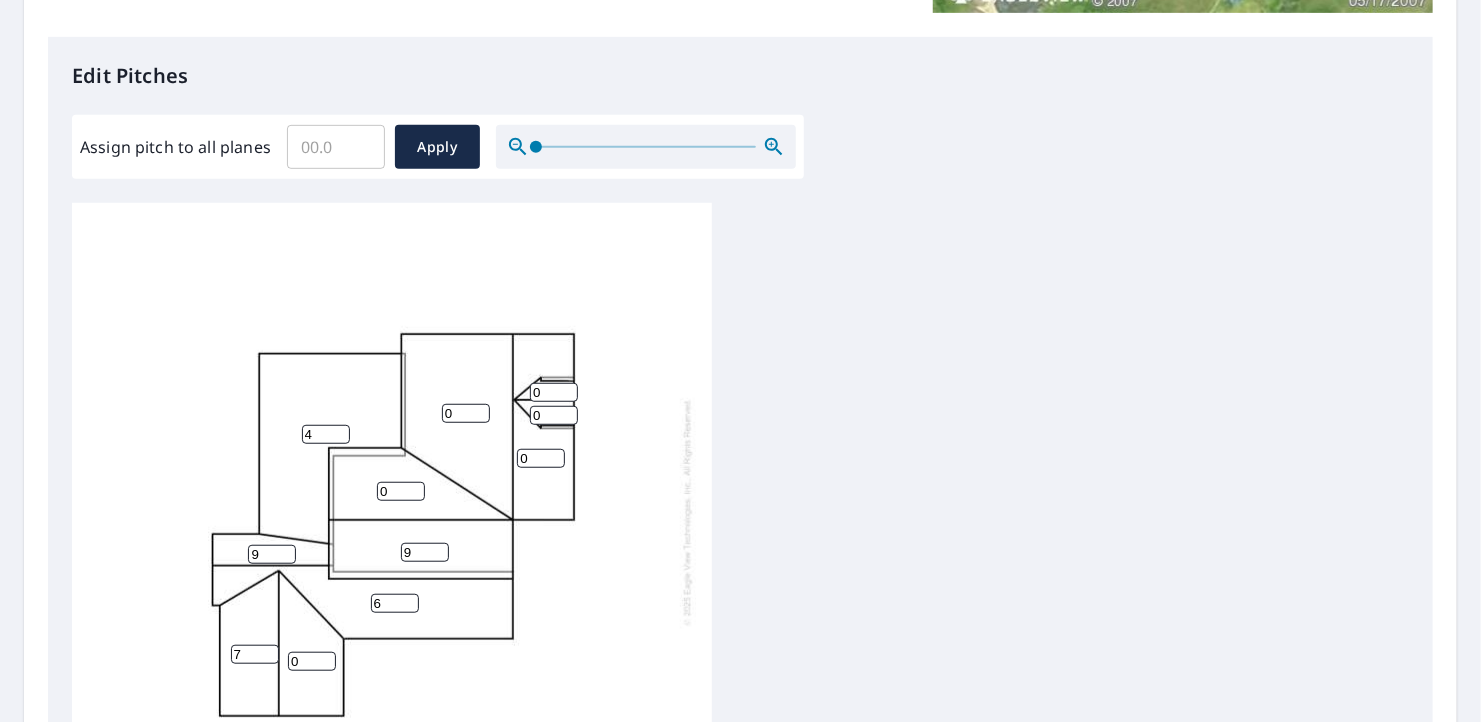 click on "9" at bounding box center [425, 552] 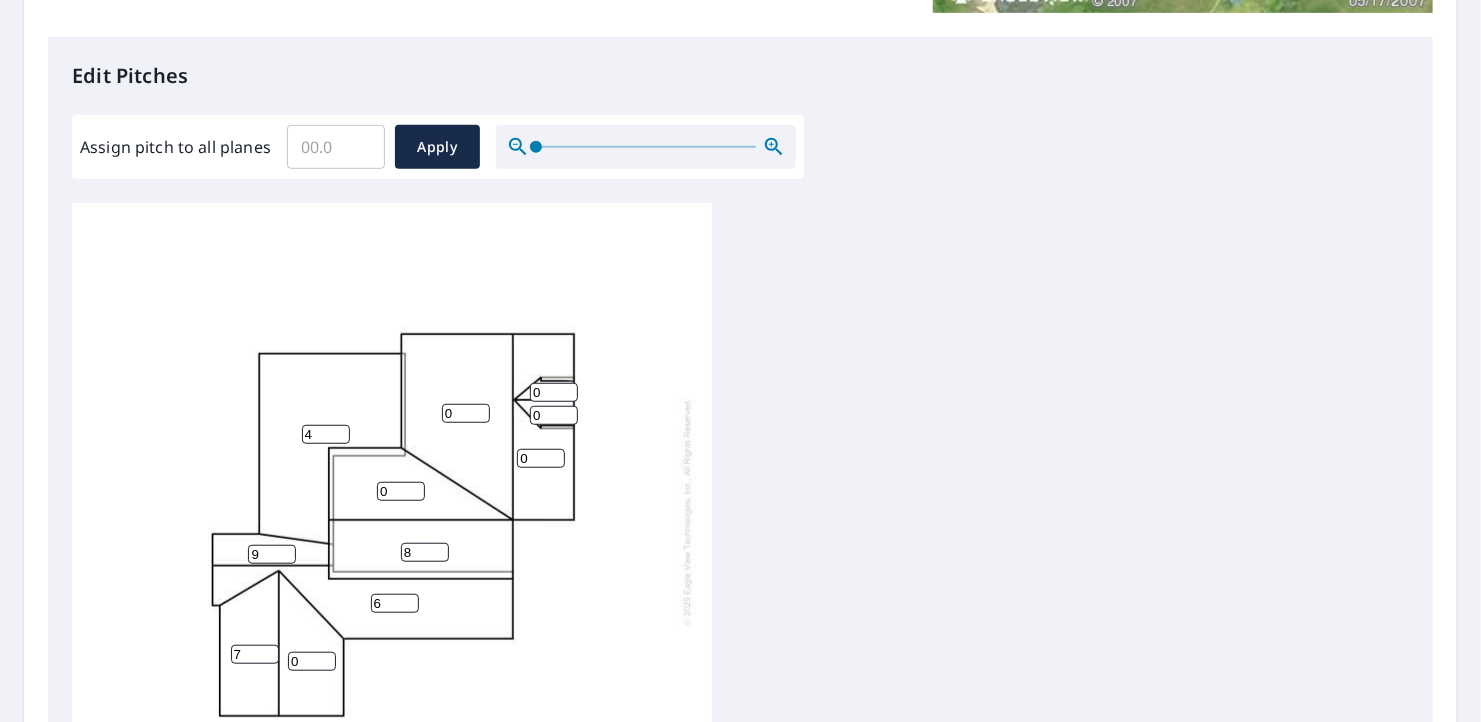 click on "8" at bounding box center (425, 552) 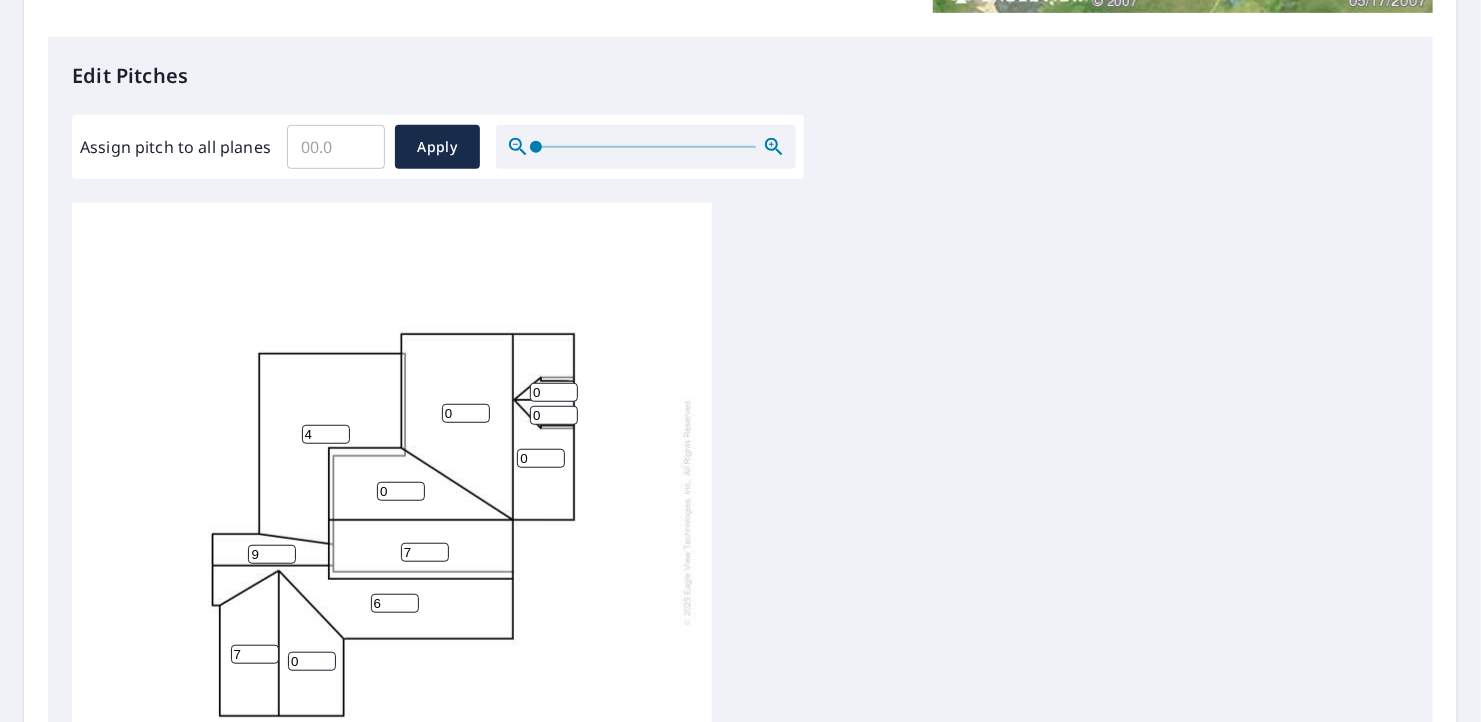 click on "7" at bounding box center [425, 552] 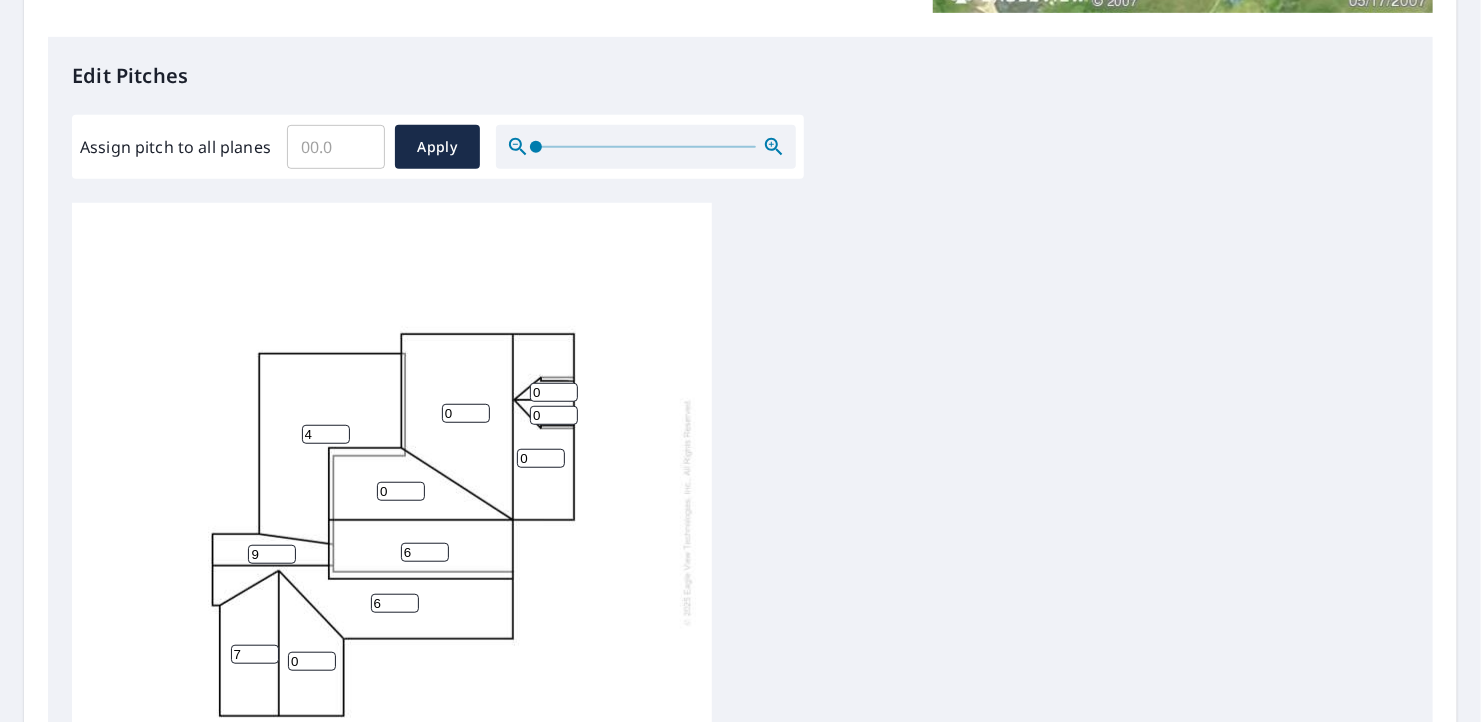 click on "6" at bounding box center [425, 552] 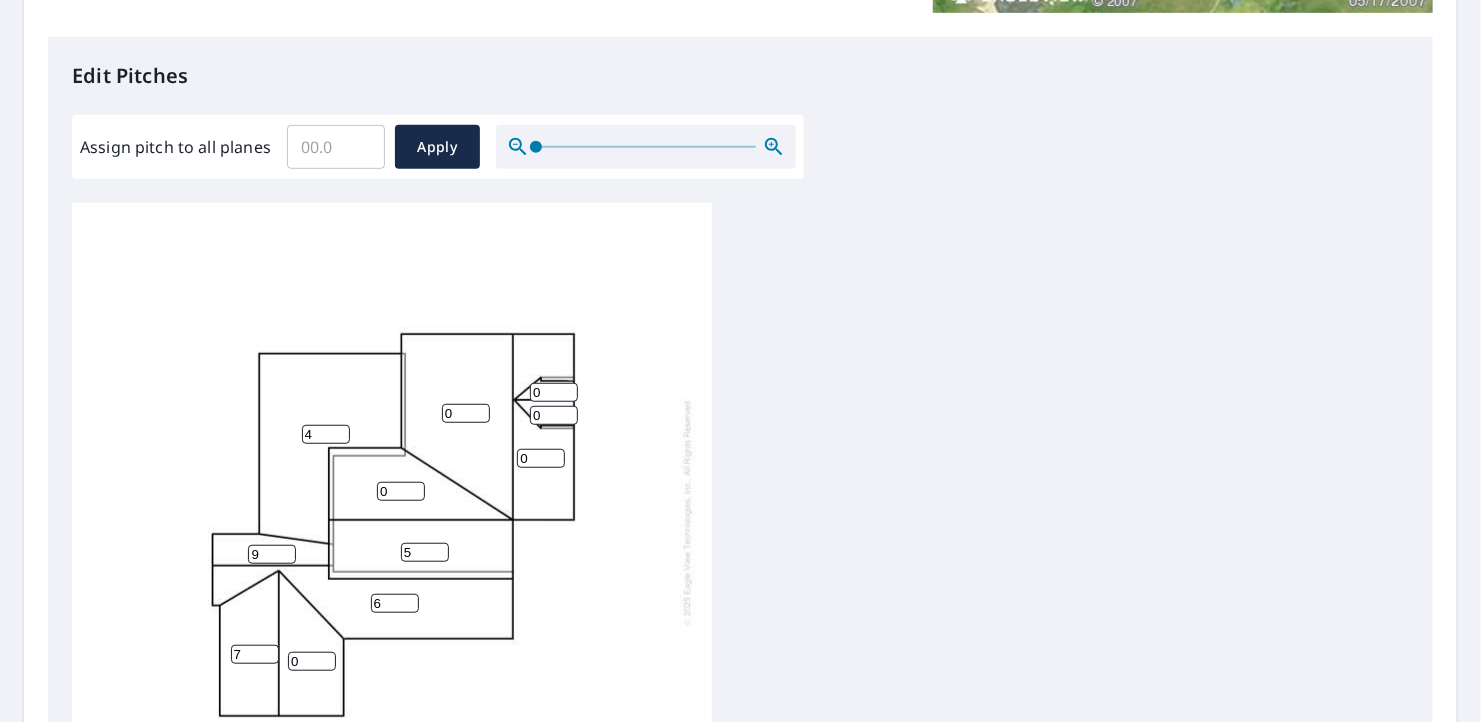 type on "5" 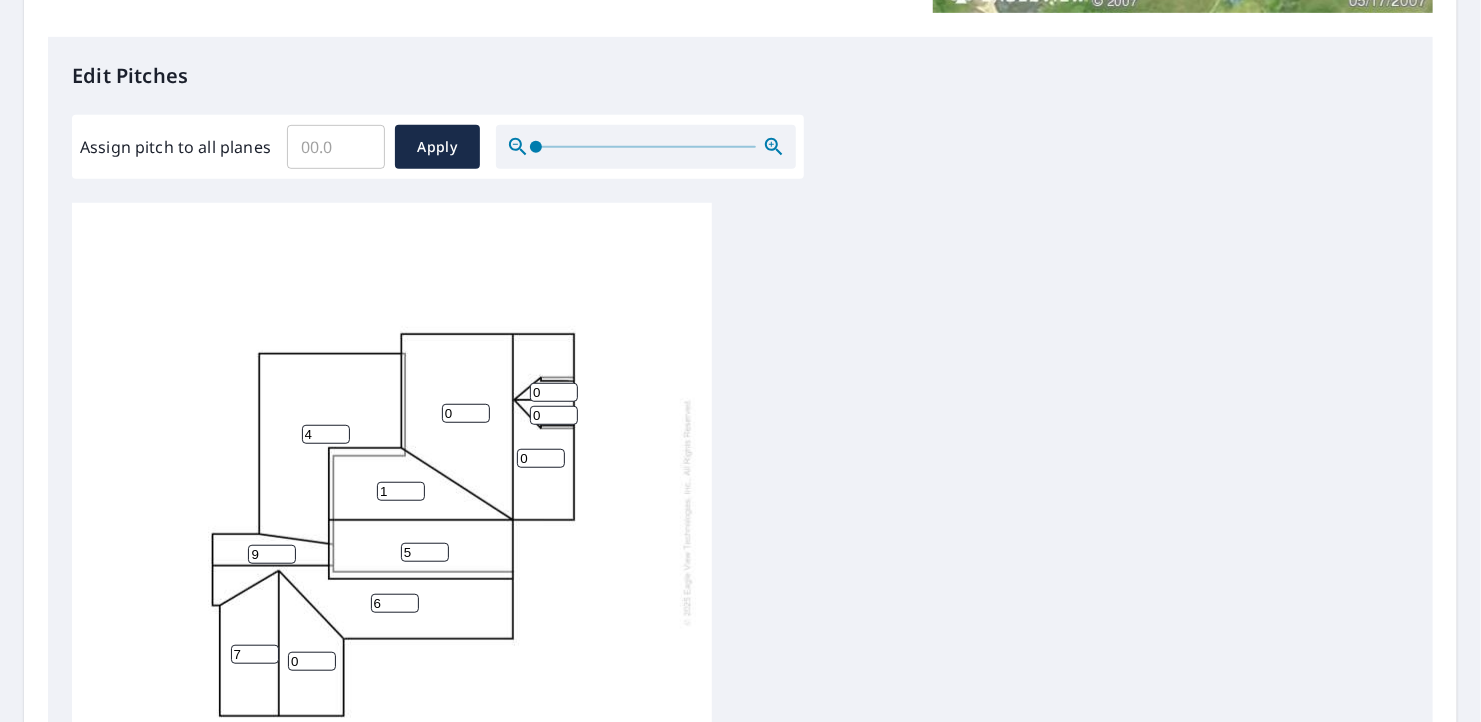 click on "1" at bounding box center [401, 491] 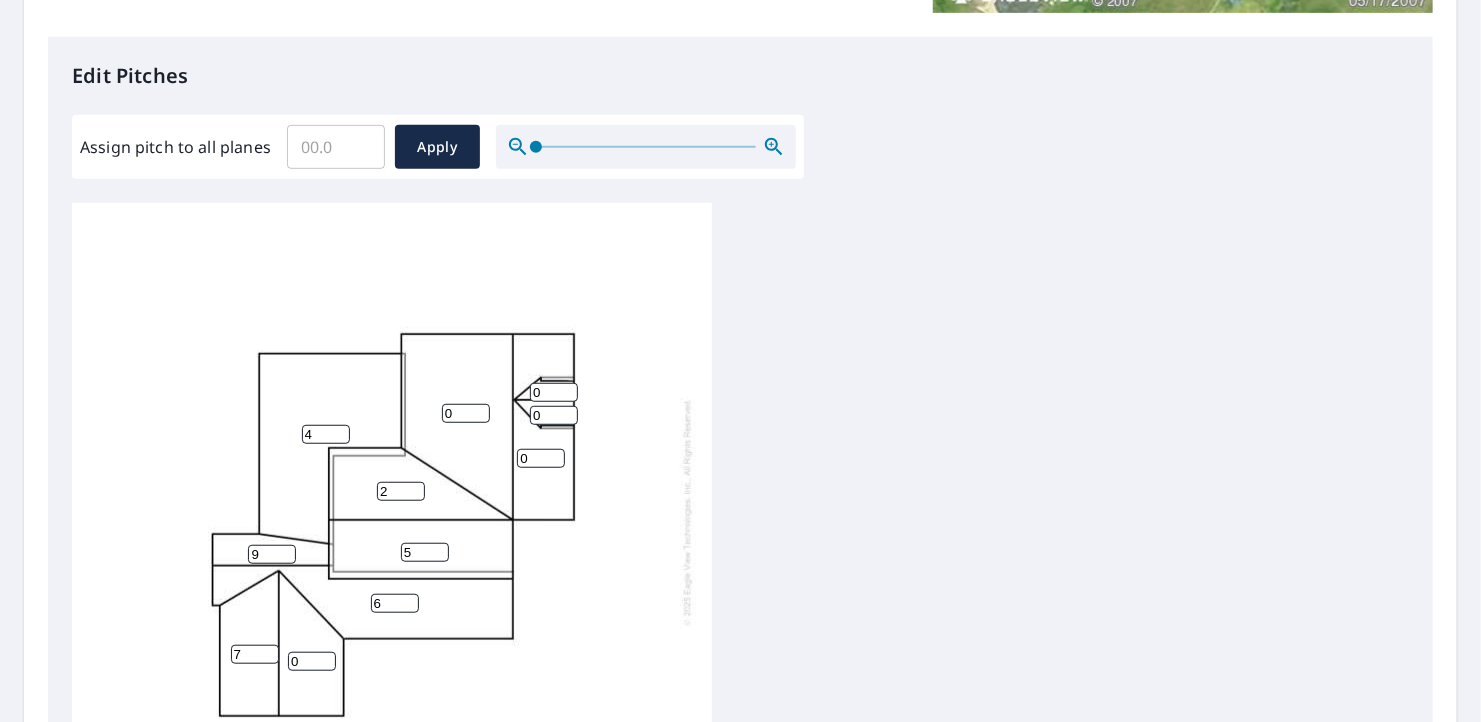 click on "2" at bounding box center (401, 491) 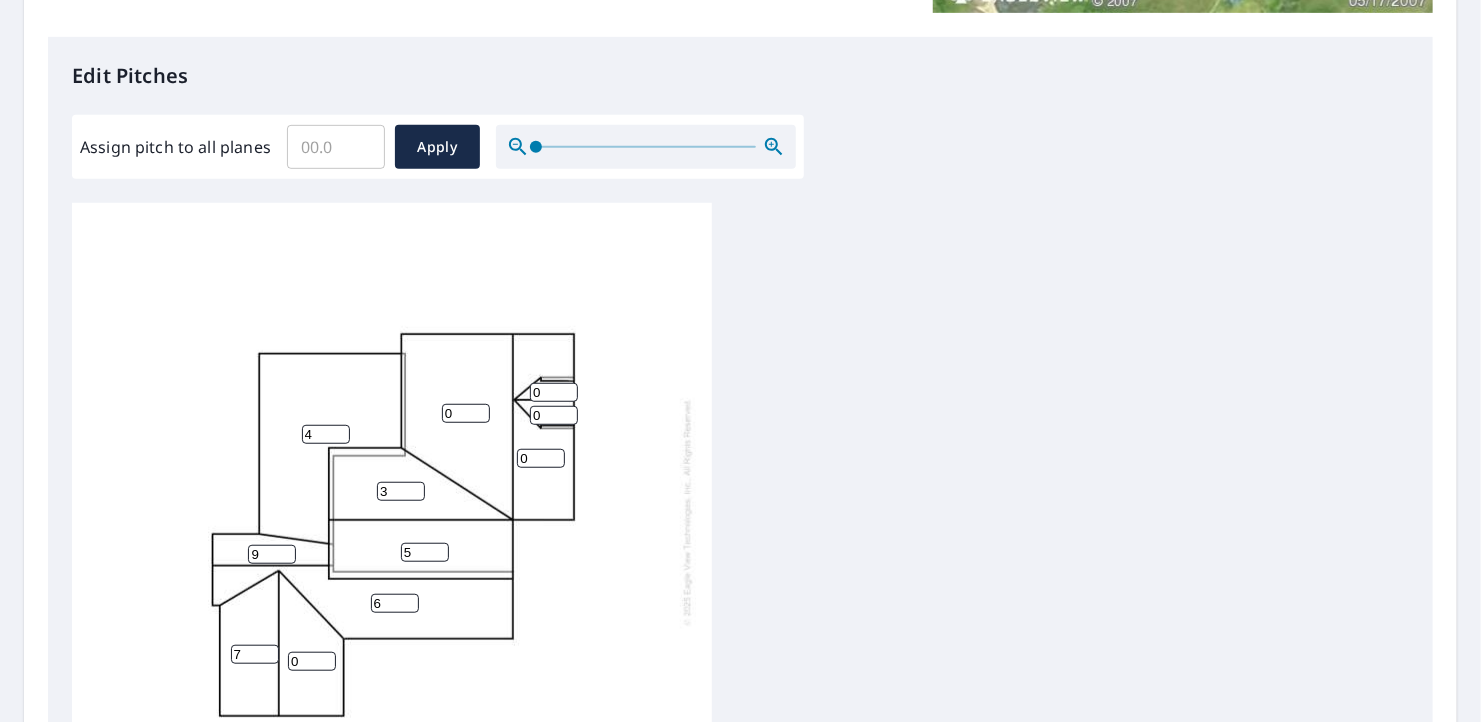 click on "3" at bounding box center [401, 491] 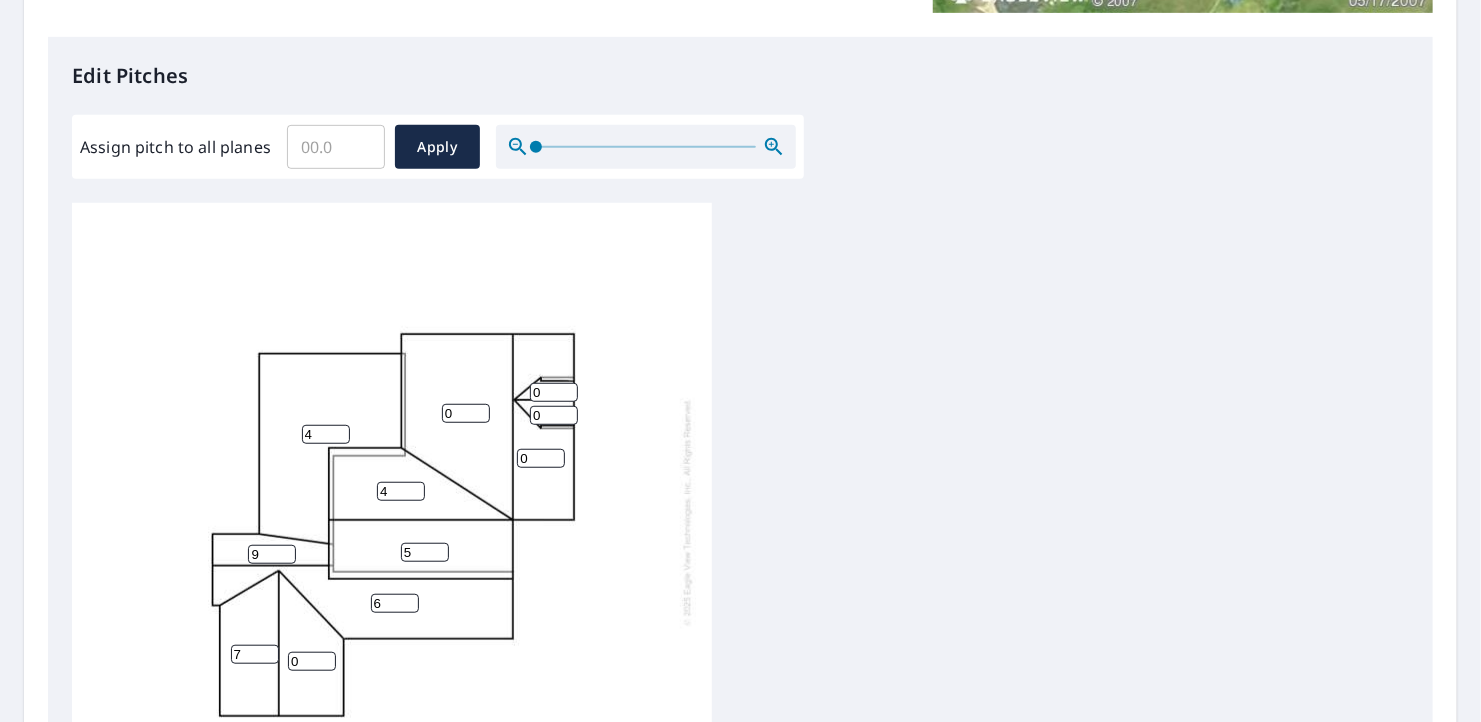 click on "4" at bounding box center [401, 491] 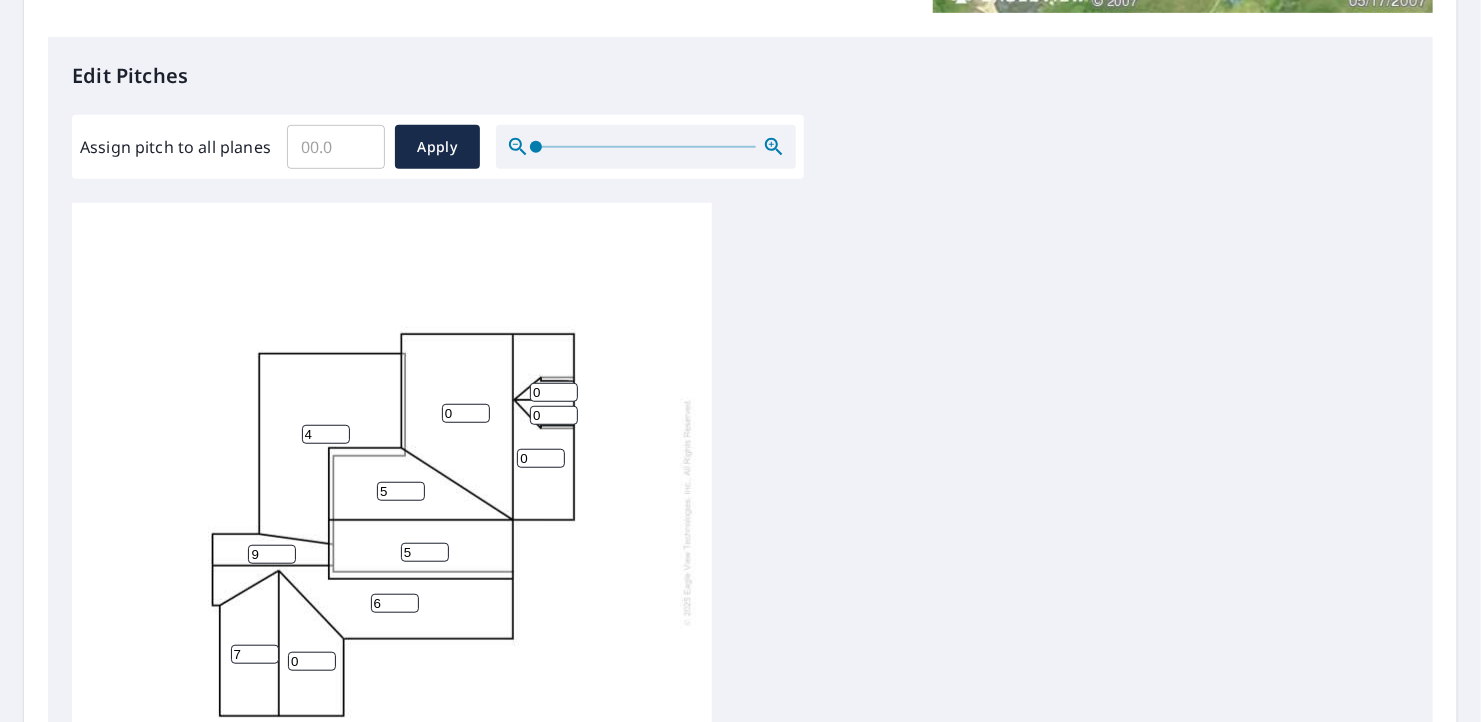 click on "5" at bounding box center [401, 491] 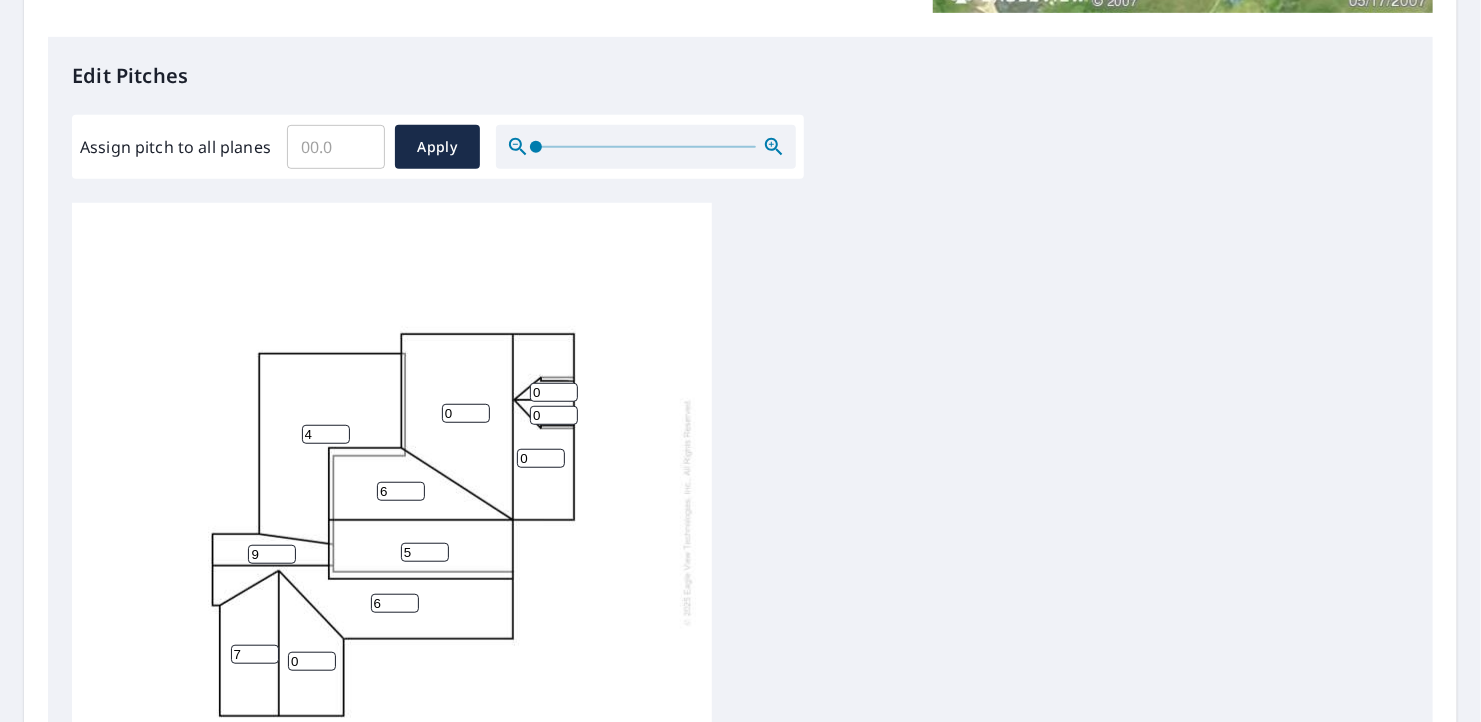 click on "6" at bounding box center [401, 491] 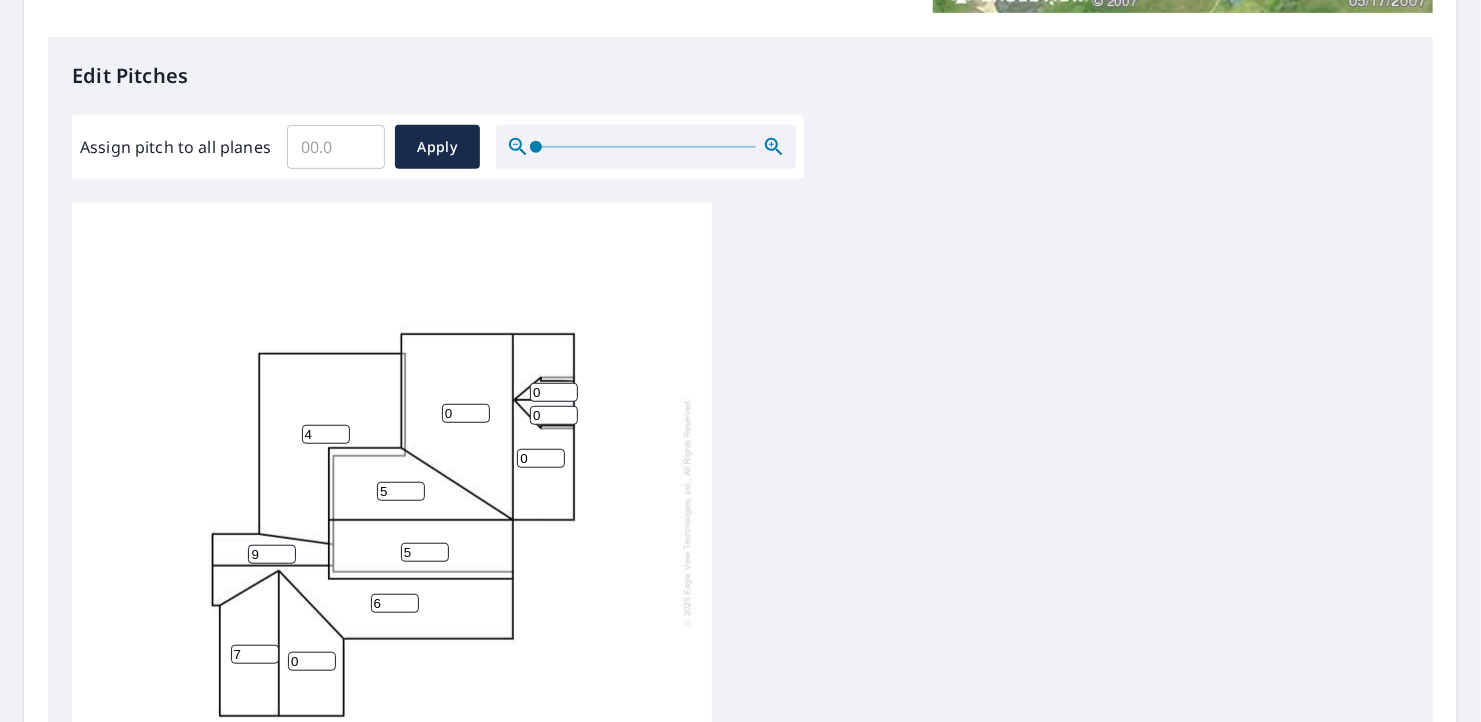 type on "5" 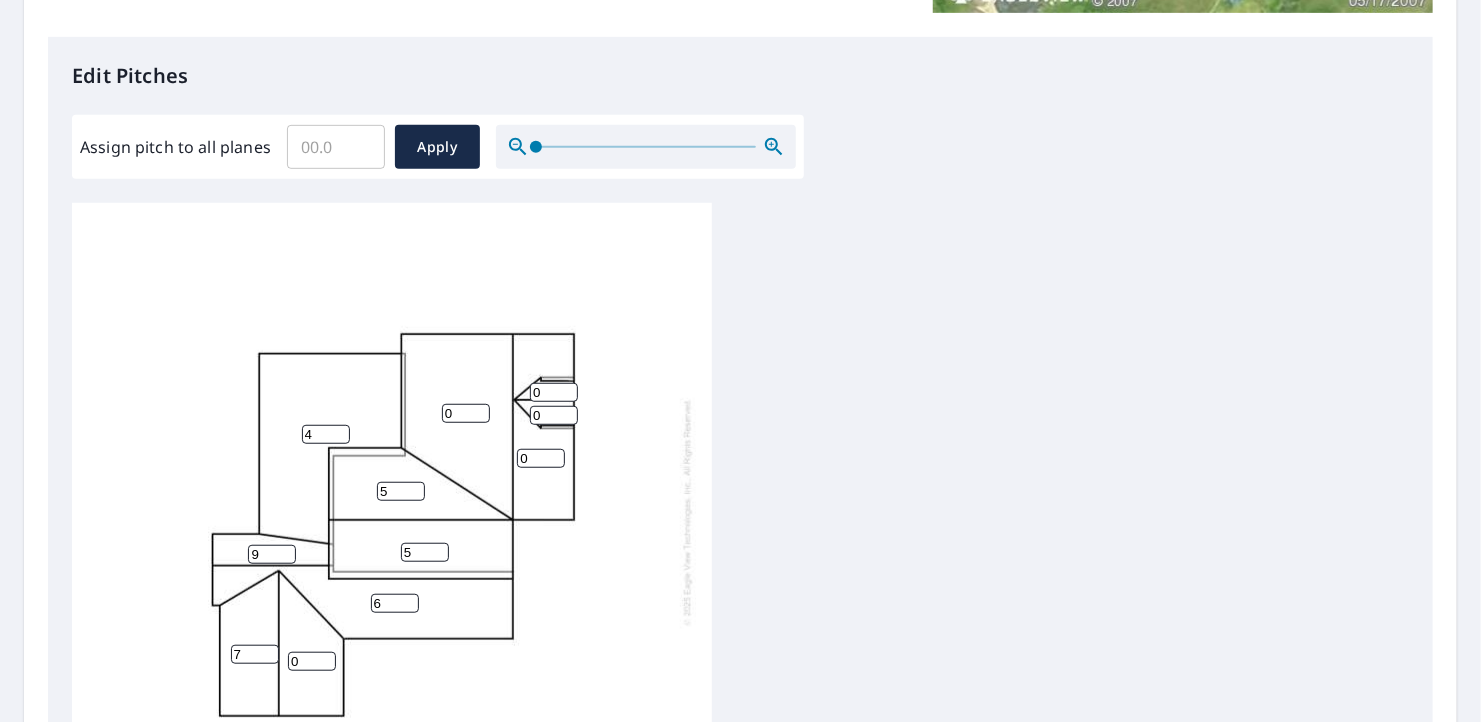 click on "5" at bounding box center (401, 491) 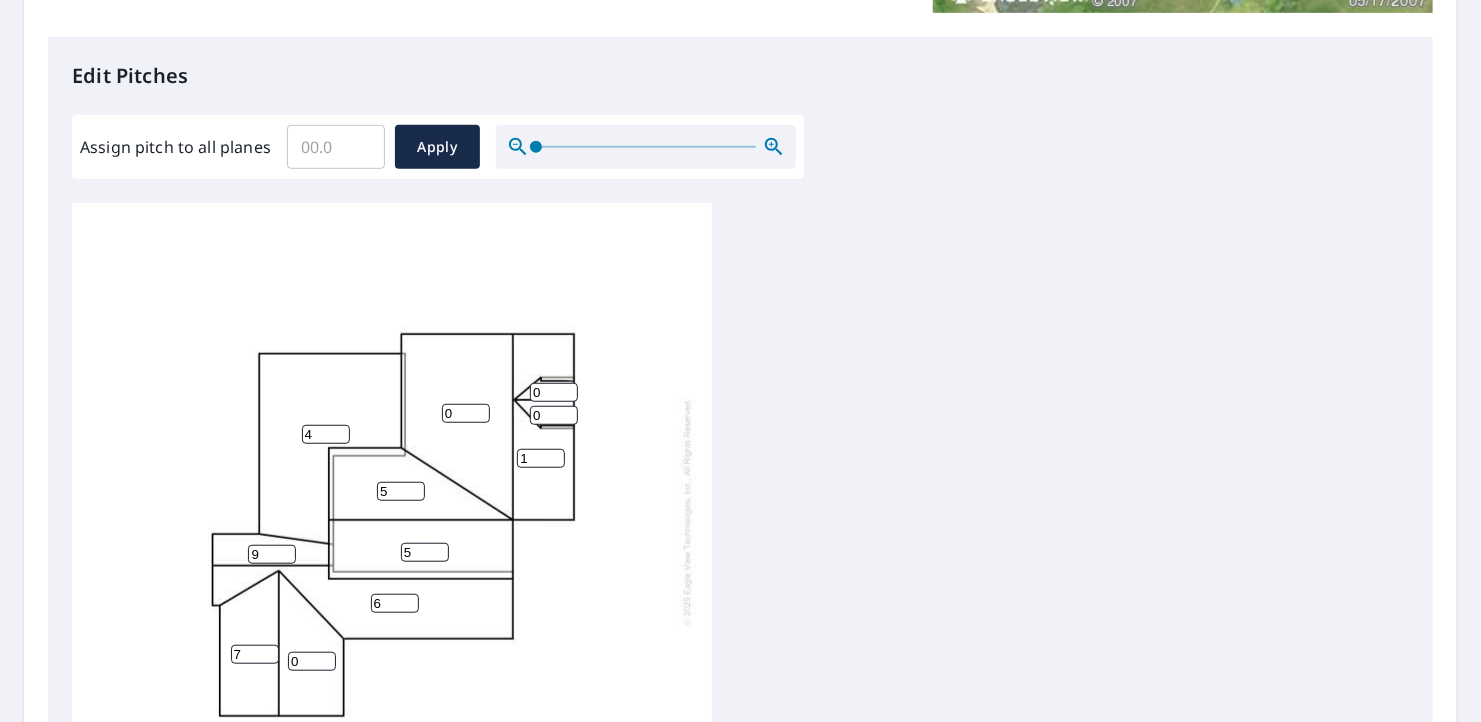 click on "1" at bounding box center [541, 458] 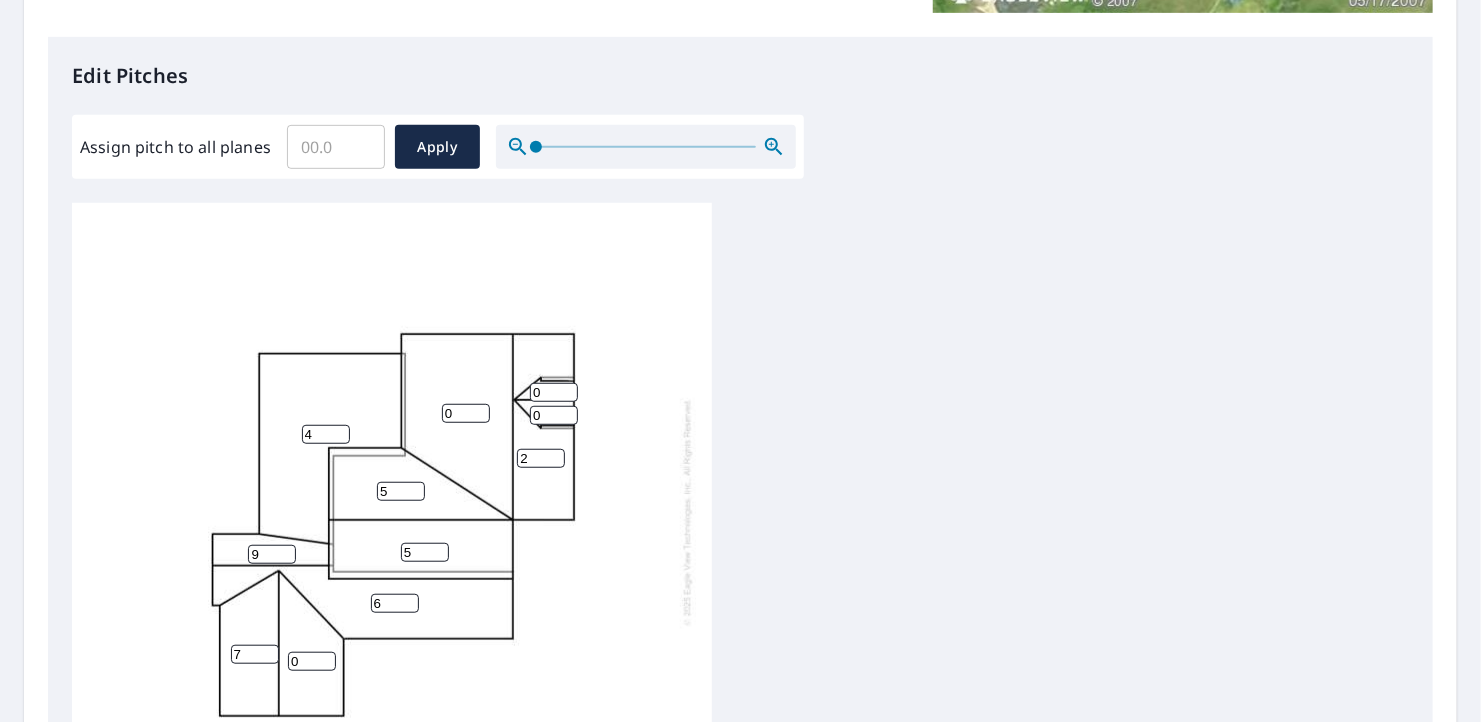 click on "2" at bounding box center [541, 458] 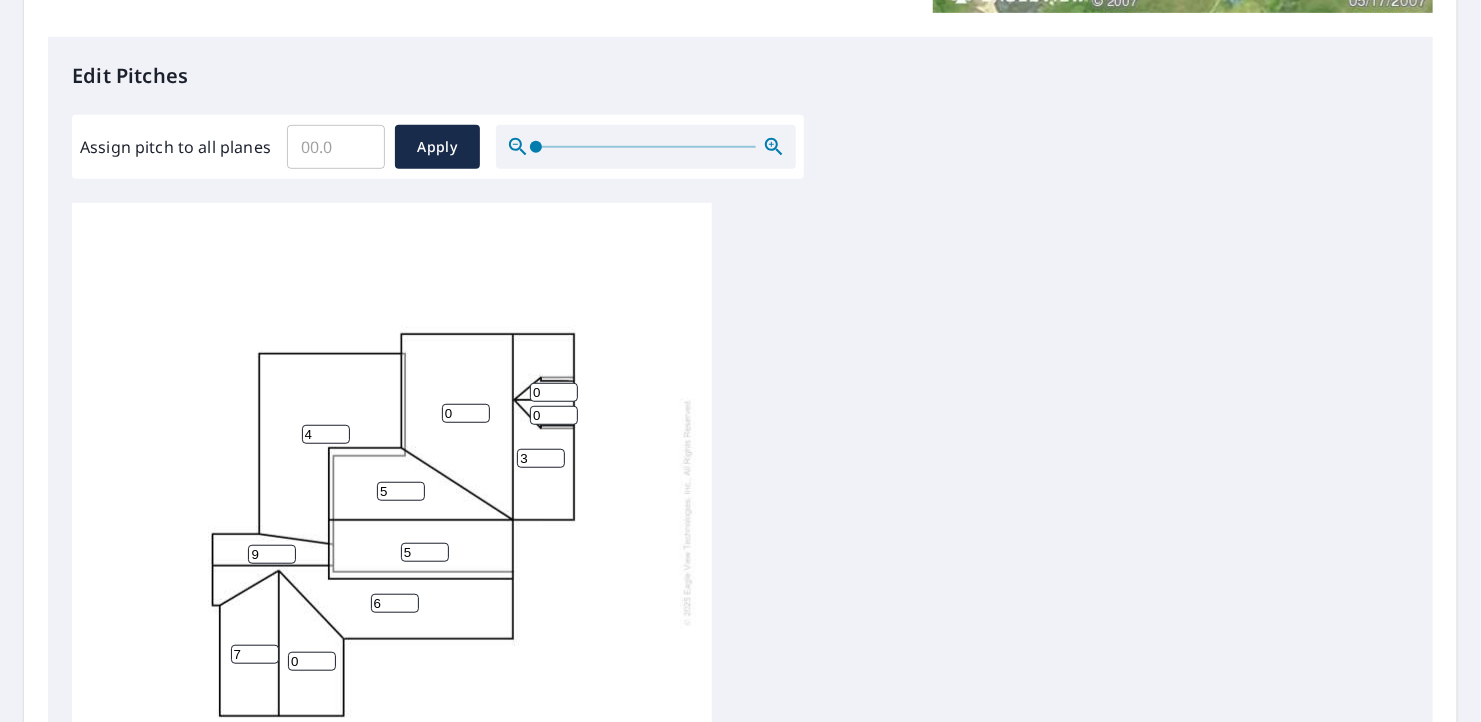 click on "3" at bounding box center (541, 458) 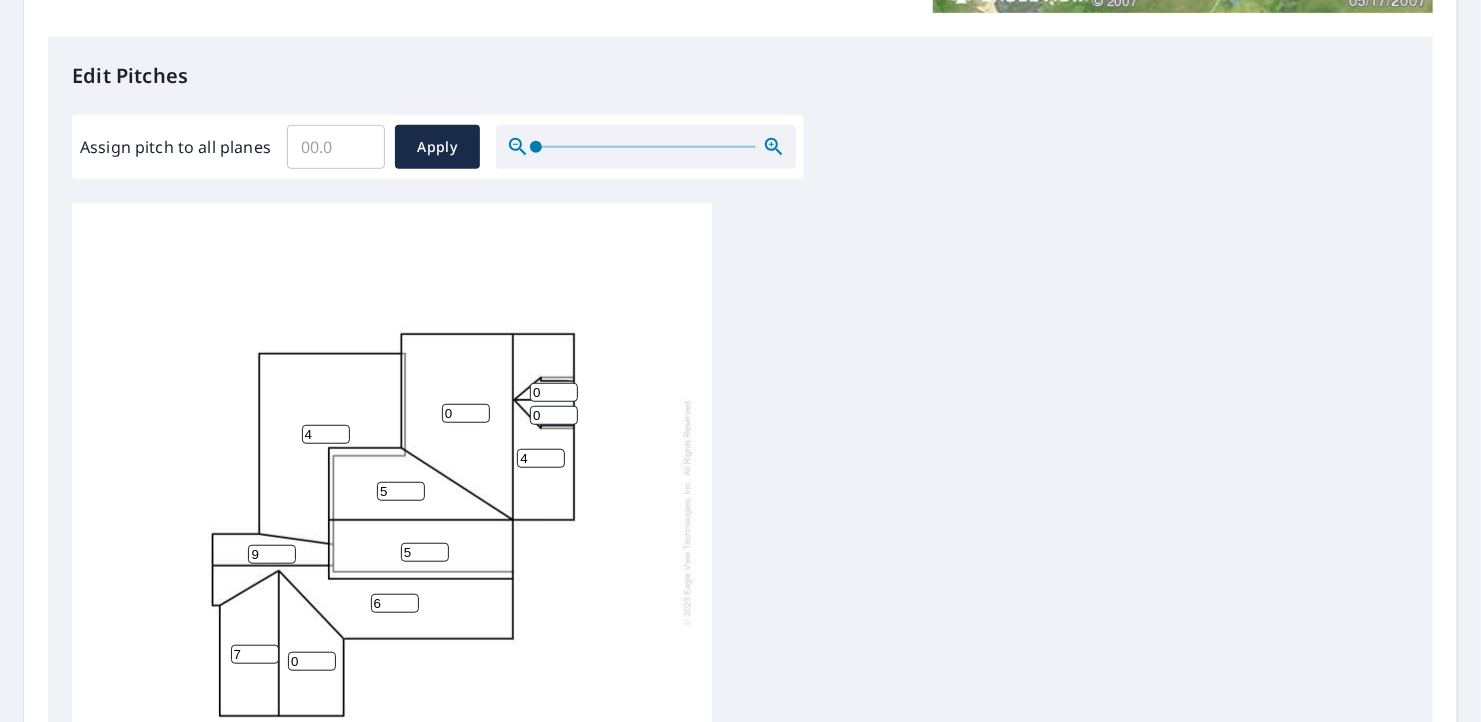 click on "4" at bounding box center (541, 458) 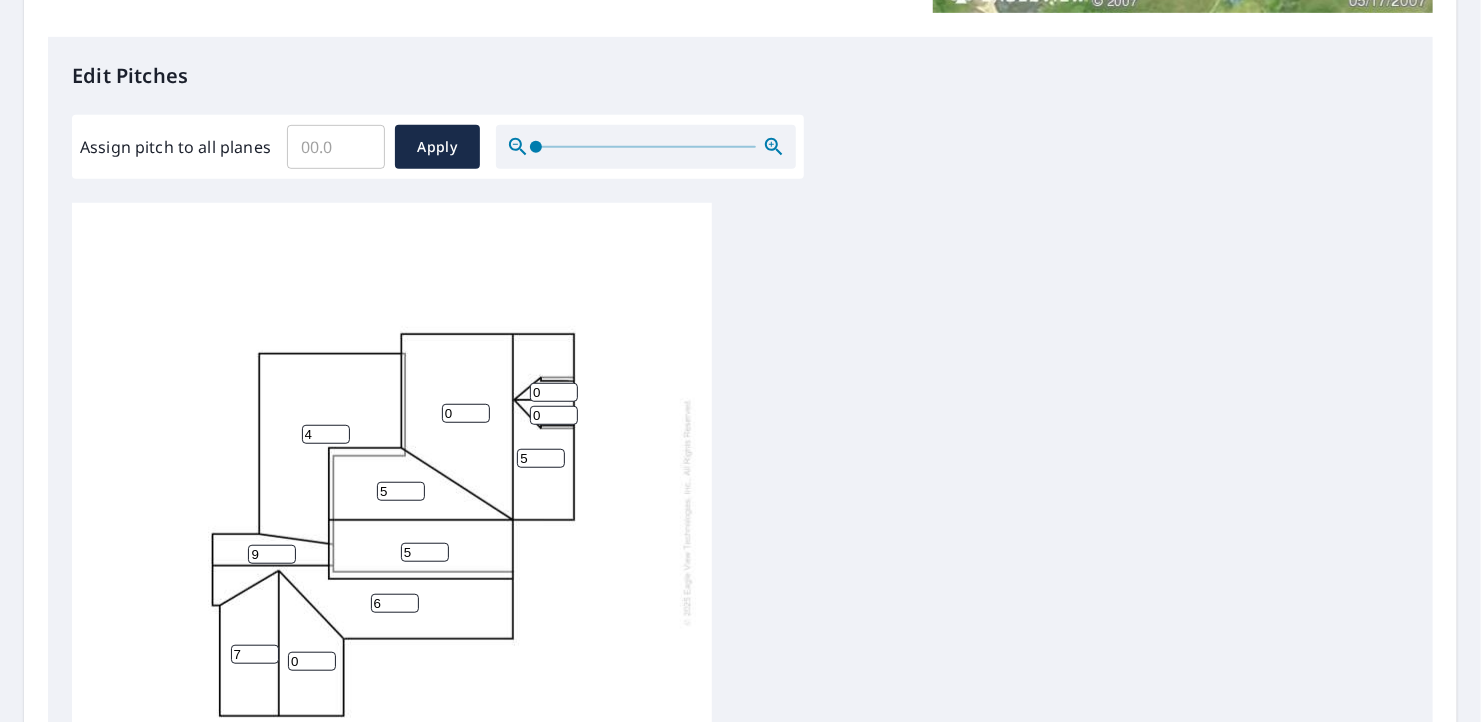 click on "5" at bounding box center [541, 458] 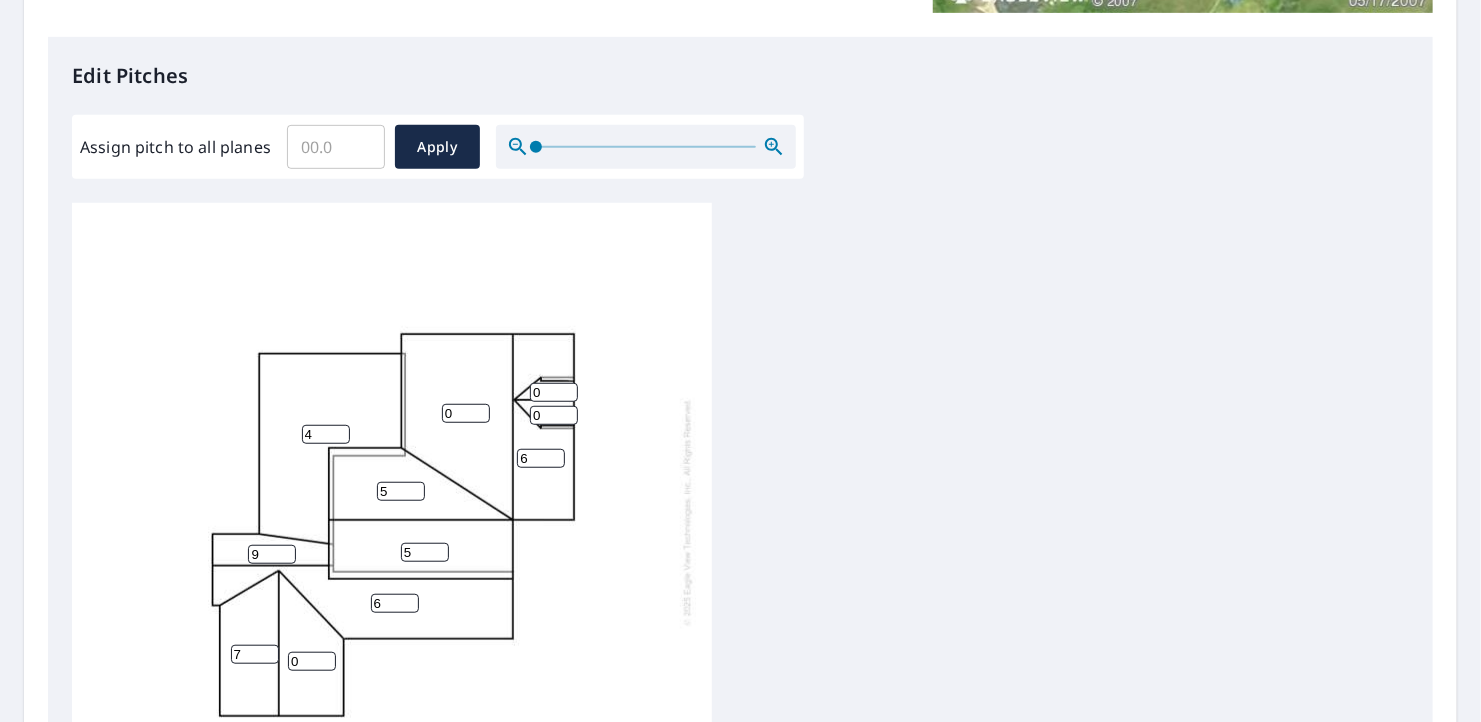 type on "6" 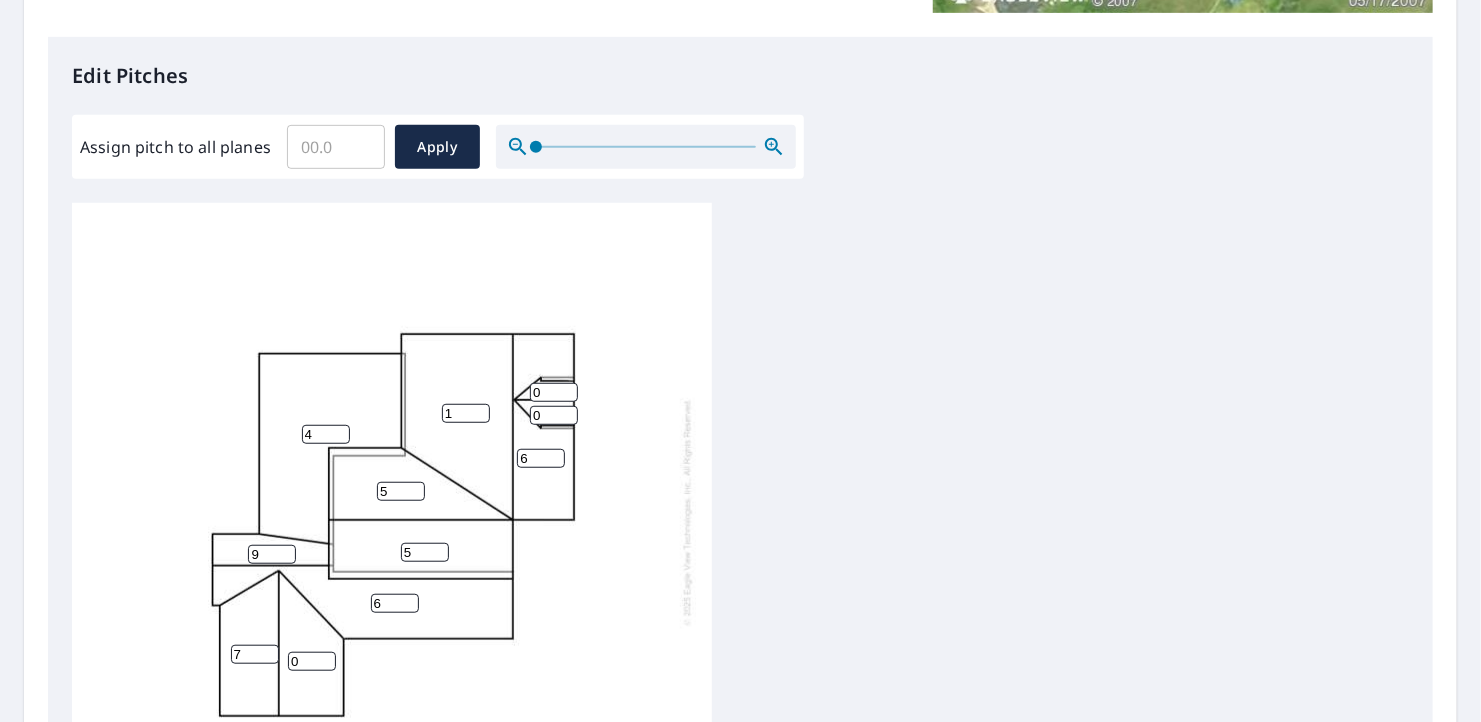click on "1" at bounding box center [466, 413] 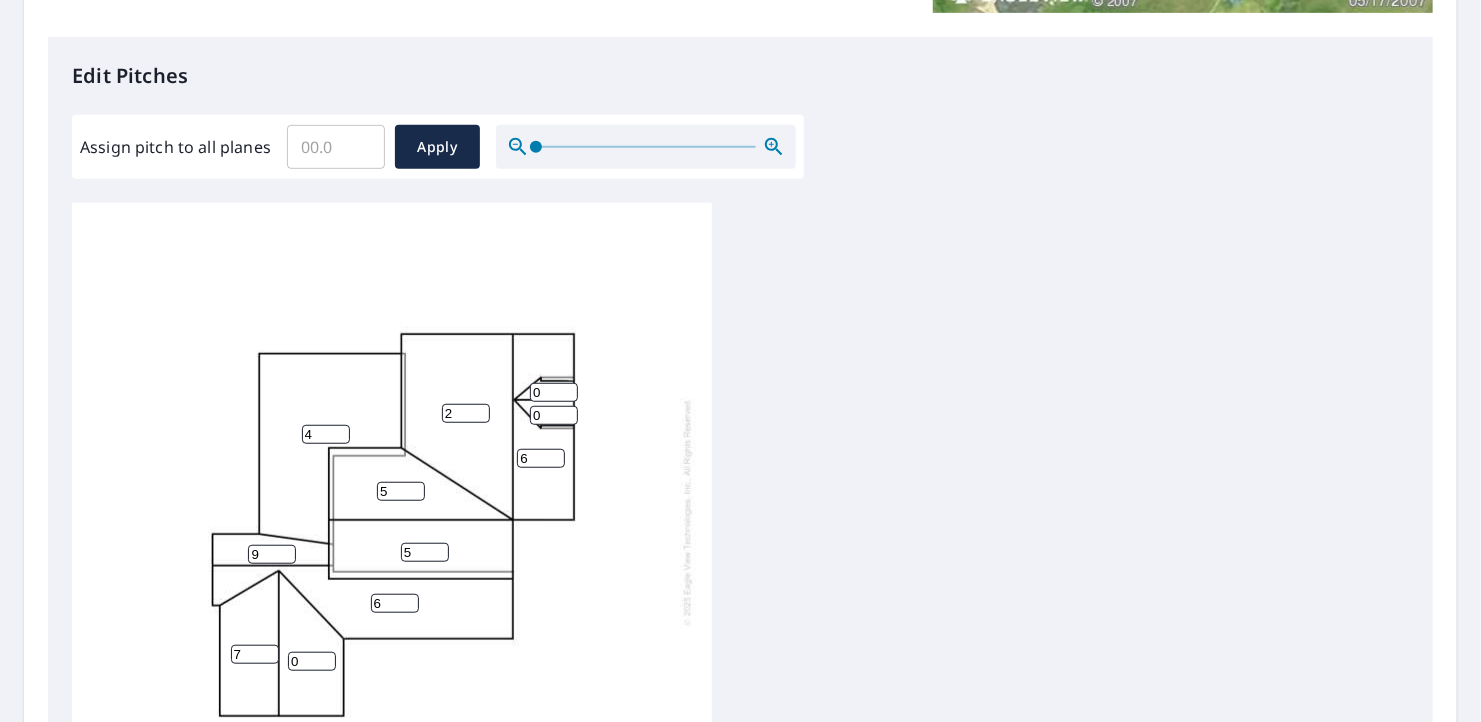 click on "2" at bounding box center (466, 413) 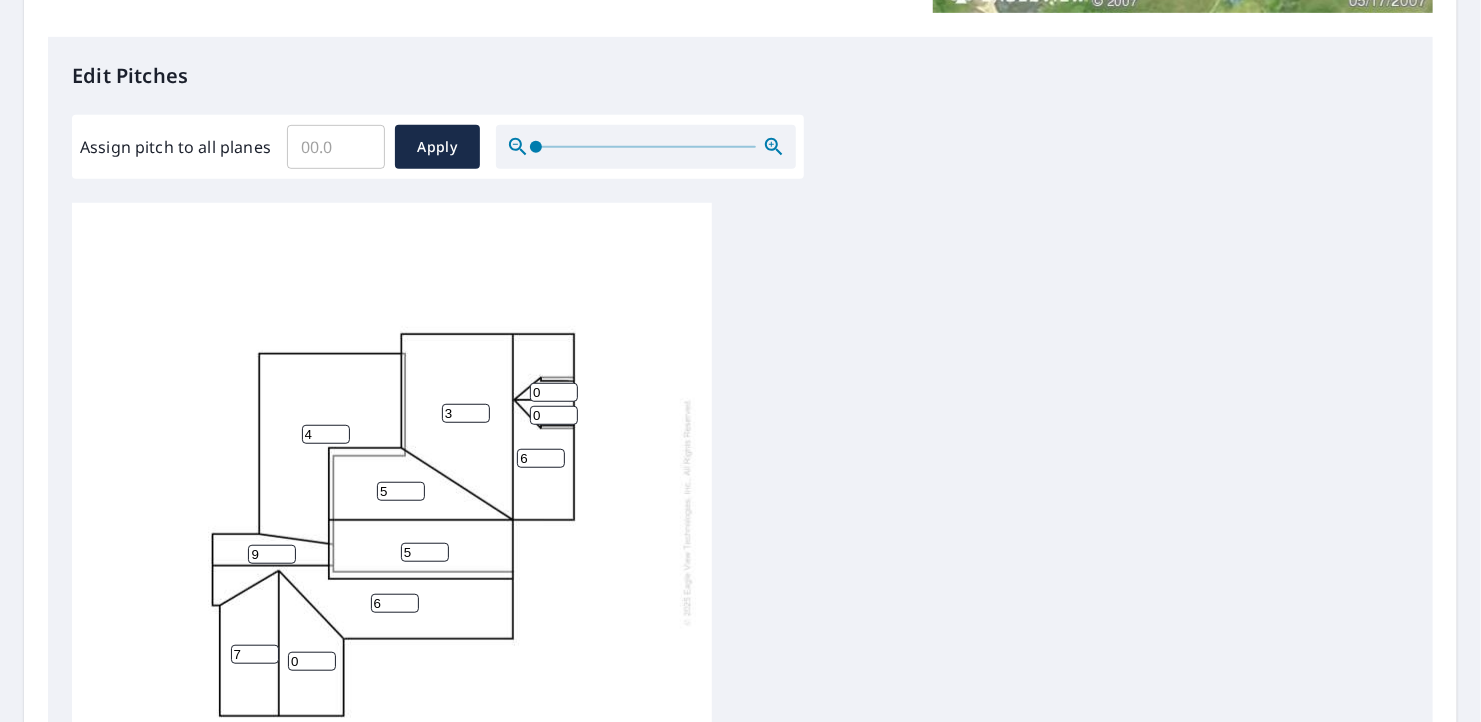 click on "3" at bounding box center (466, 413) 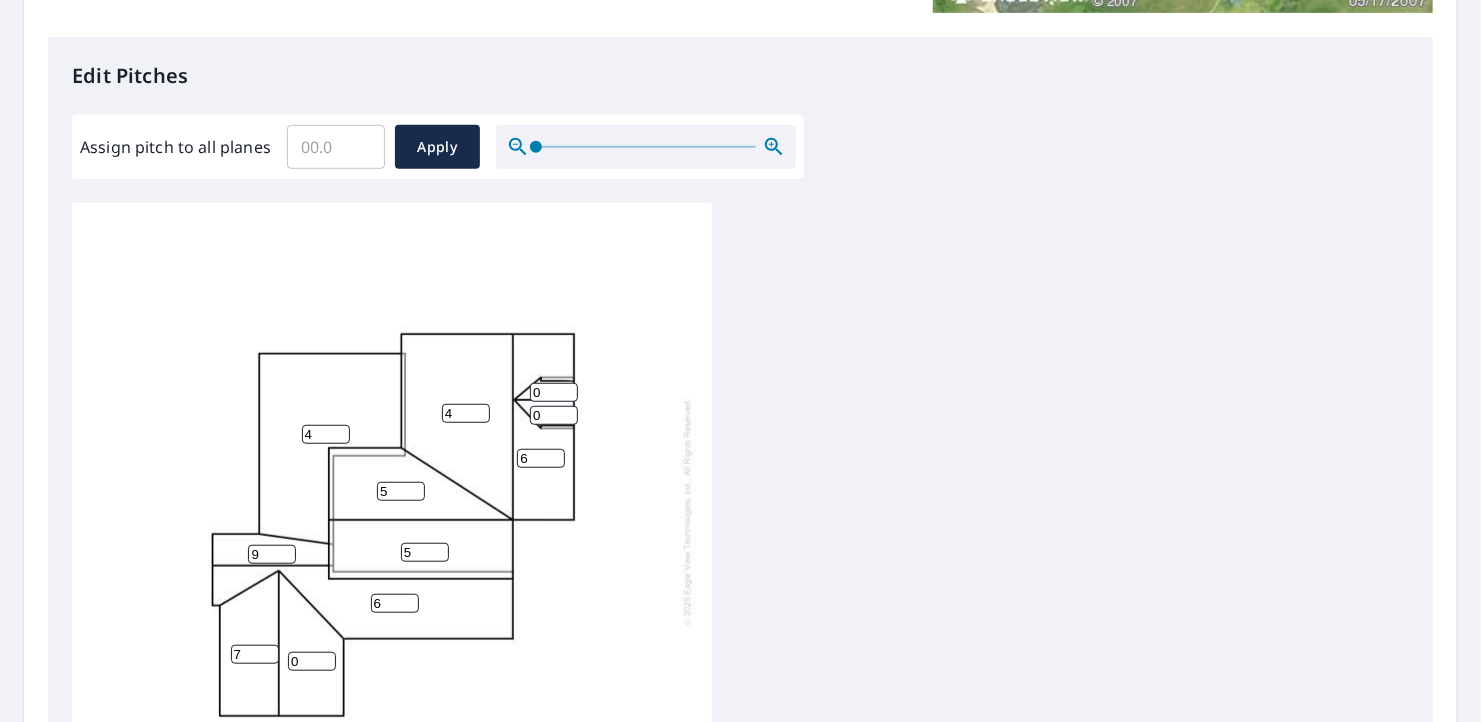 click on "4" at bounding box center (466, 413) 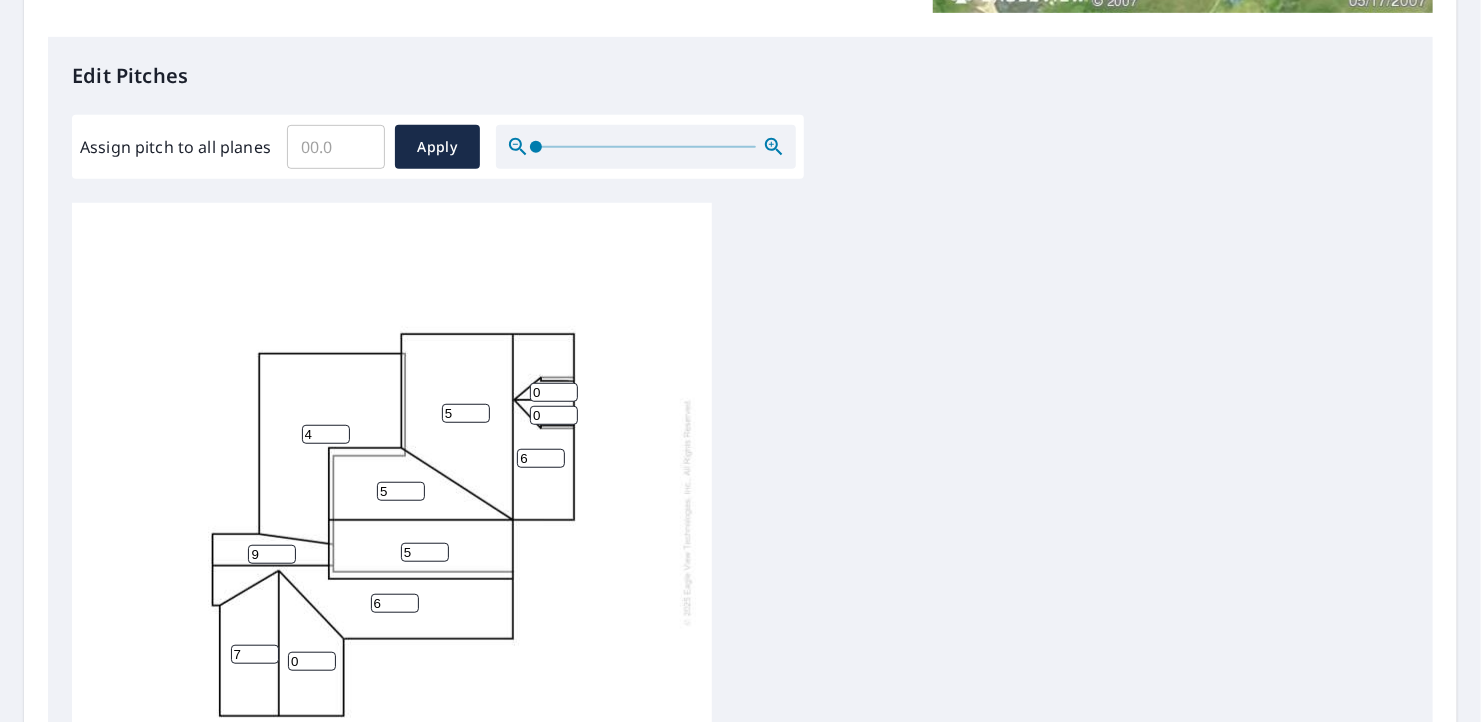 click on "5" at bounding box center (466, 413) 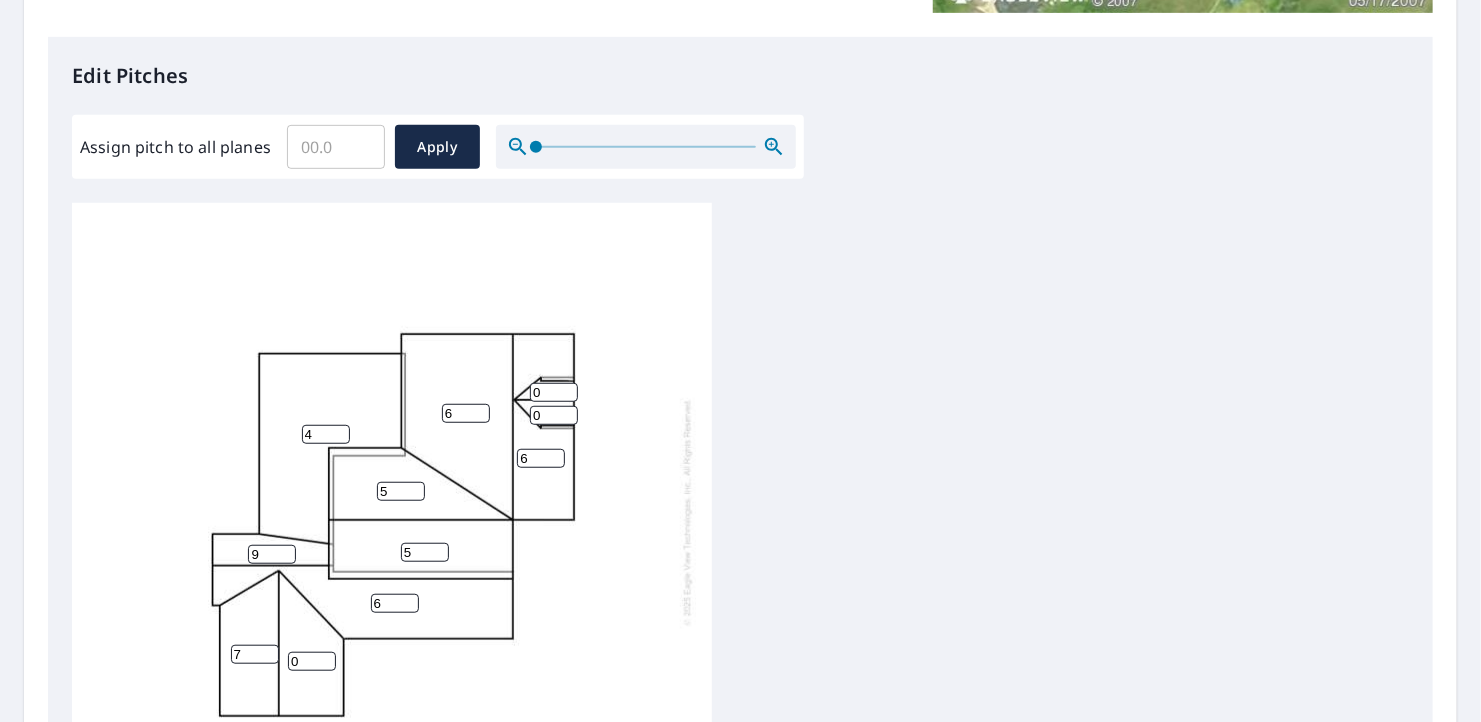 type on "6" 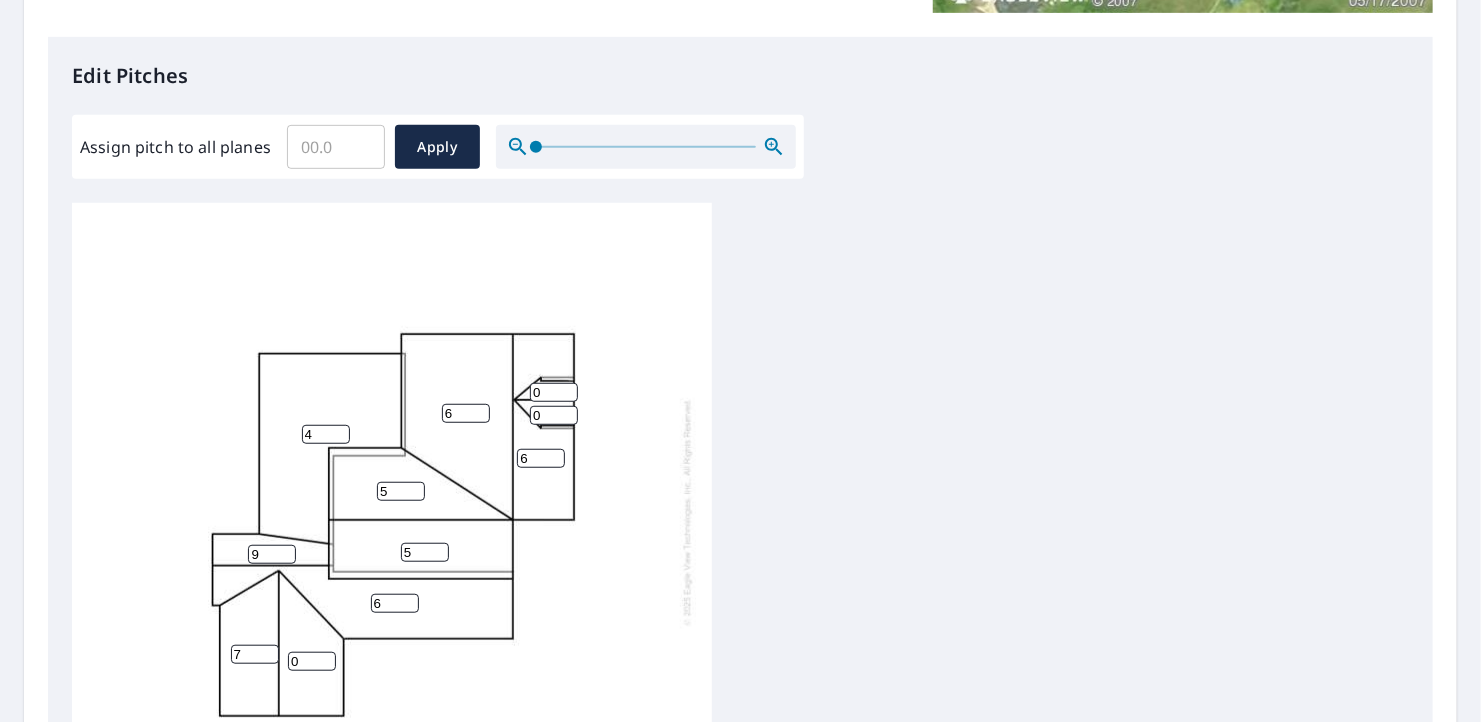 click on "[PHONE]" at bounding box center [392, 512] 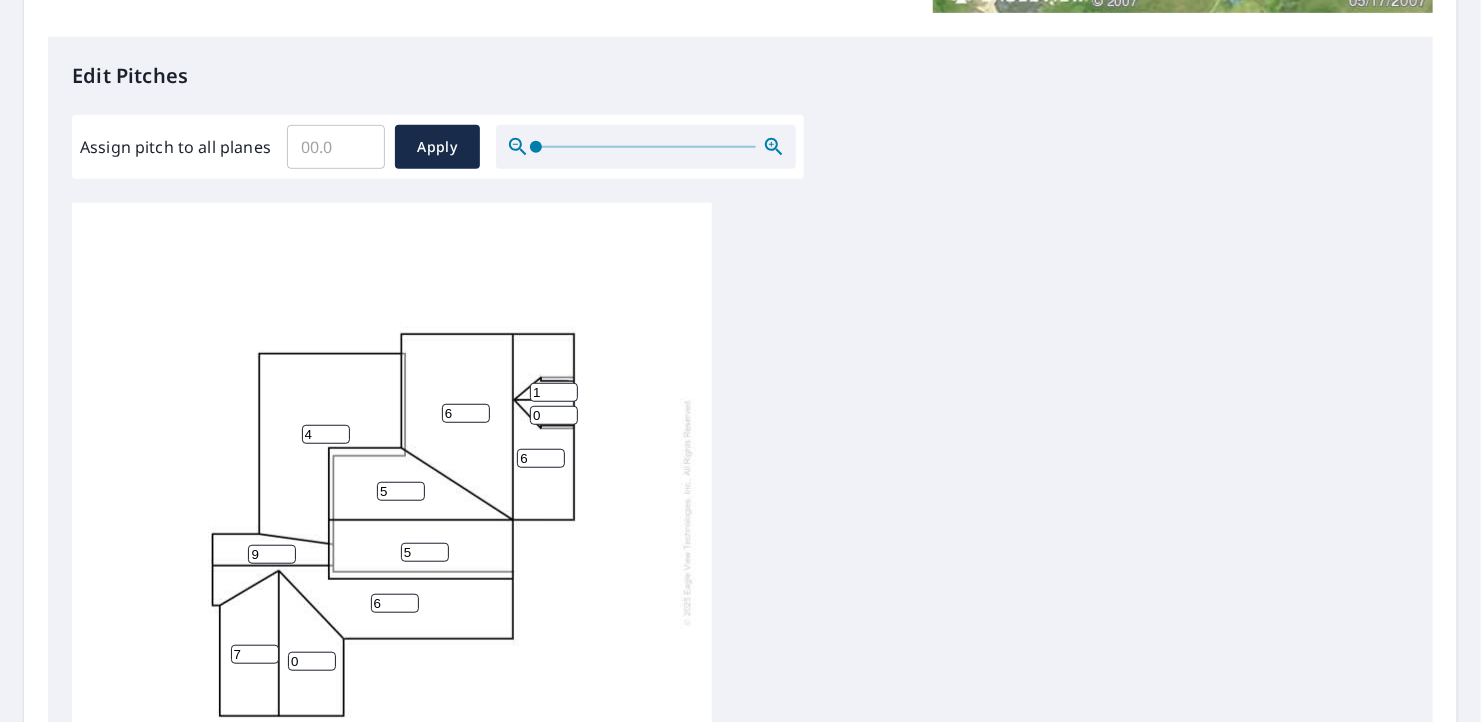 click on "1" at bounding box center (554, 392) 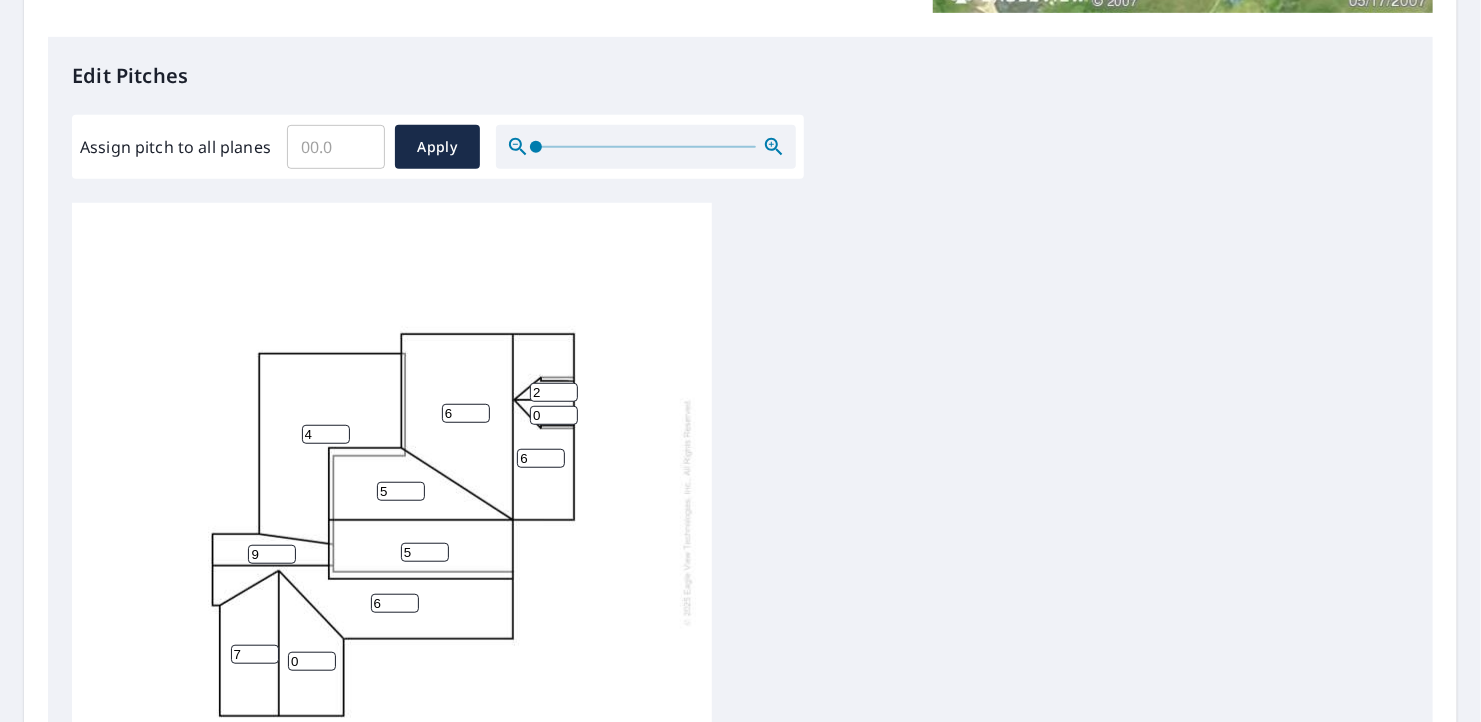 click on "2" at bounding box center (554, 392) 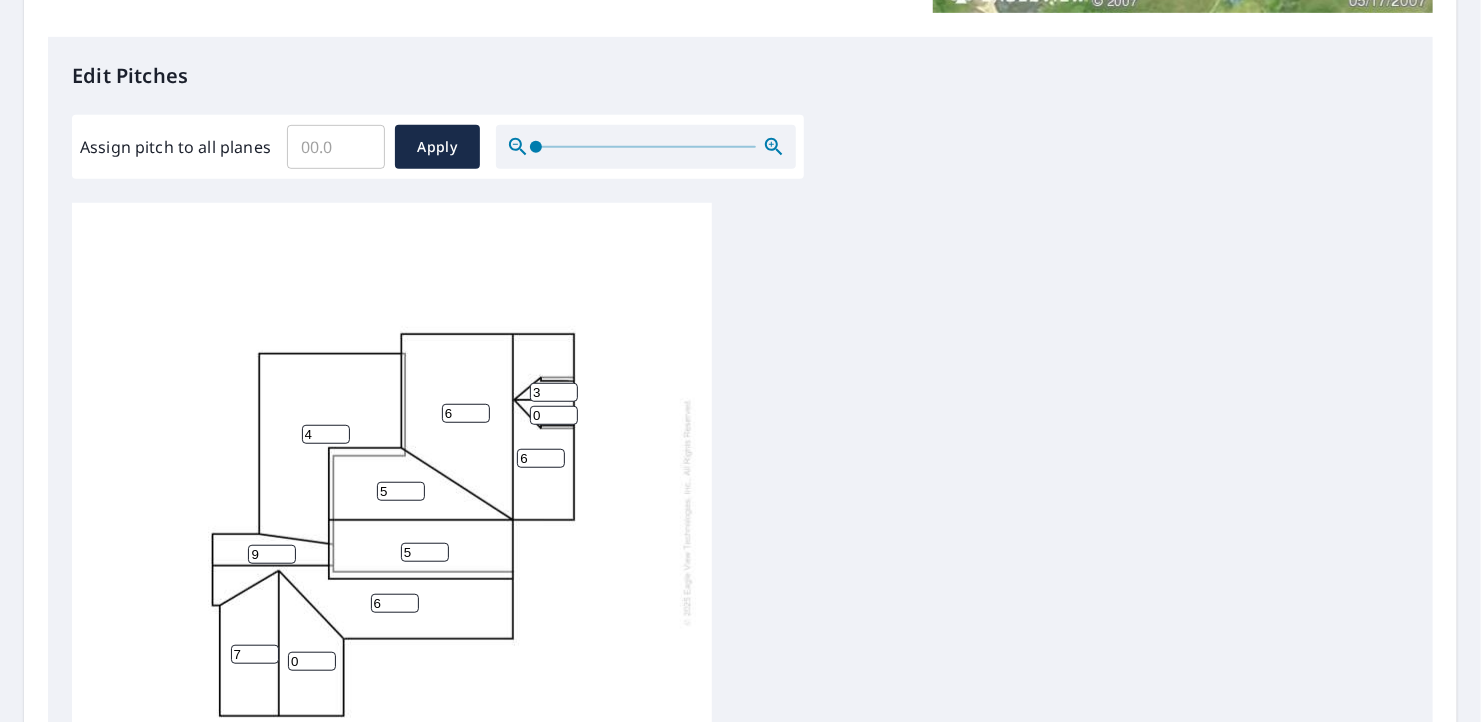 click on "3" at bounding box center (554, 392) 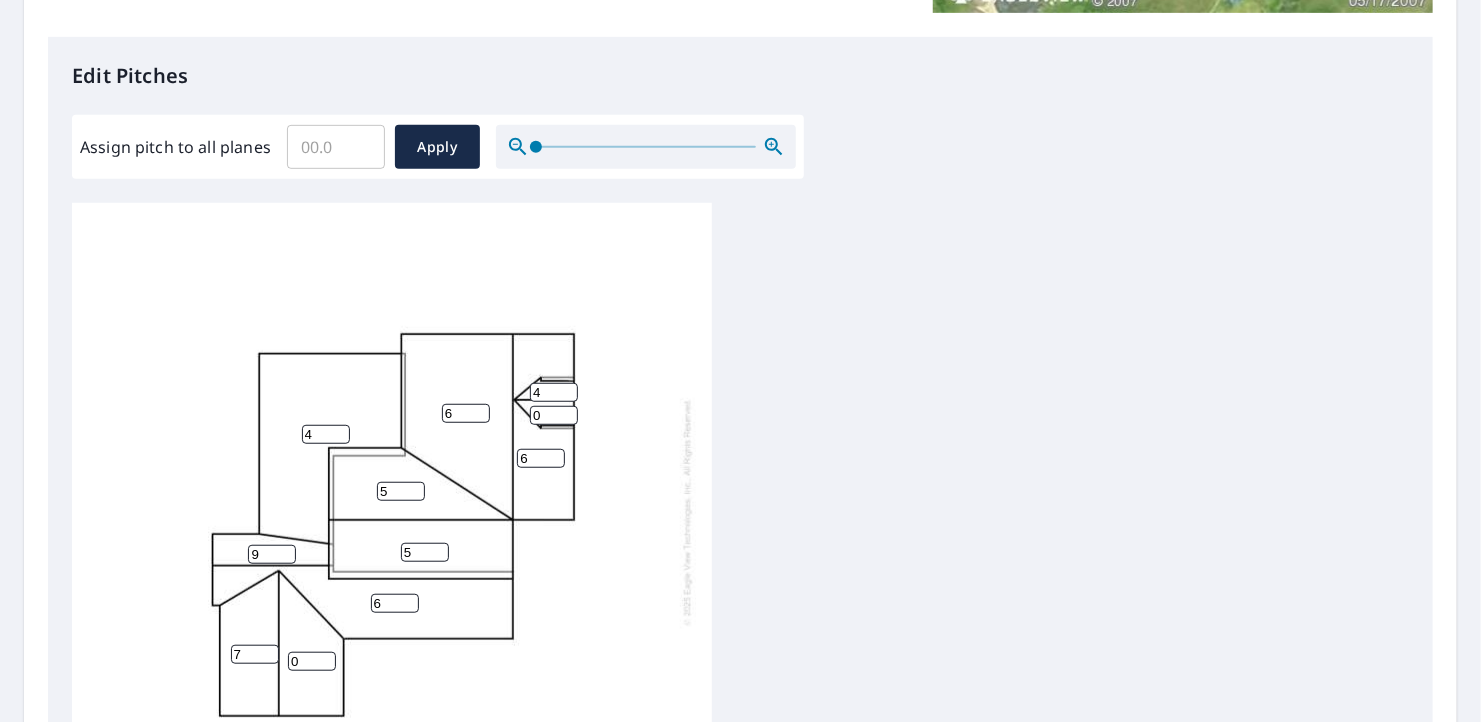 click on "4" at bounding box center [554, 392] 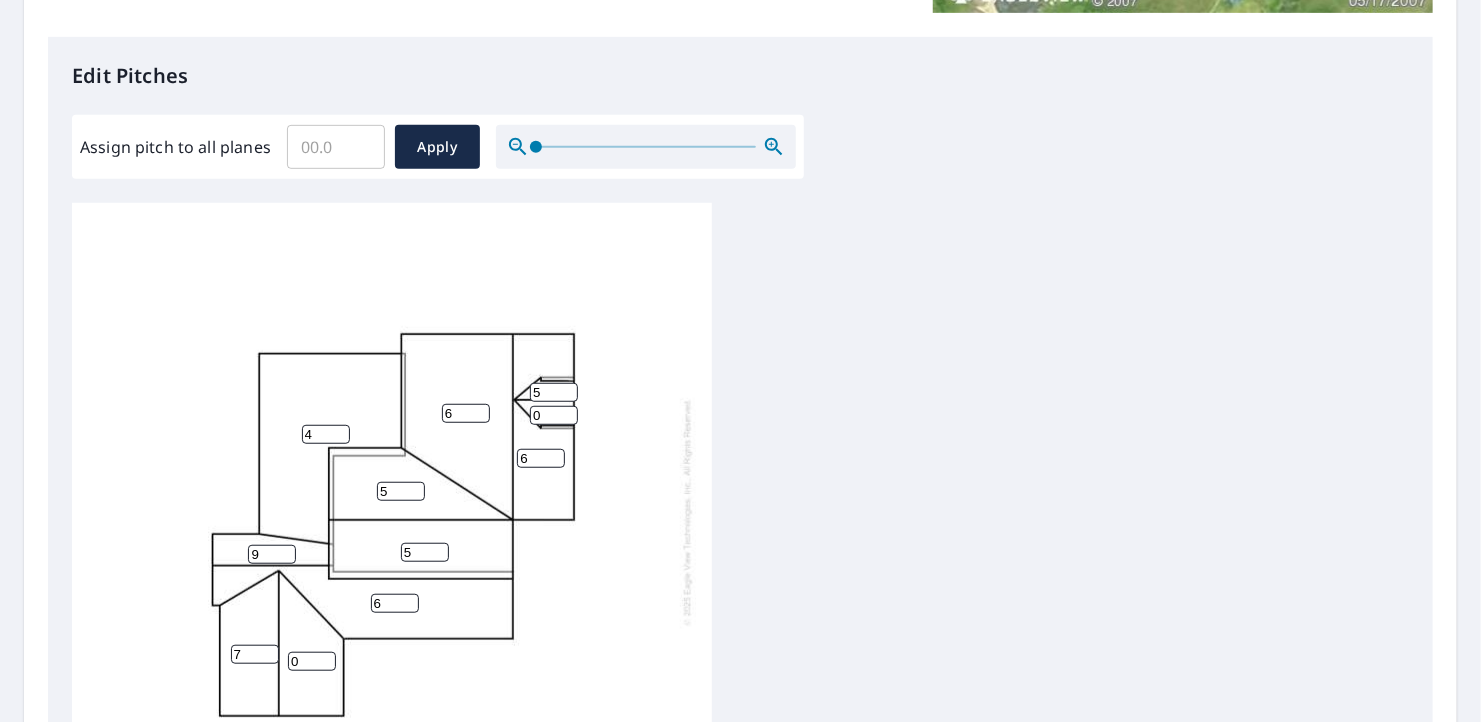click on "5" at bounding box center (554, 392) 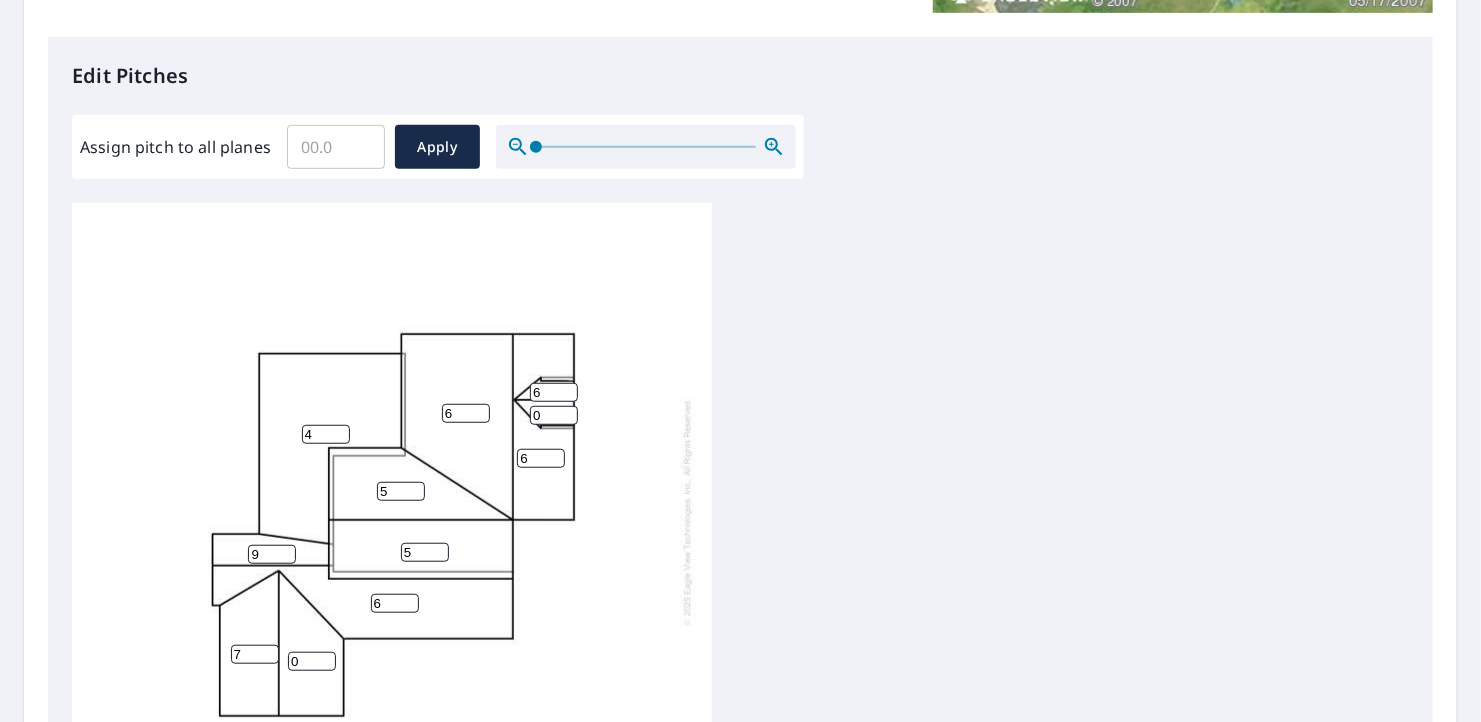 click on "6" at bounding box center [554, 392] 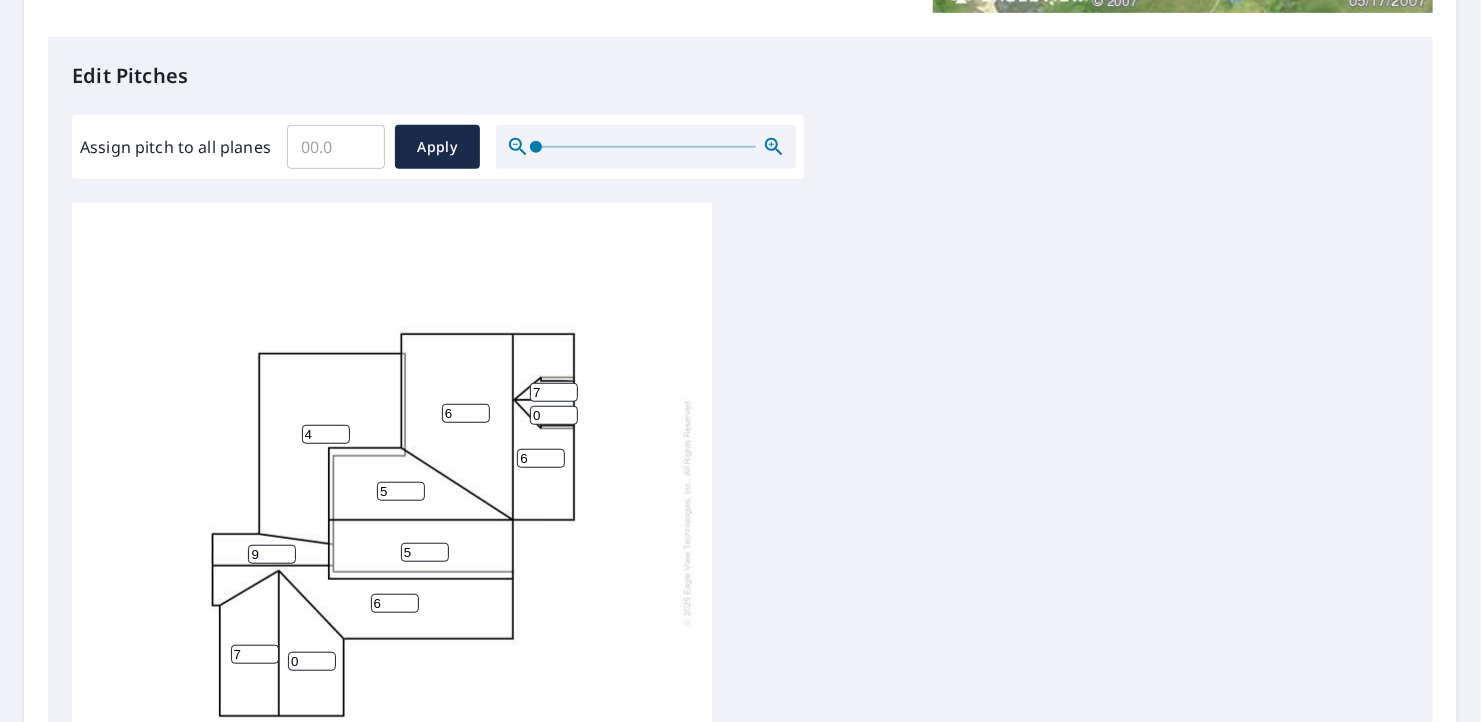 click on "7" at bounding box center (554, 392) 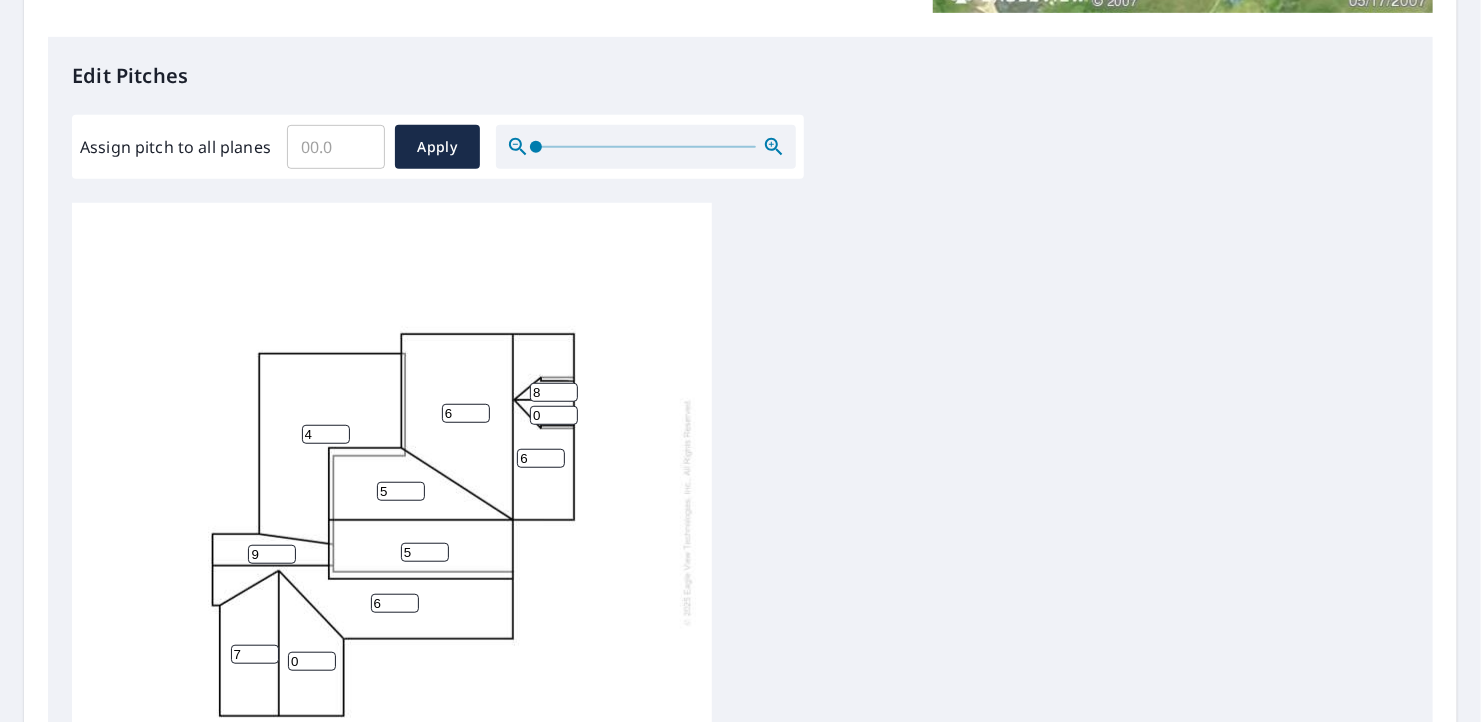 type on "8" 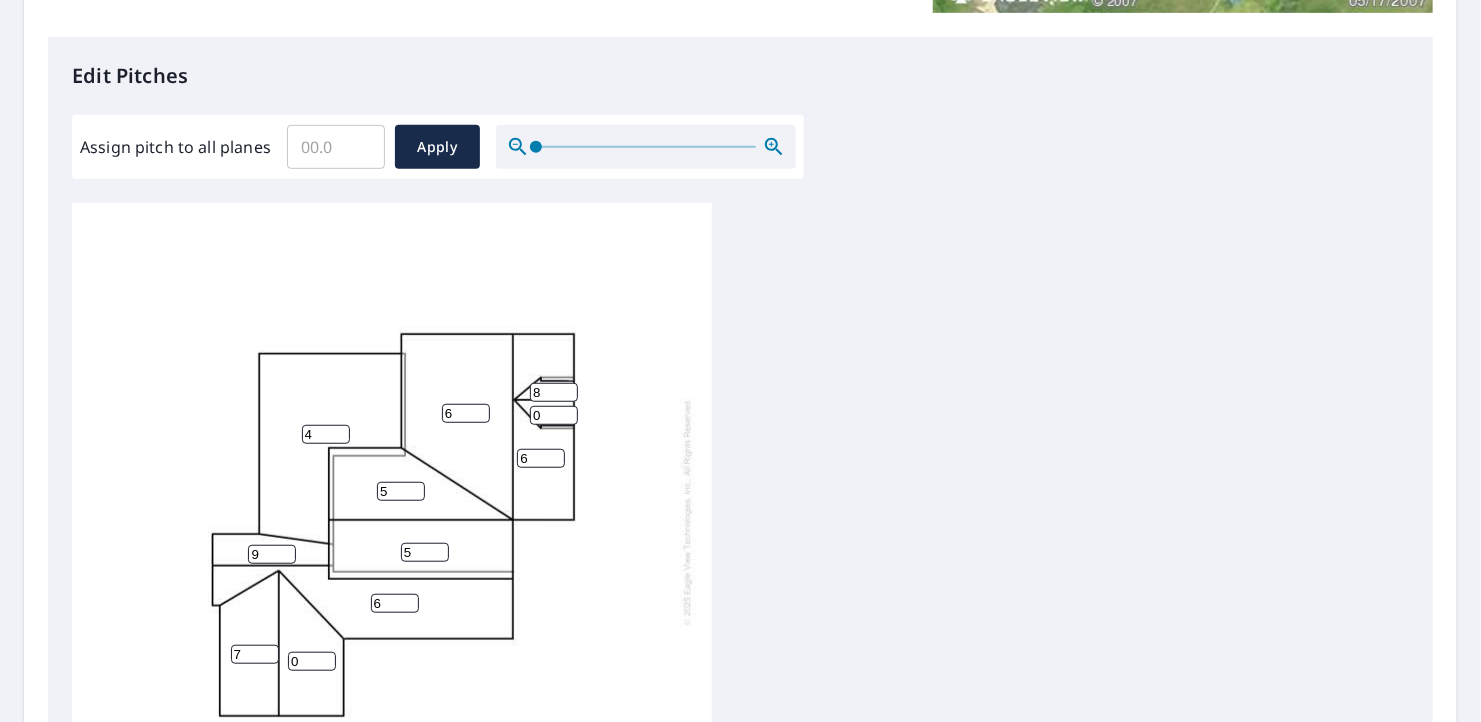 click on "8" at bounding box center [554, 392] 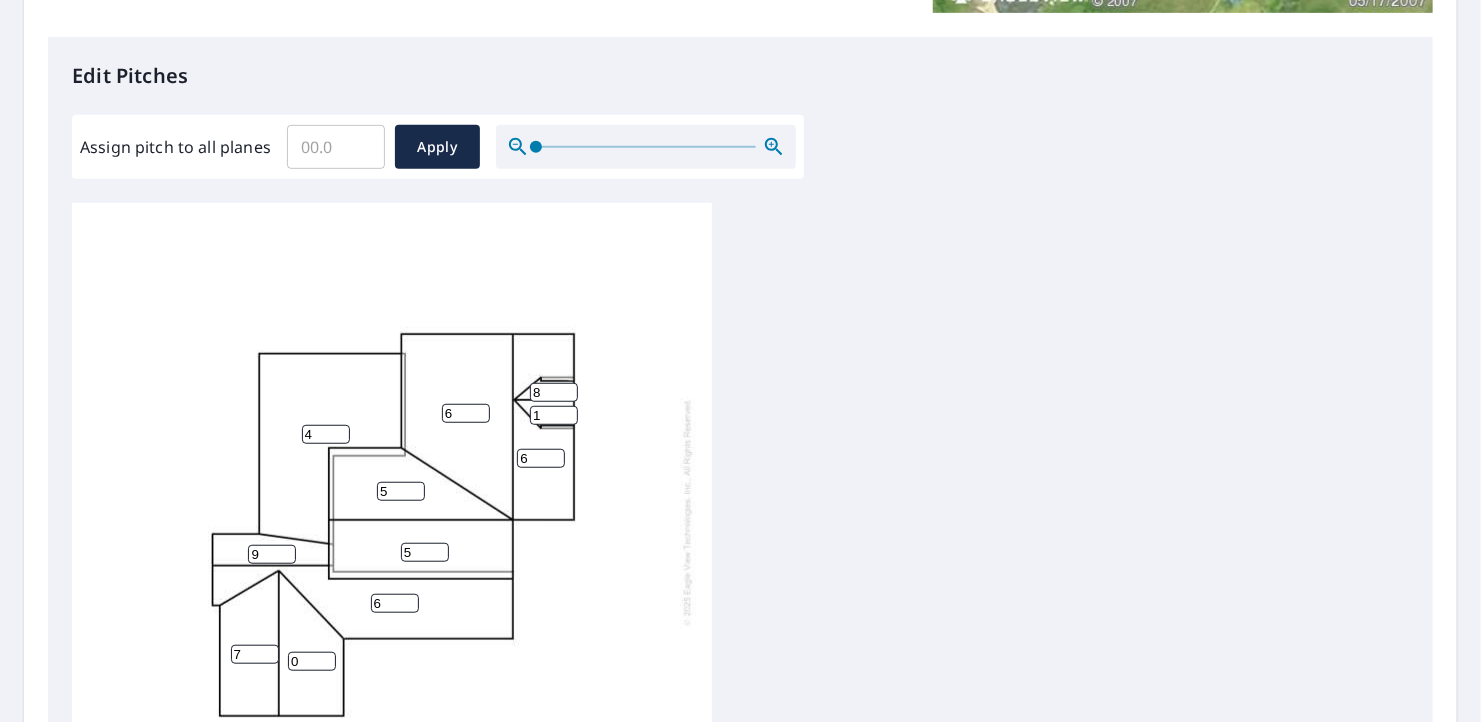 click on "1" at bounding box center (554, 415) 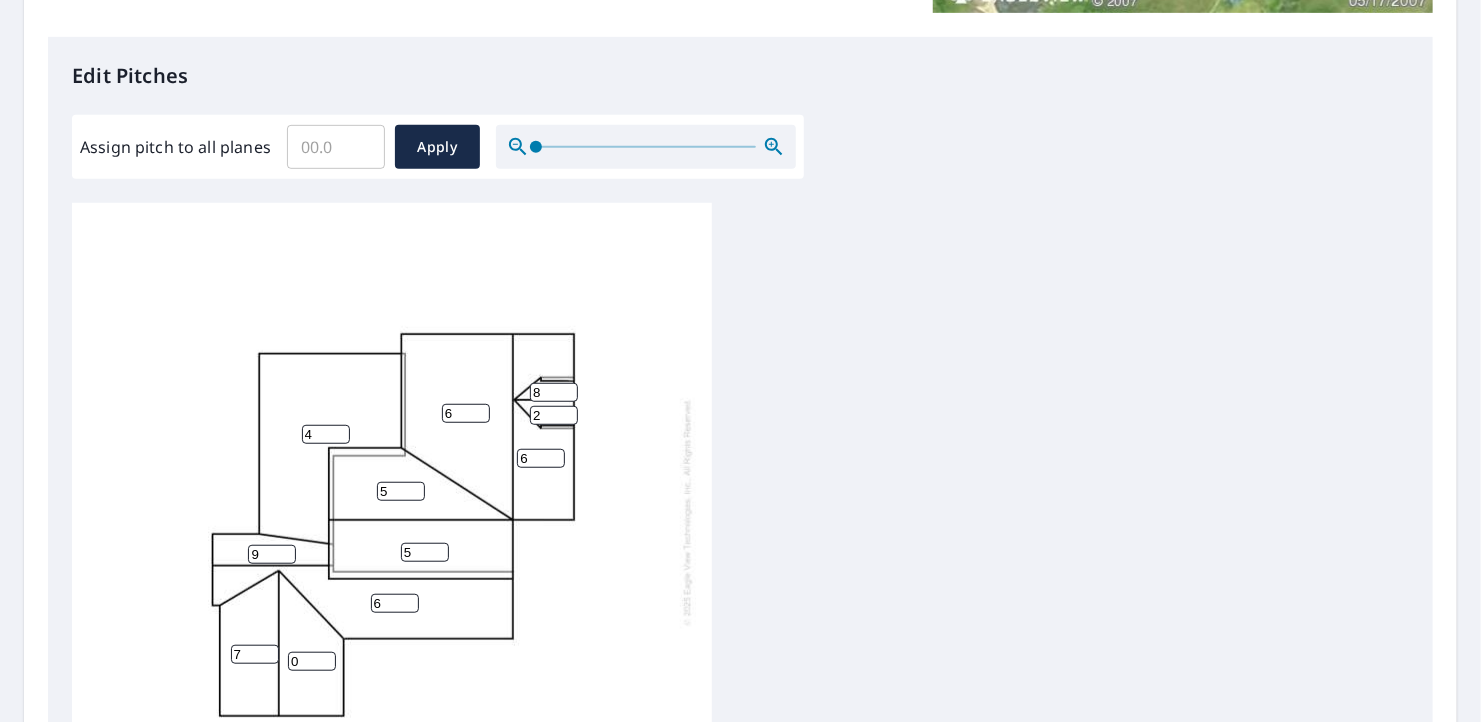 click on "2" at bounding box center (554, 415) 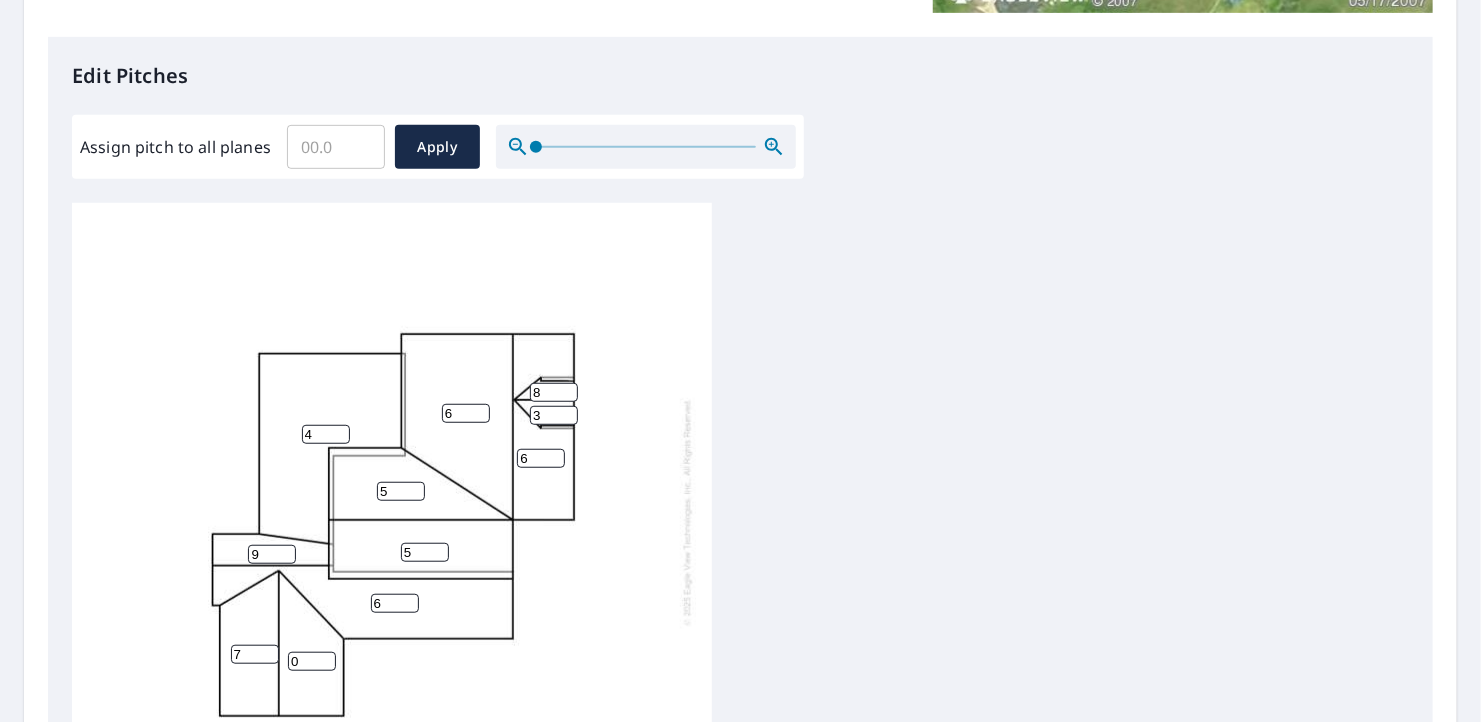 click on "3" at bounding box center [554, 415] 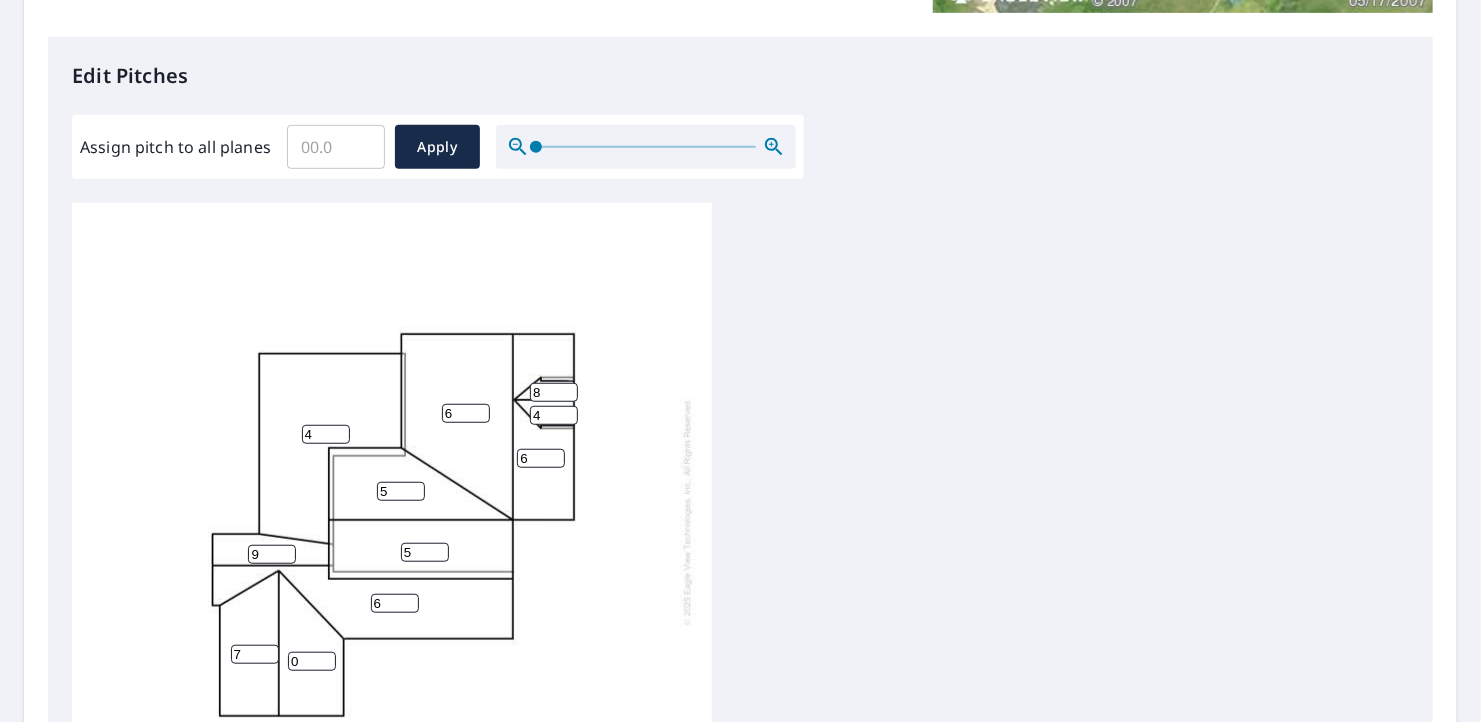 click on "4" at bounding box center [554, 415] 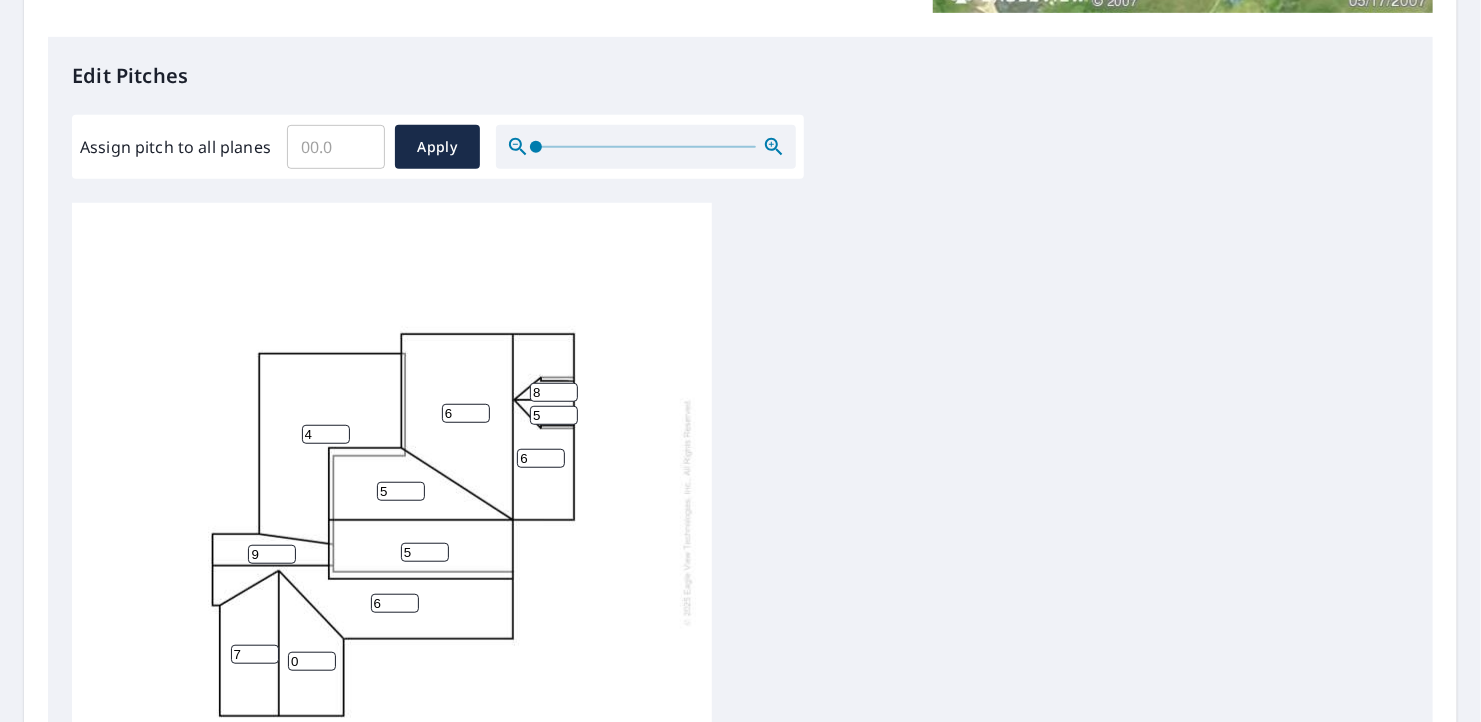 click on "5" at bounding box center [554, 415] 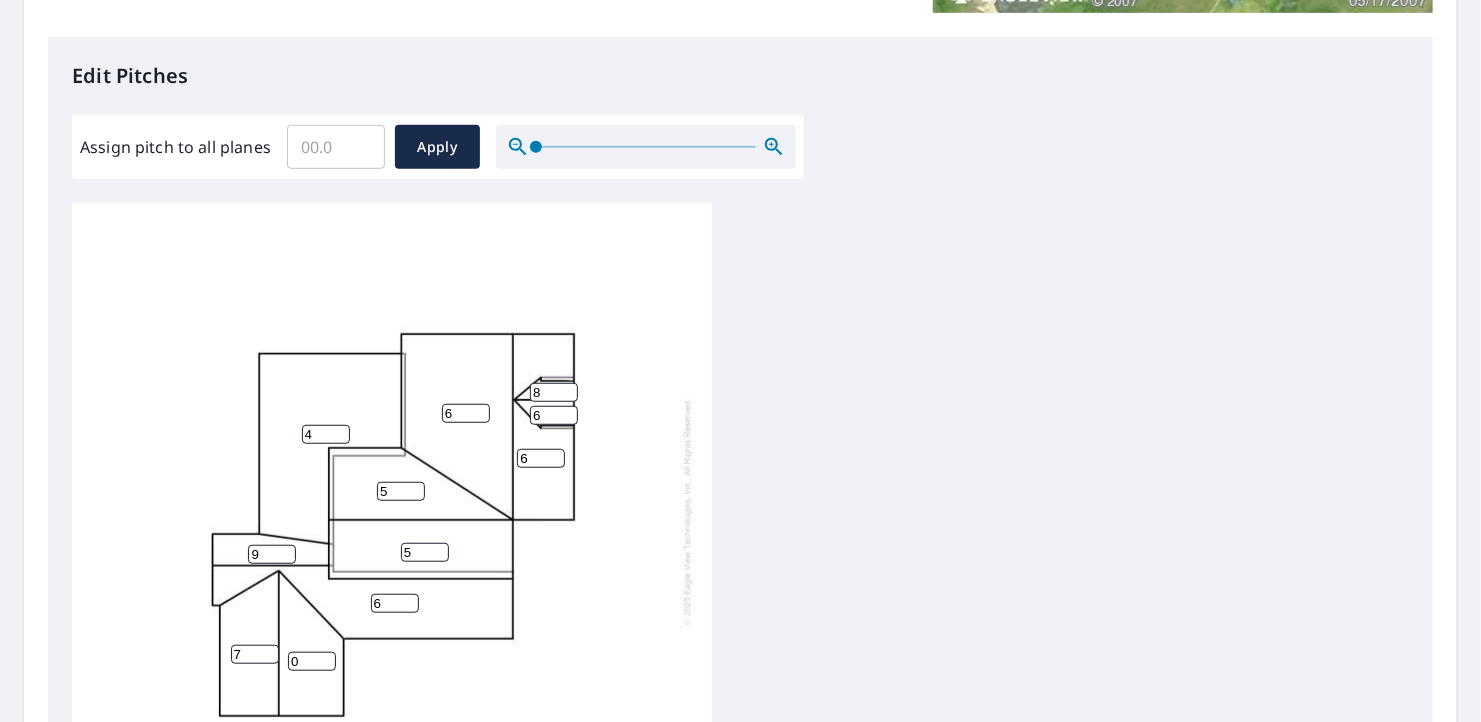 click on "6" at bounding box center [554, 415] 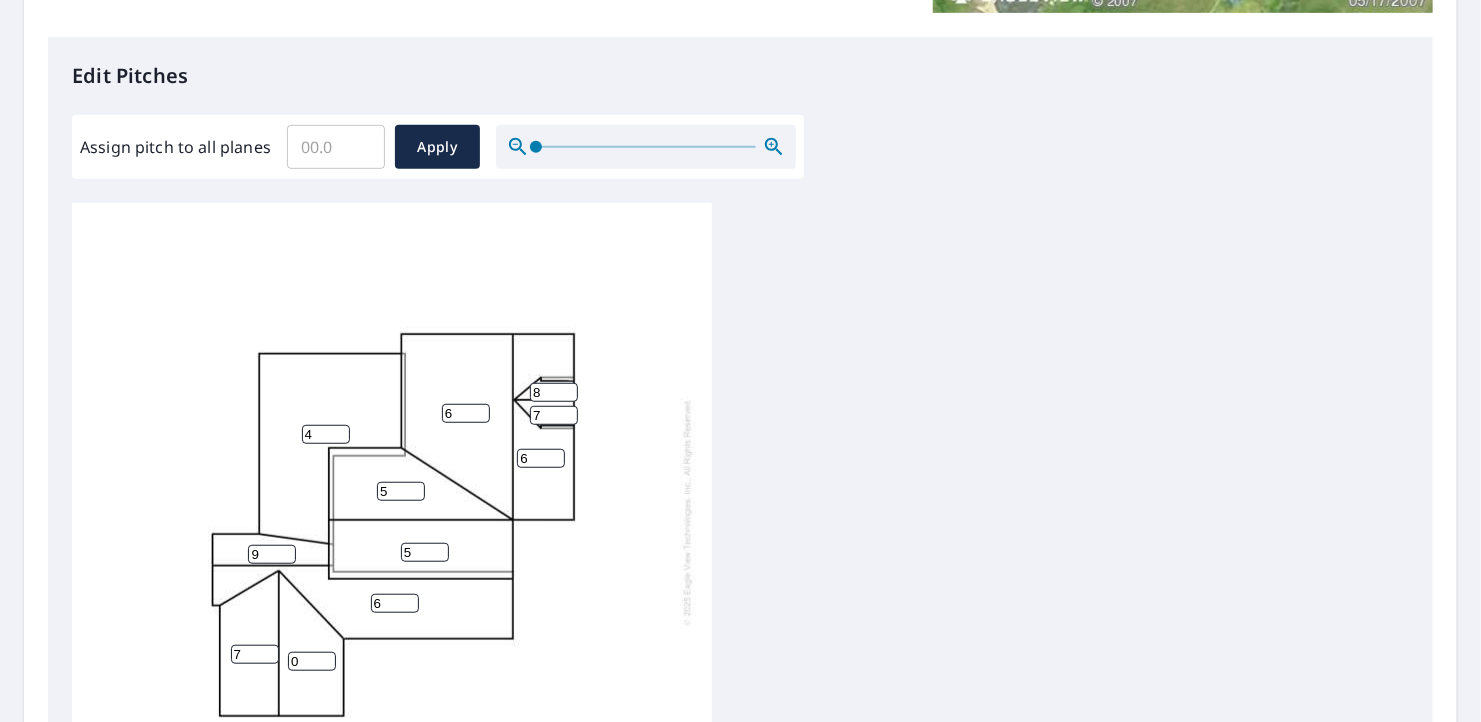click on "7" at bounding box center [554, 415] 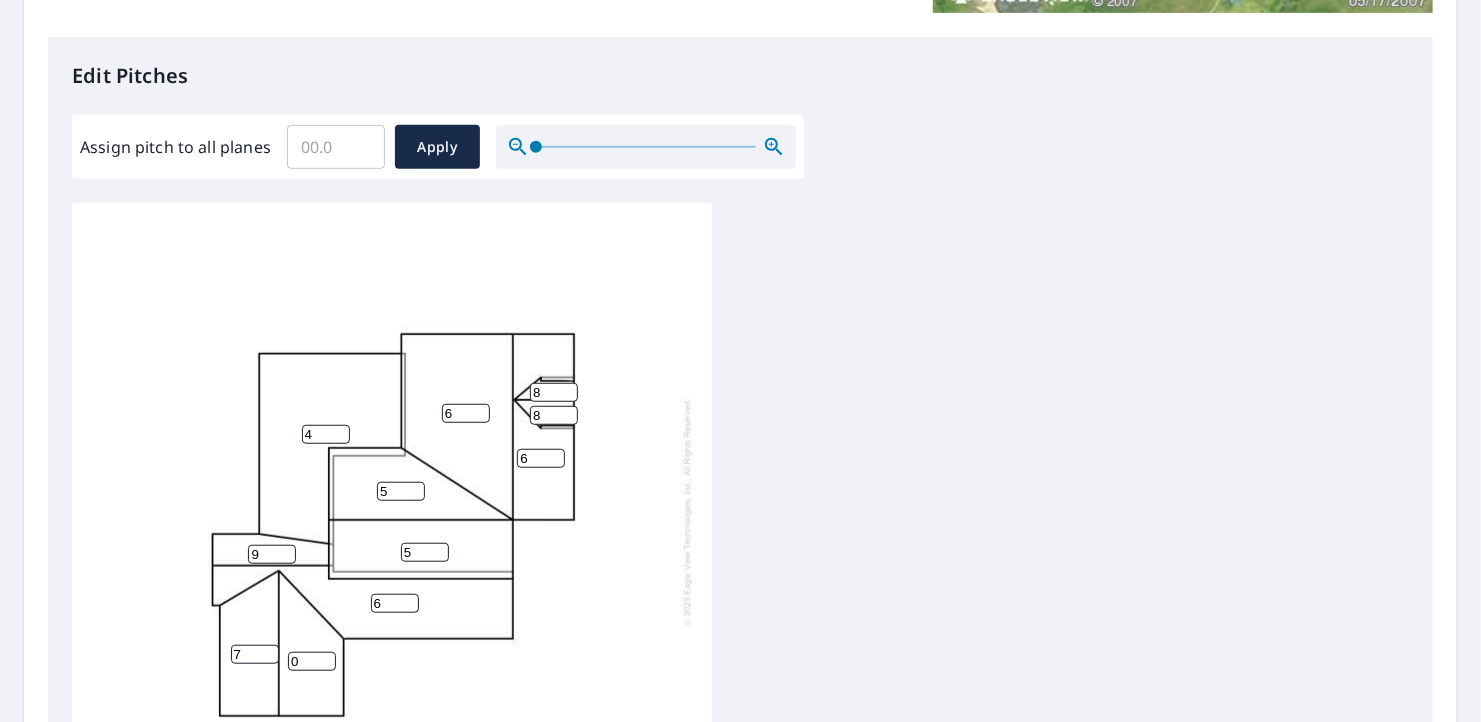 type on "8" 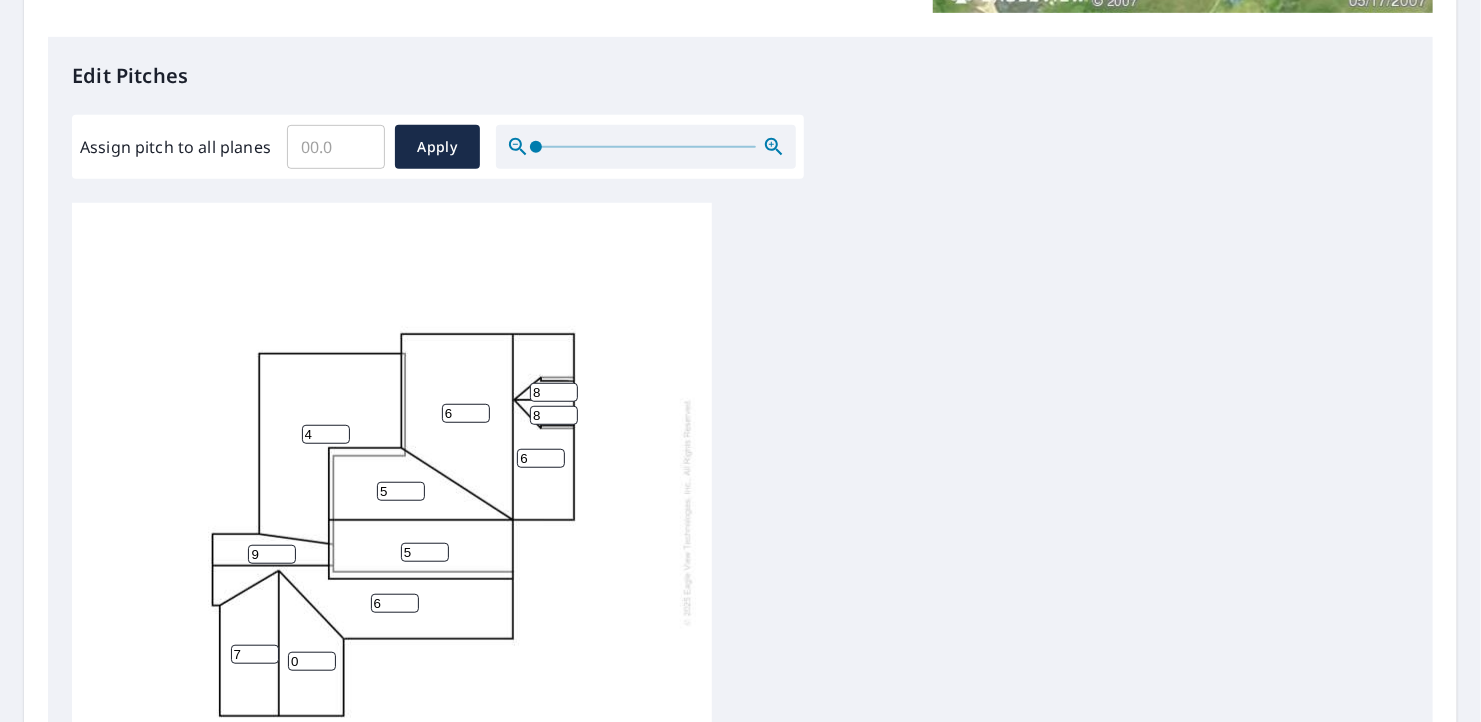 scroll, scrollTop: 700, scrollLeft: 0, axis: vertical 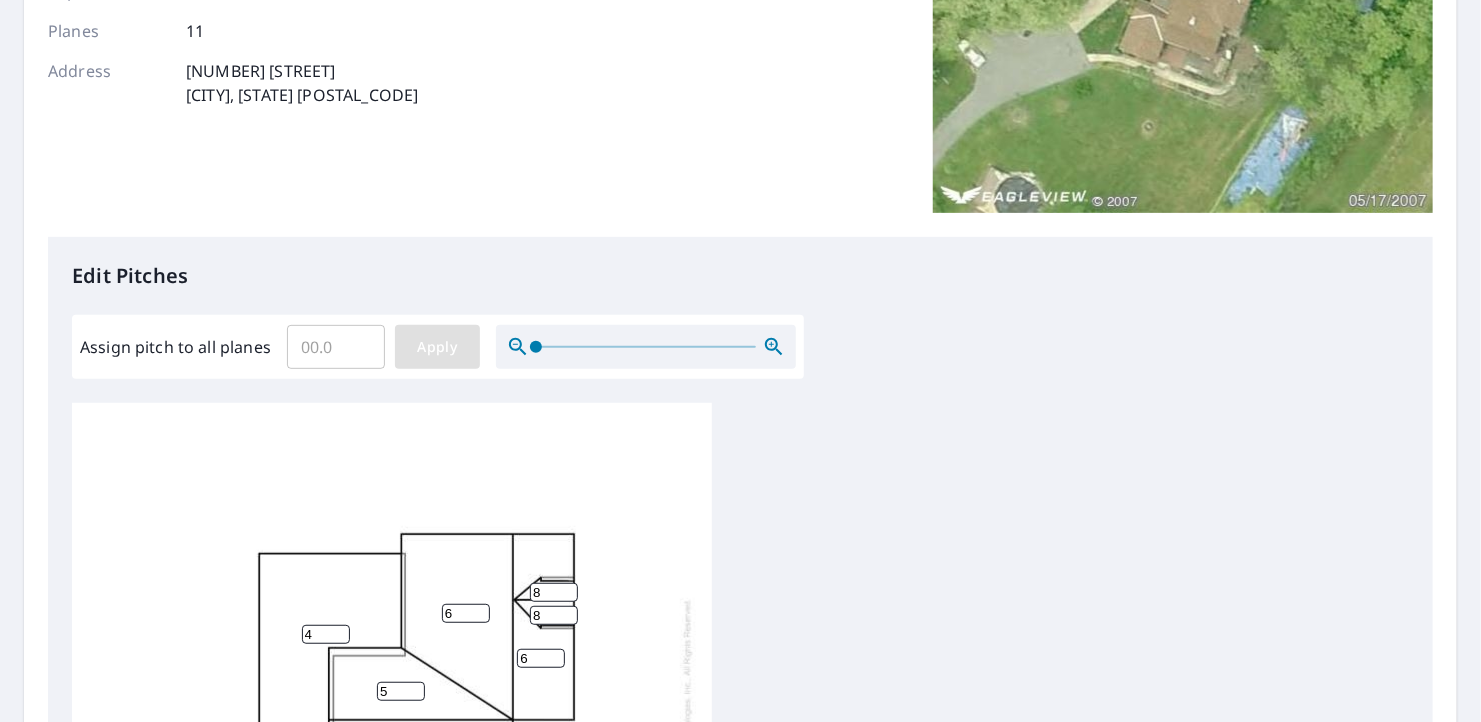 click on "Apply" at bounding box center [437, 347] 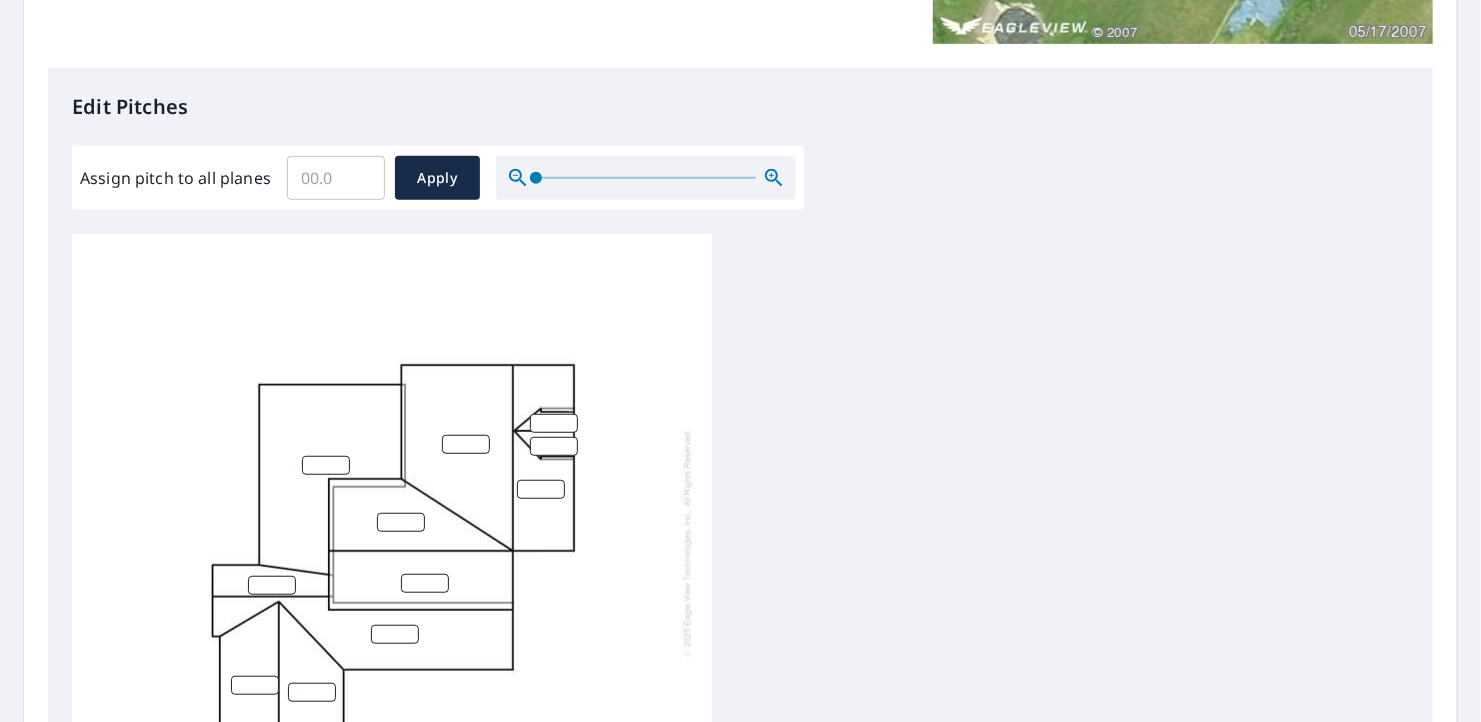 scroll, scrollTop: 700, scrollLeft: 0, axis: vertical 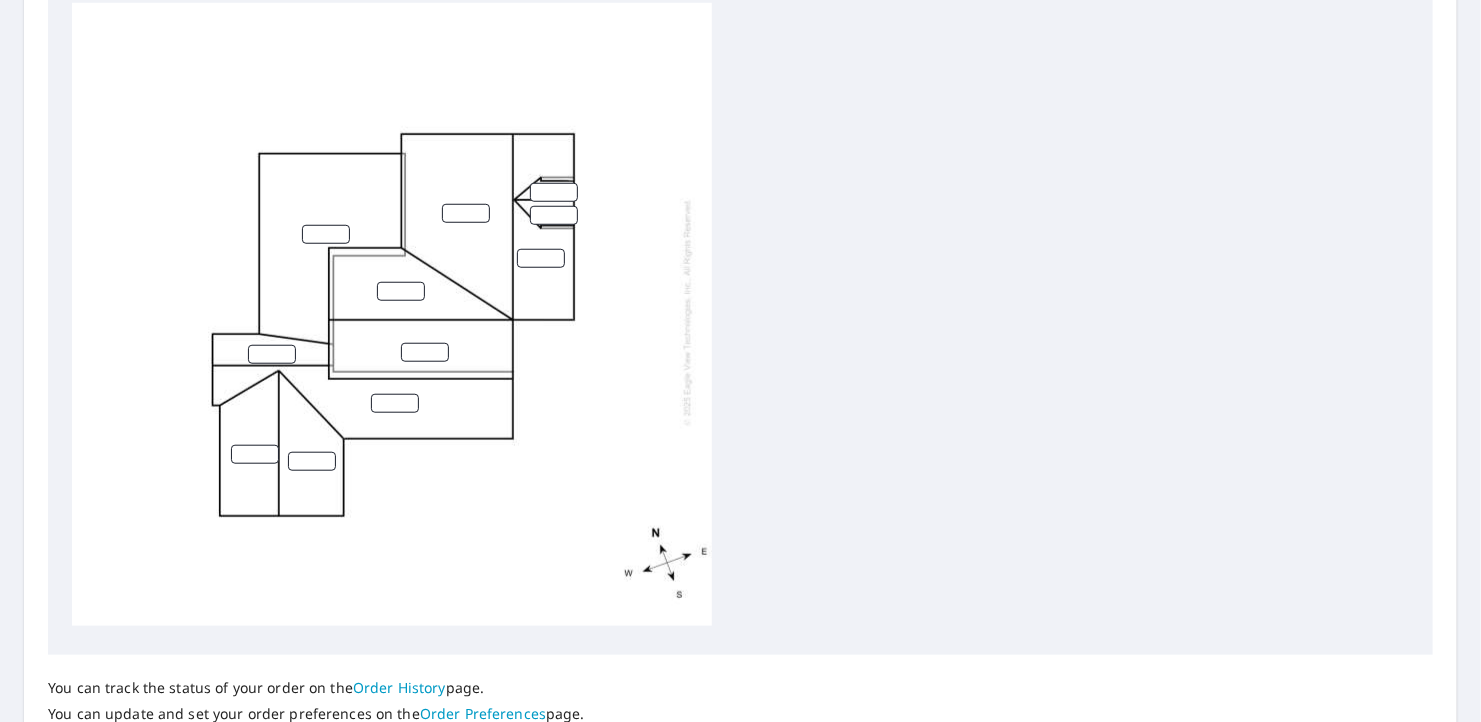 click at bounding box center [392, 312] 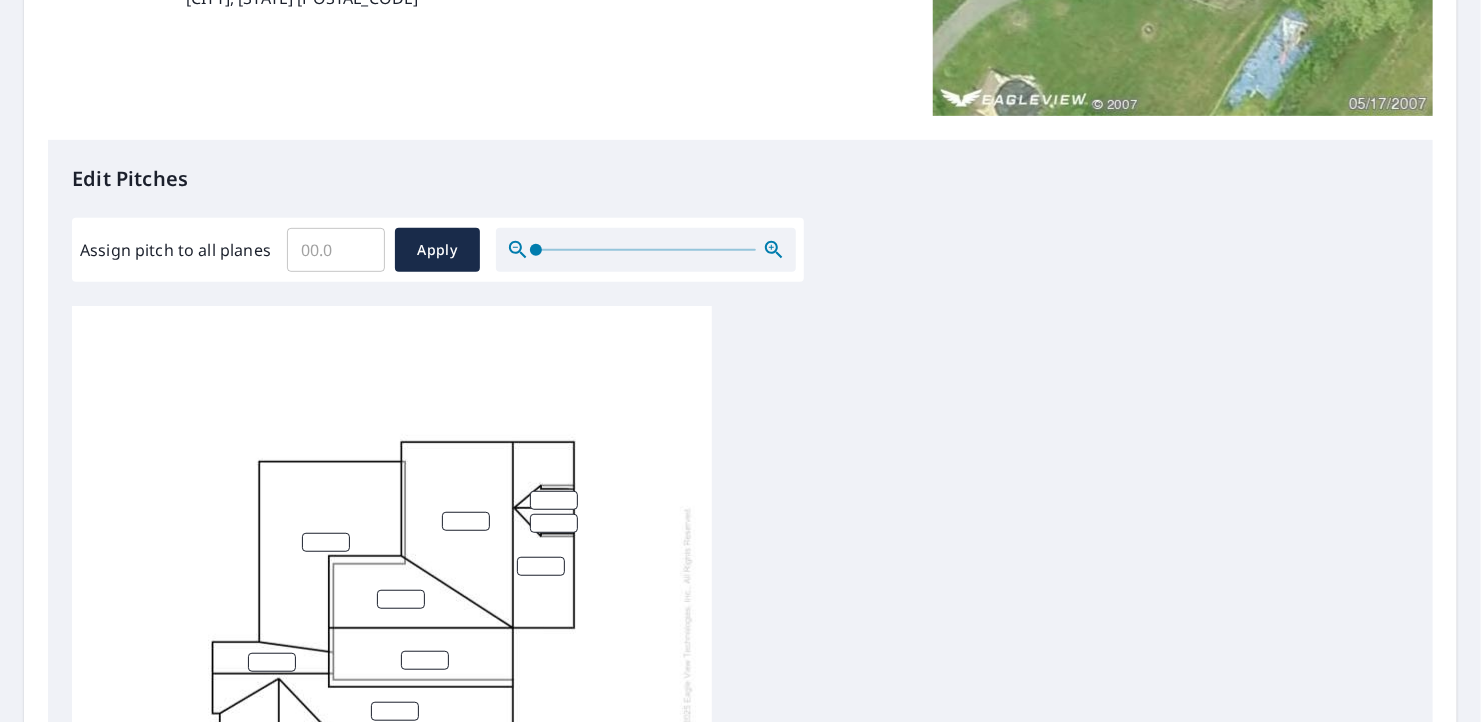 scroll, scrollTop: 400, scrollLeft: 0, axis: vertical 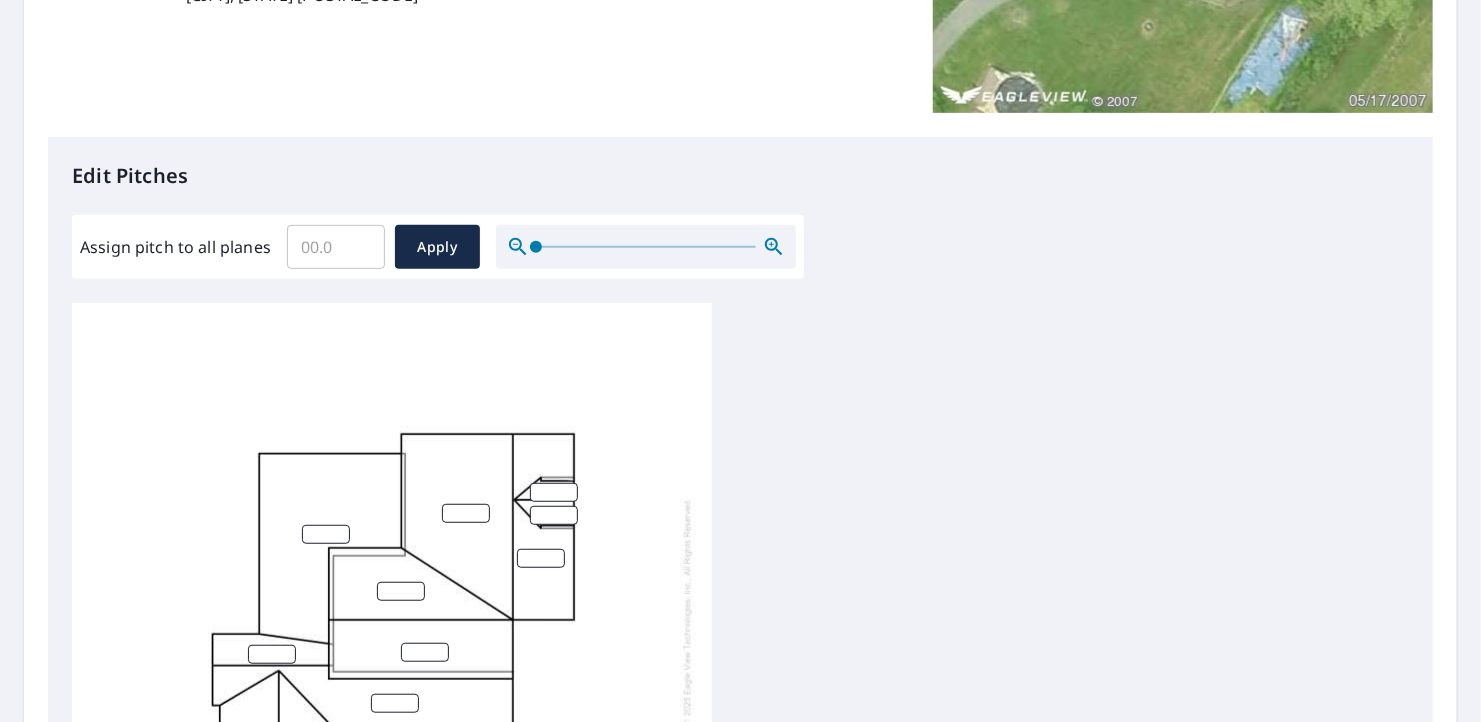 click at bounding box center (326, 534) 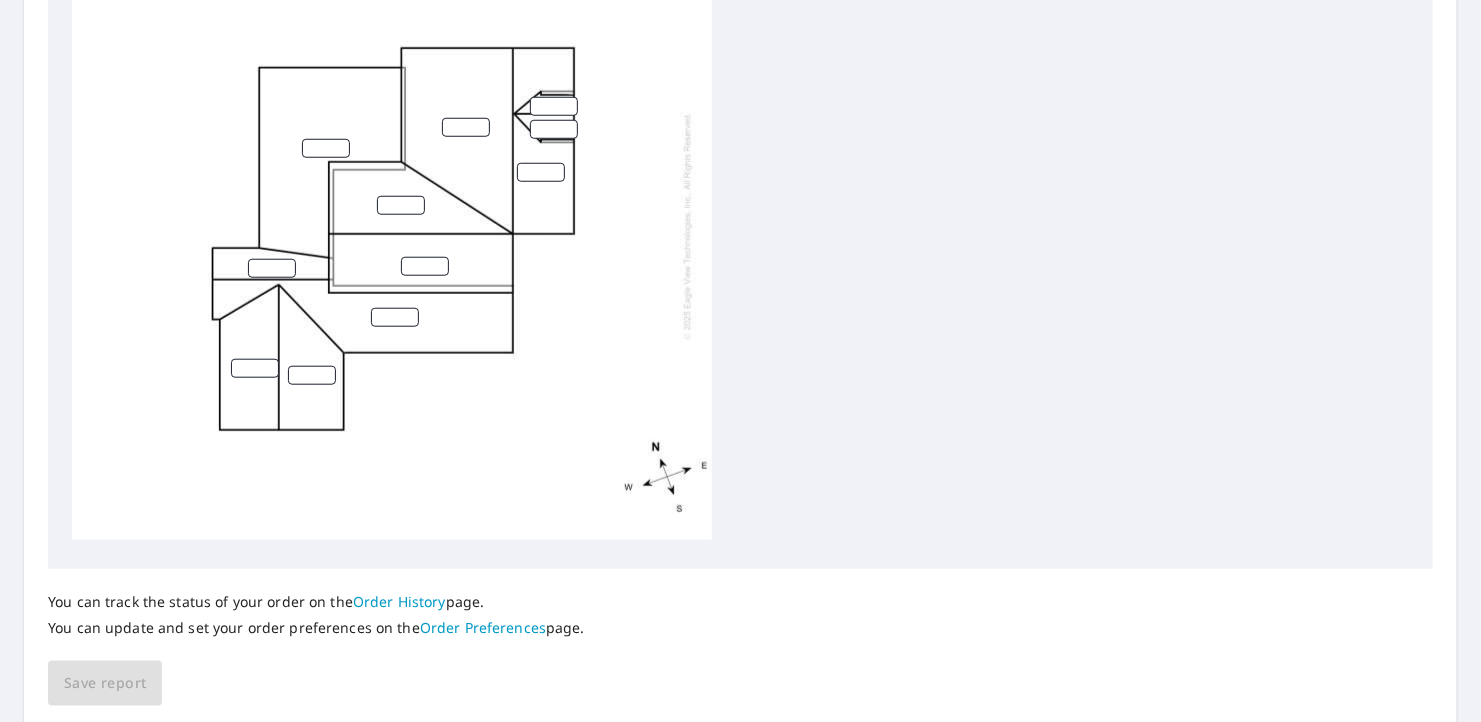 scroll, scrollTop: 859, scrollLeft: 0, axis: vertical 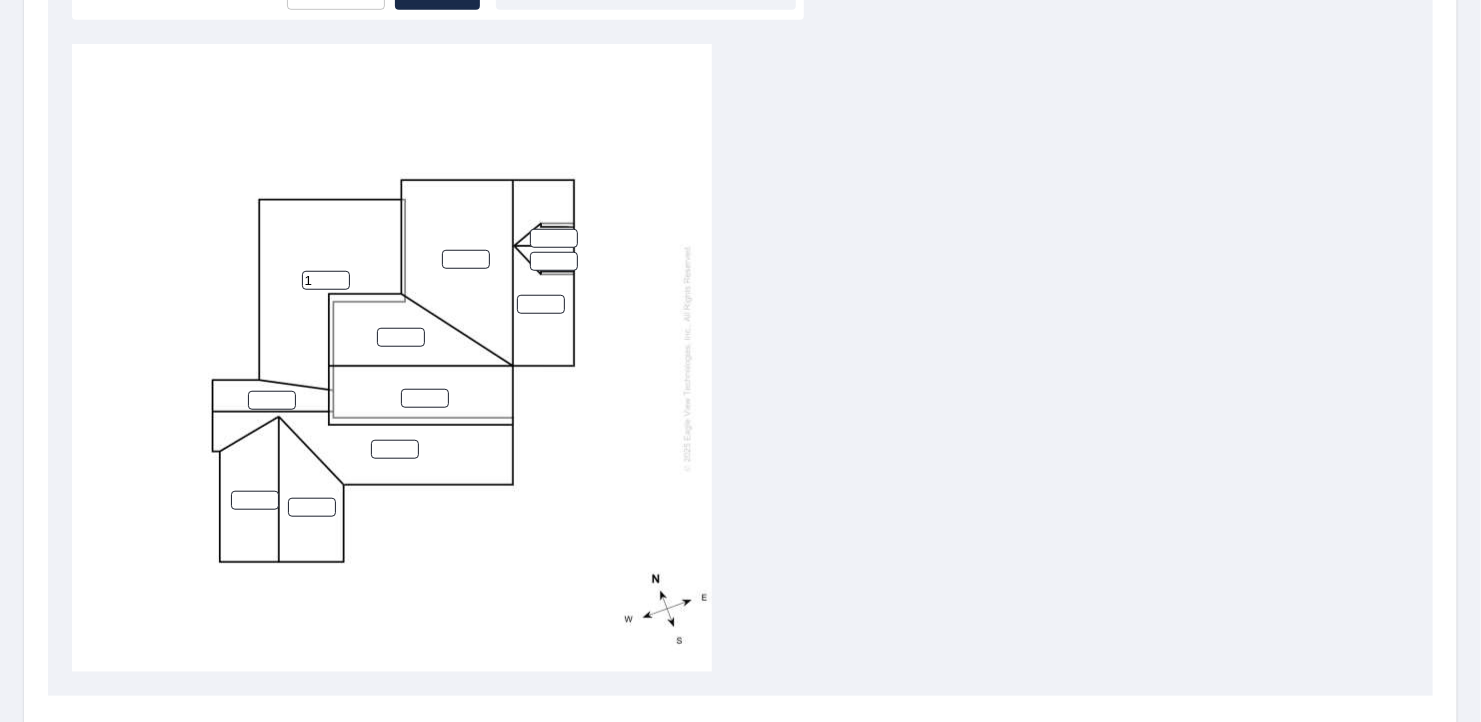 click on "1" at bounding box center [326, 280] 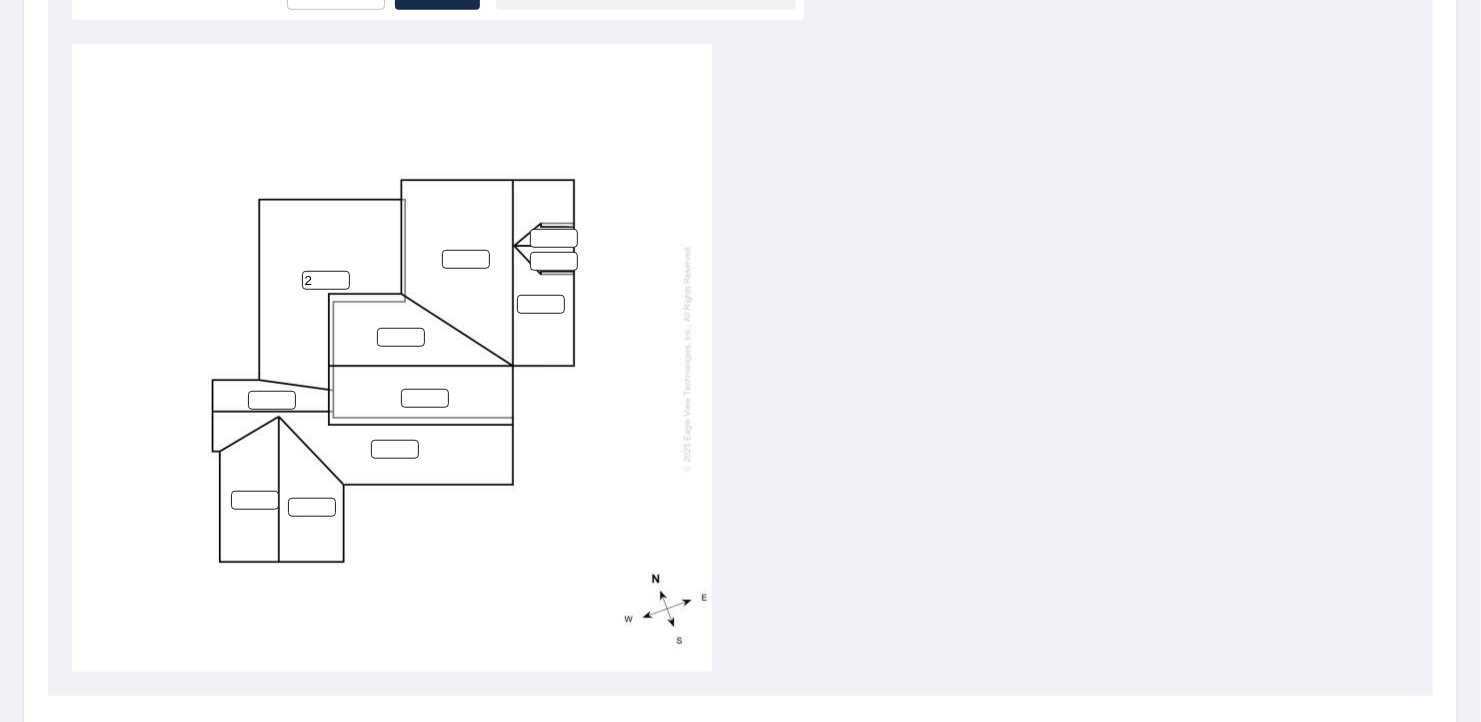 click on "2" at bounding box center (326, 280) 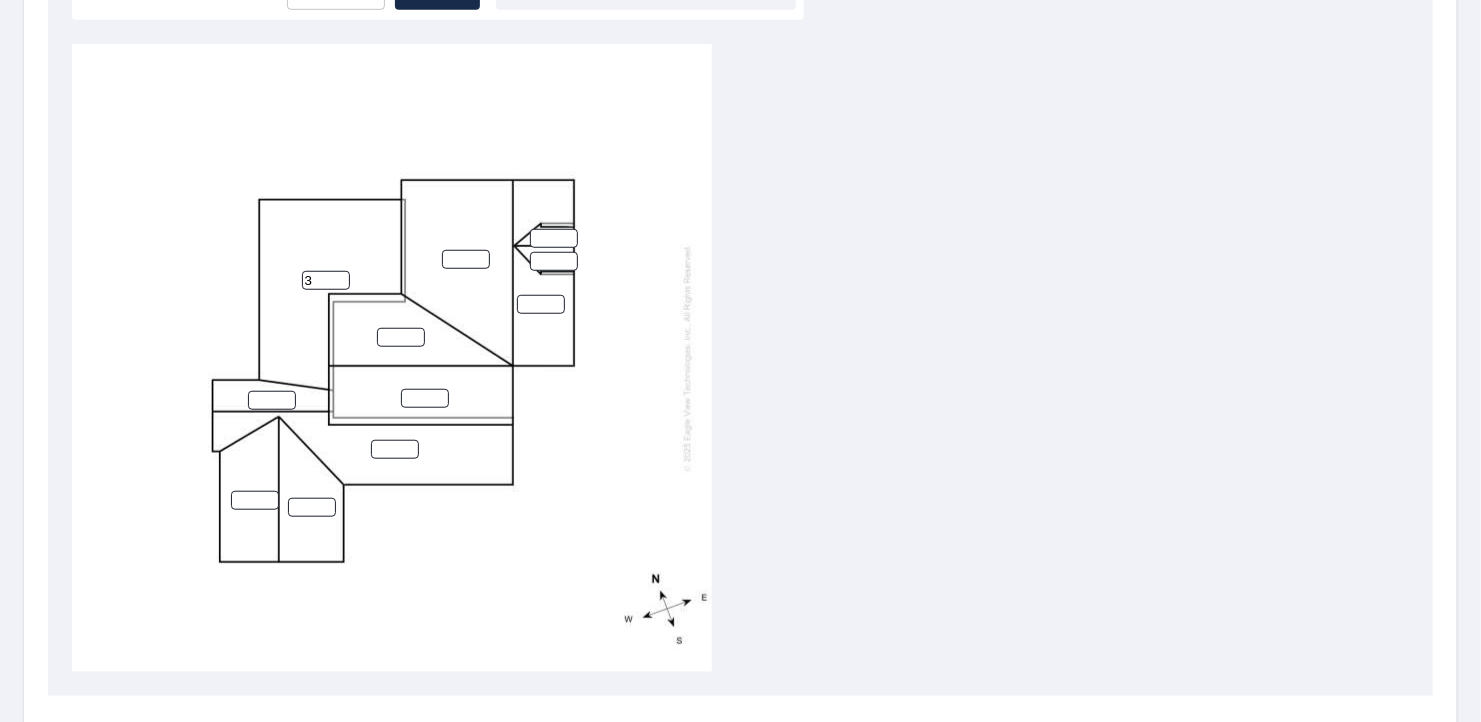 click on "3" at bounding box center (326, 280) 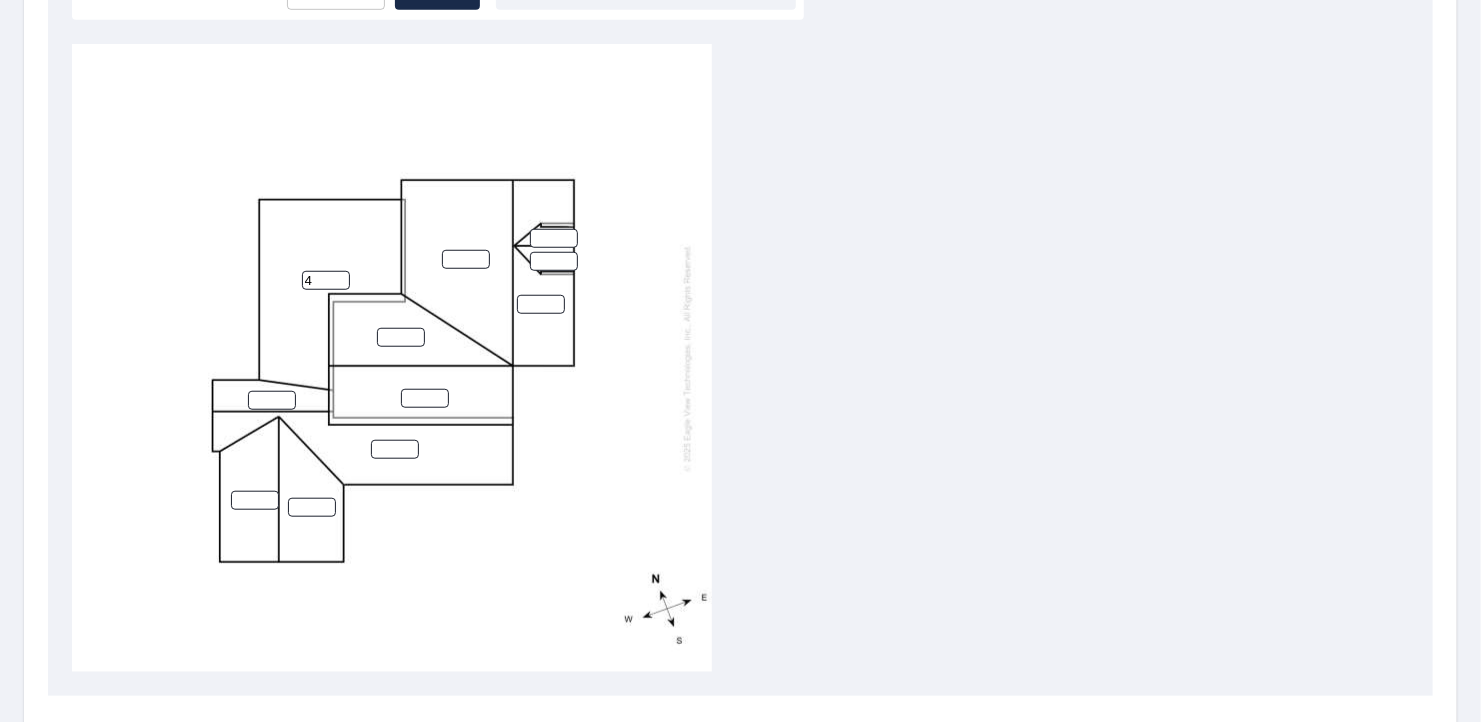 type on "4" 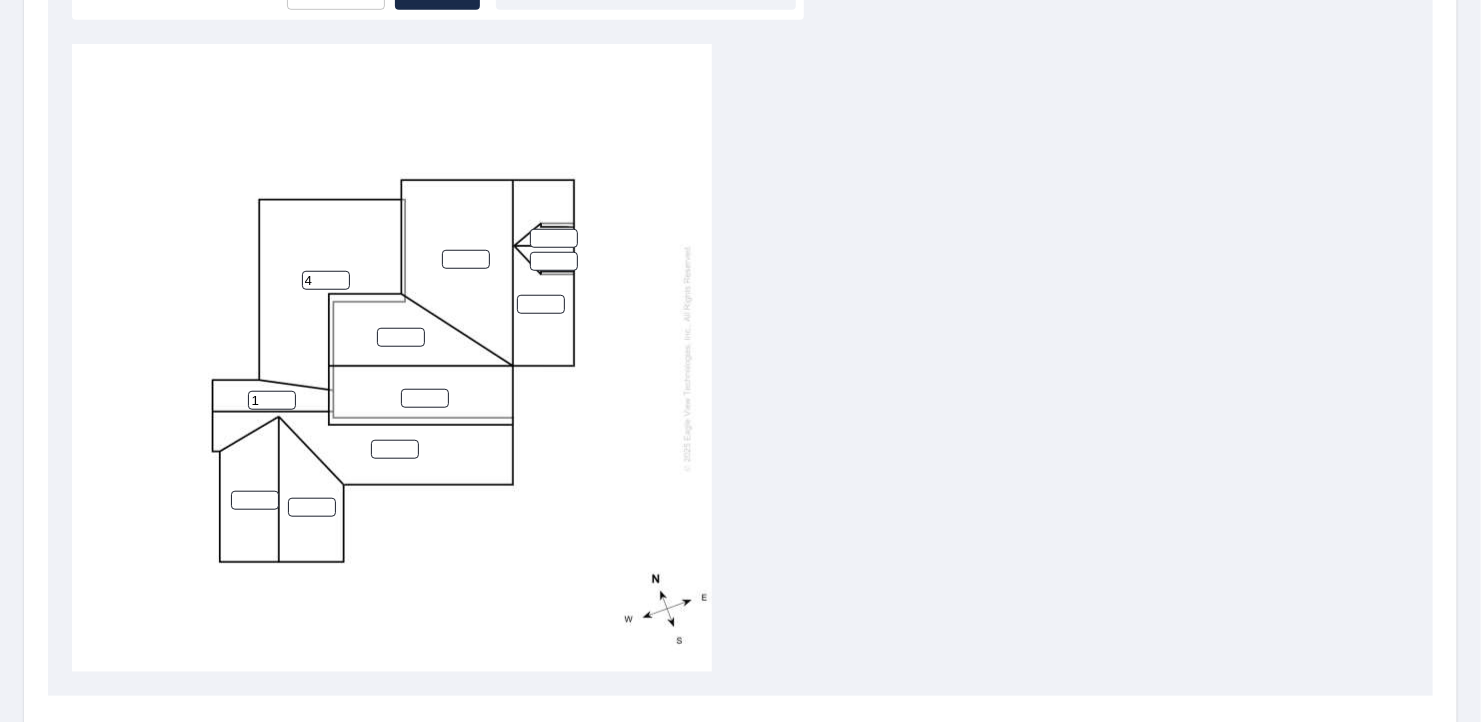click on "1" at bounding box center (272, 400) 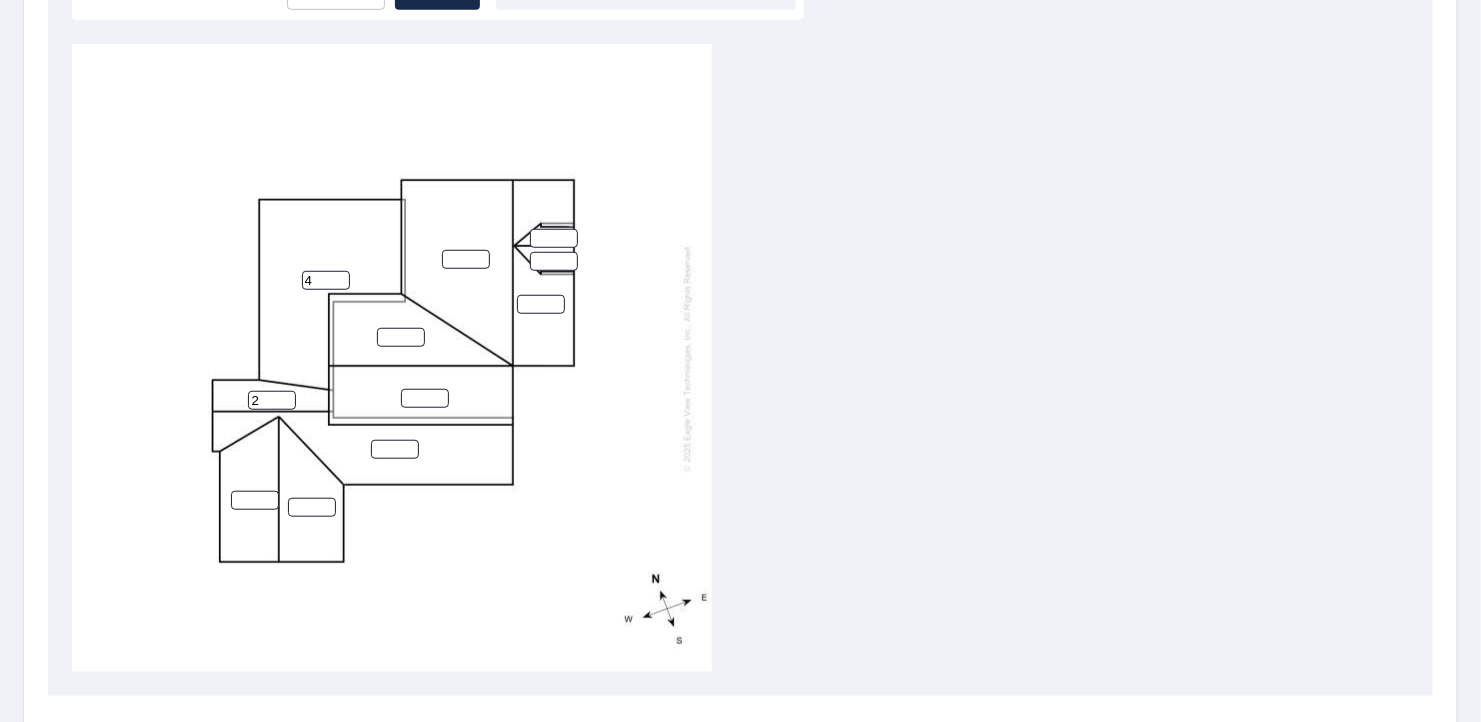 click on "2" at bounding box center [272, 400] 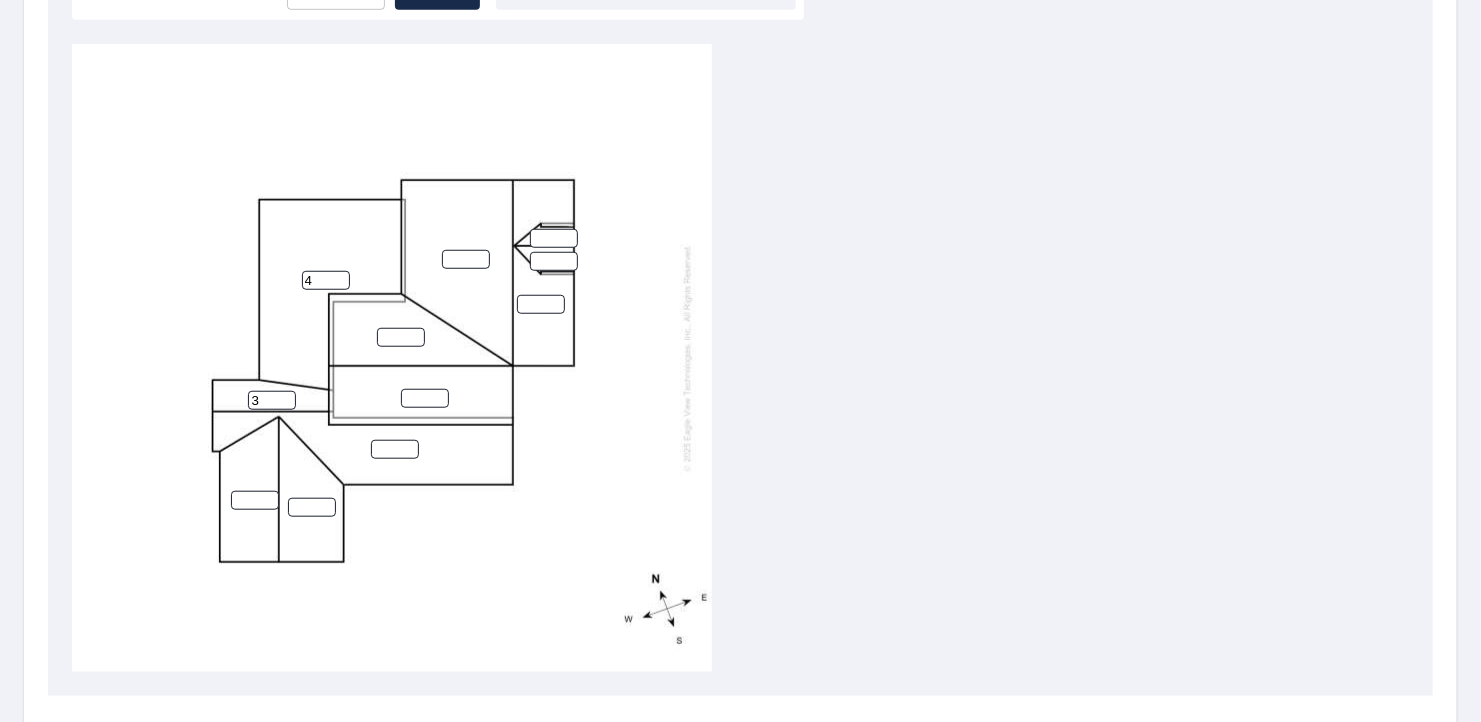 click on "3" at bounding box center (272, 400) 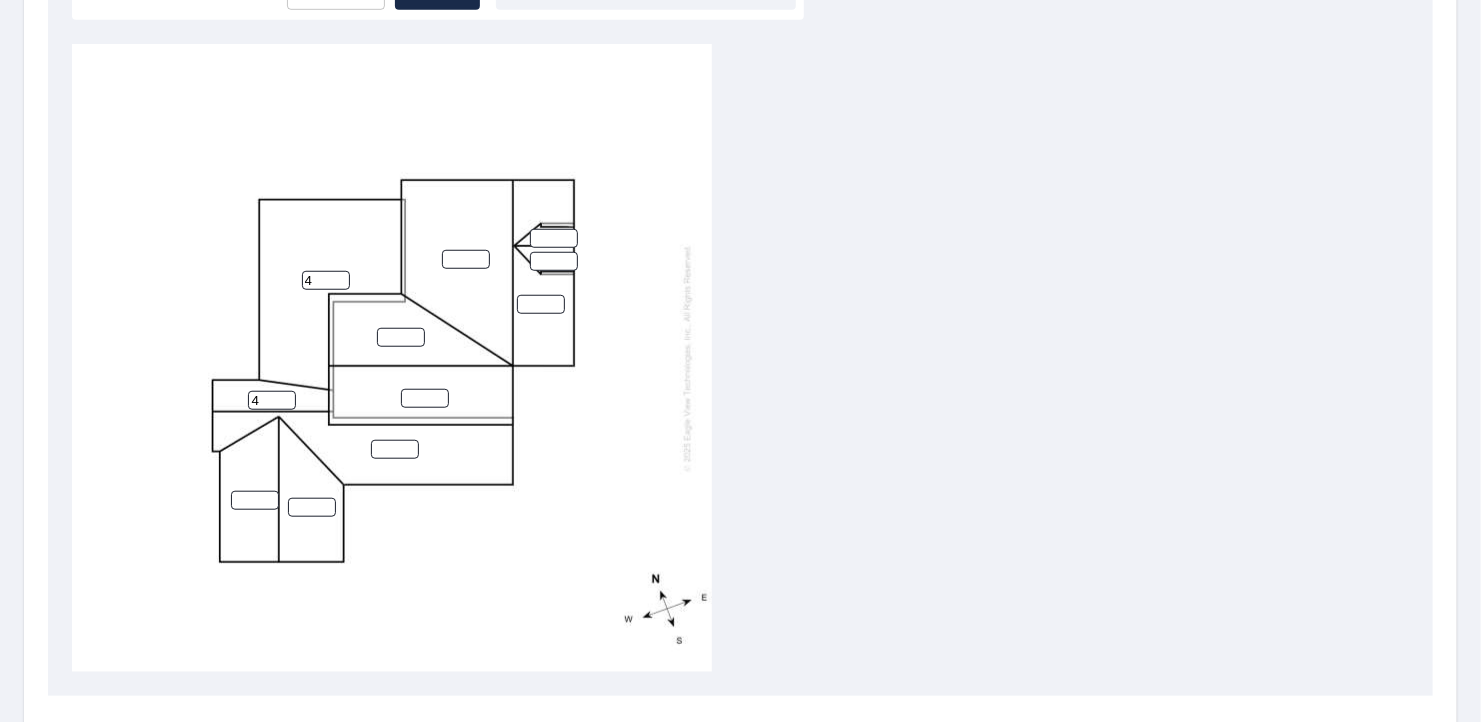 click on "4" at bounding box center (272, 400) 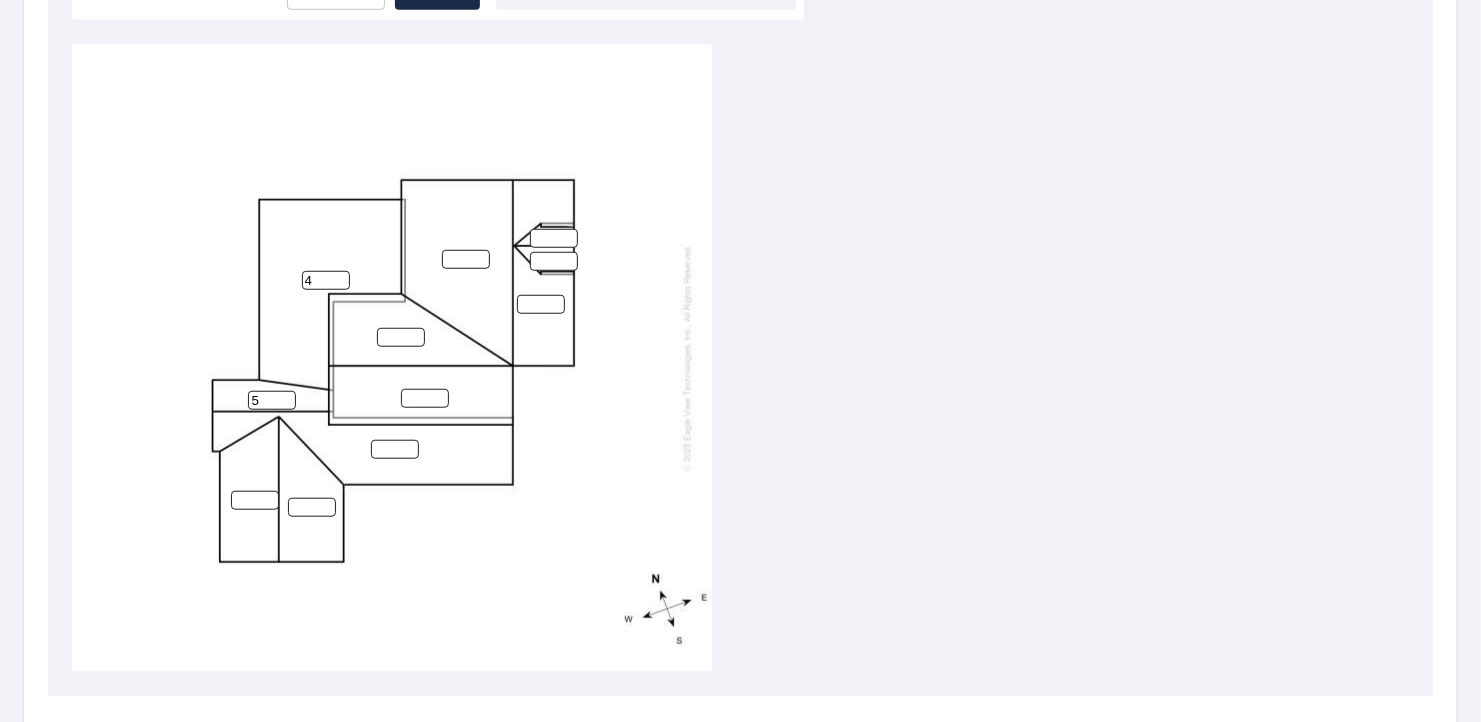 click on "5" at bounding box center (272, 400) 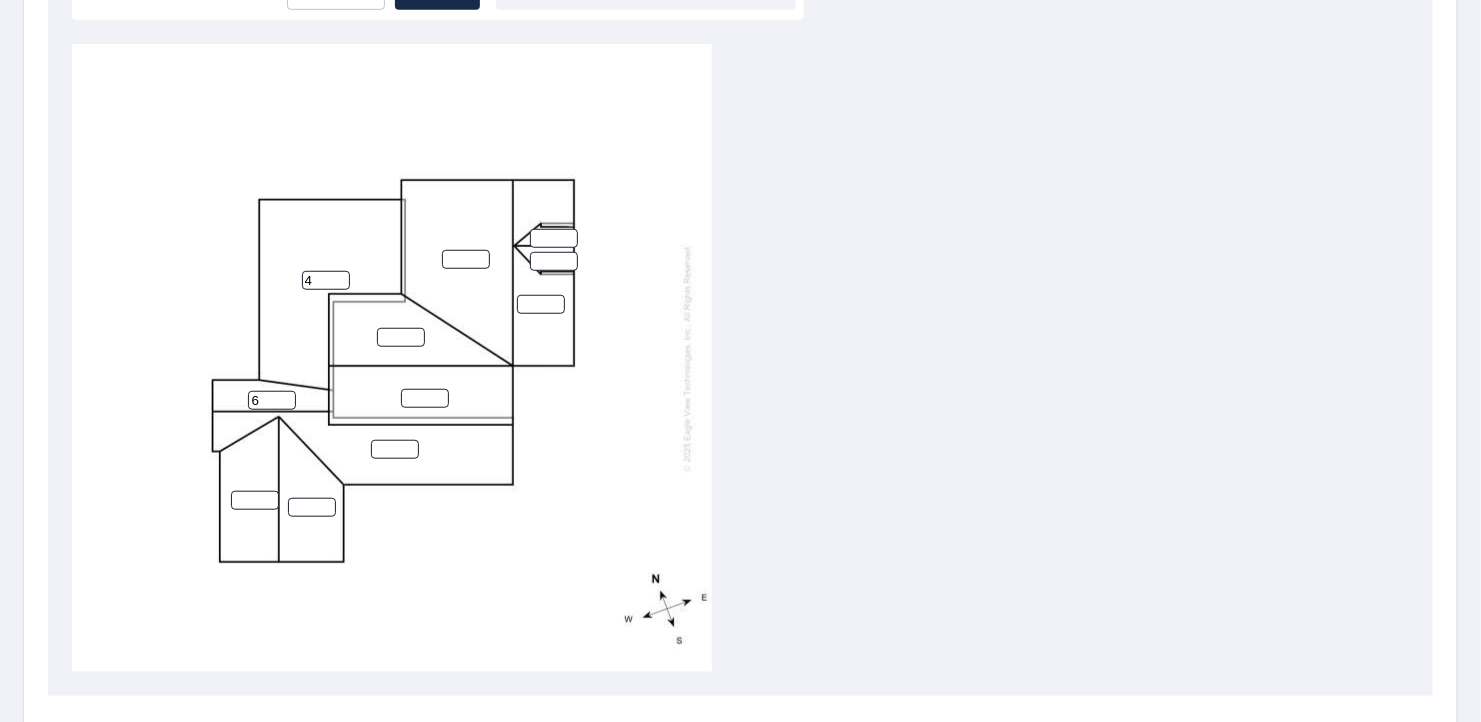 click on "6" at bounding box center (272, 400) 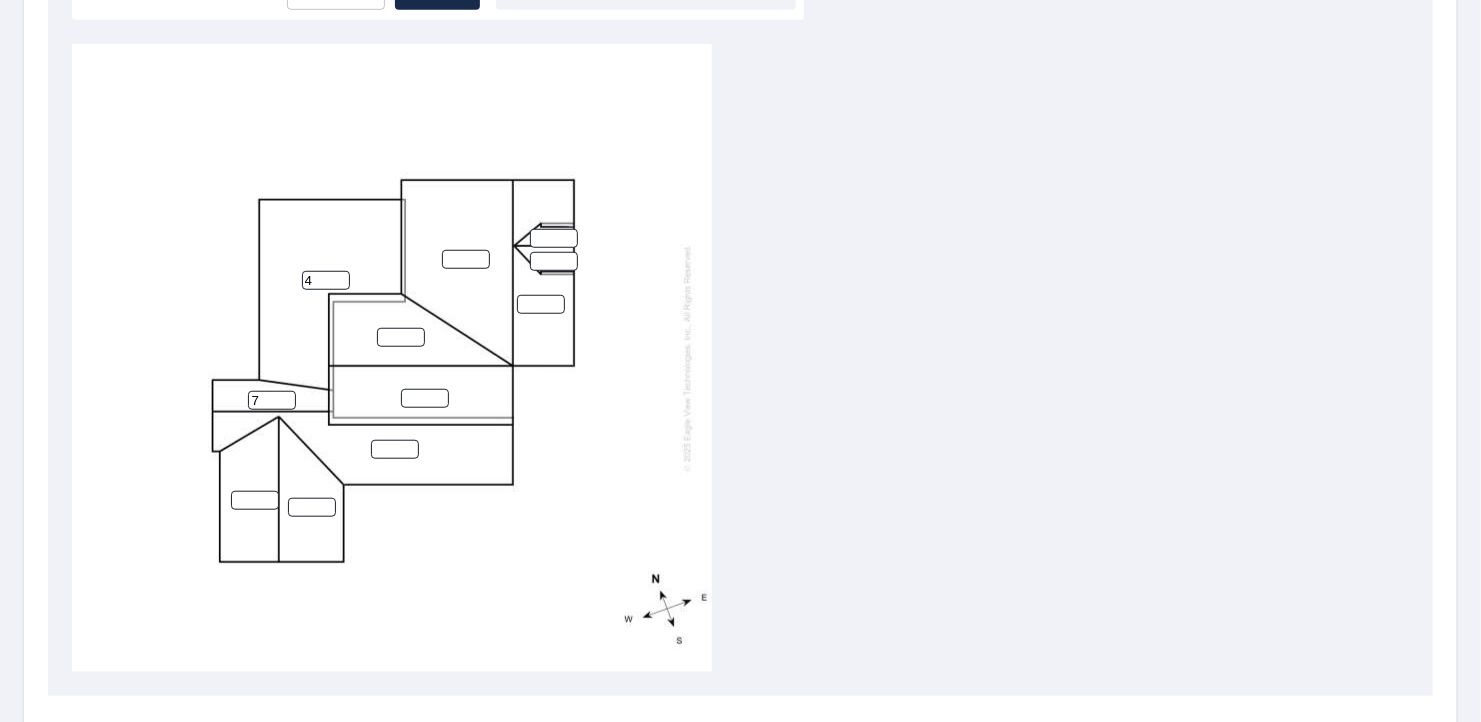 click on "7" at bounding box center [272, 400] 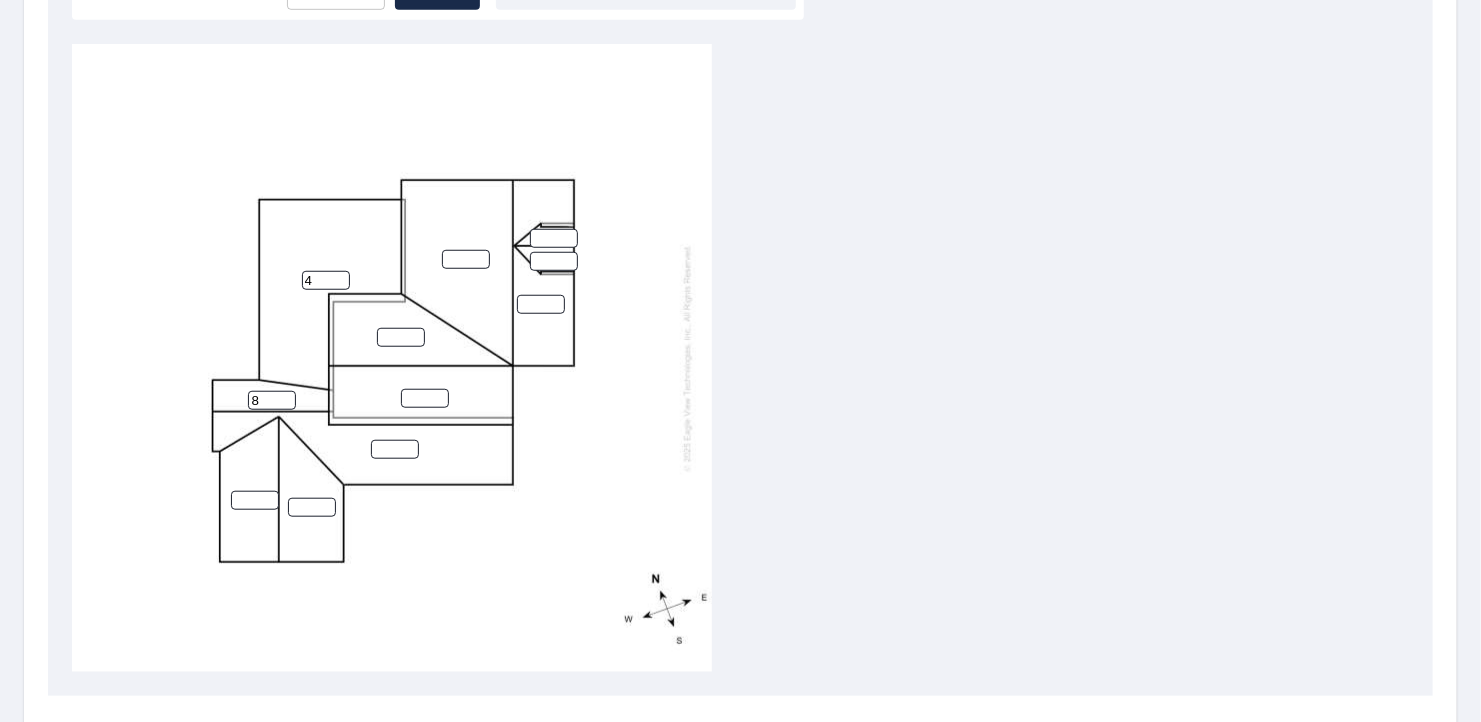 click on "8" at bounding box center (272, 400) 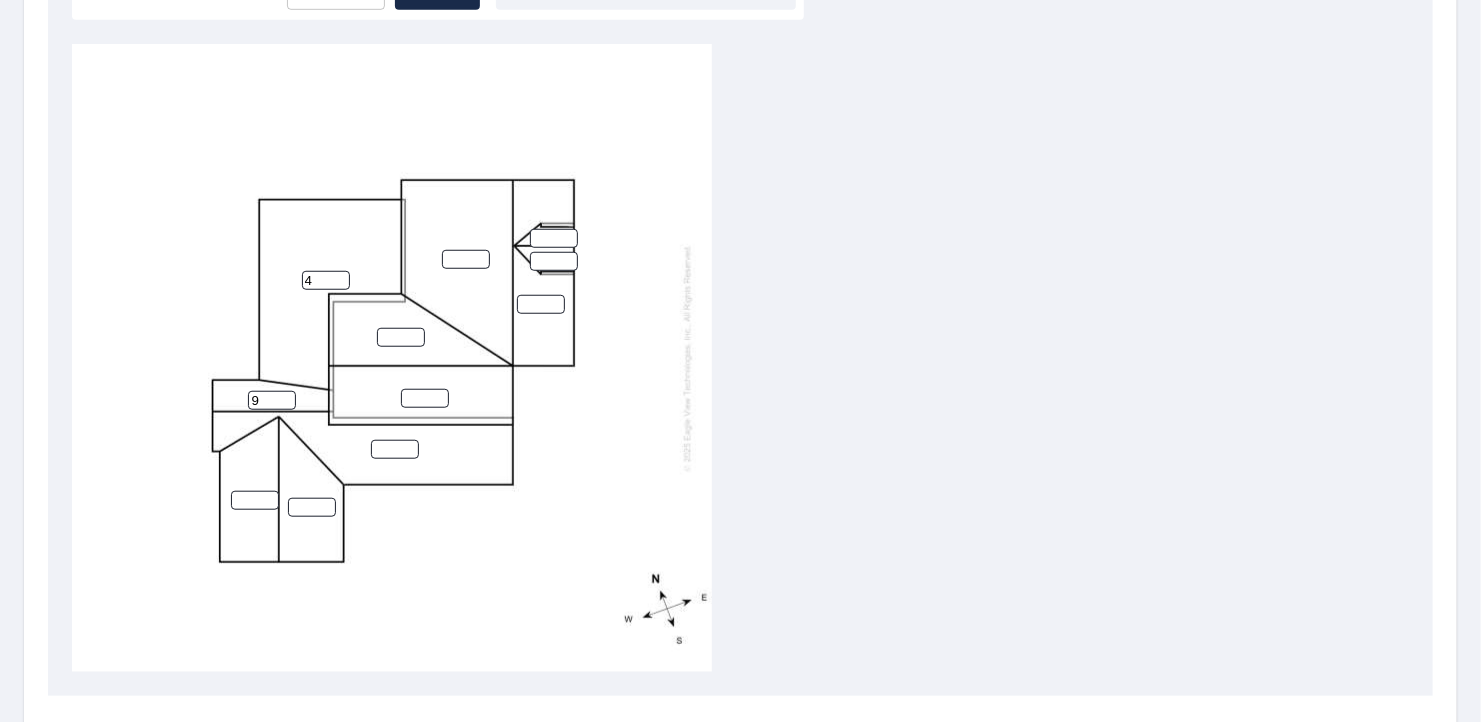 type on "9" 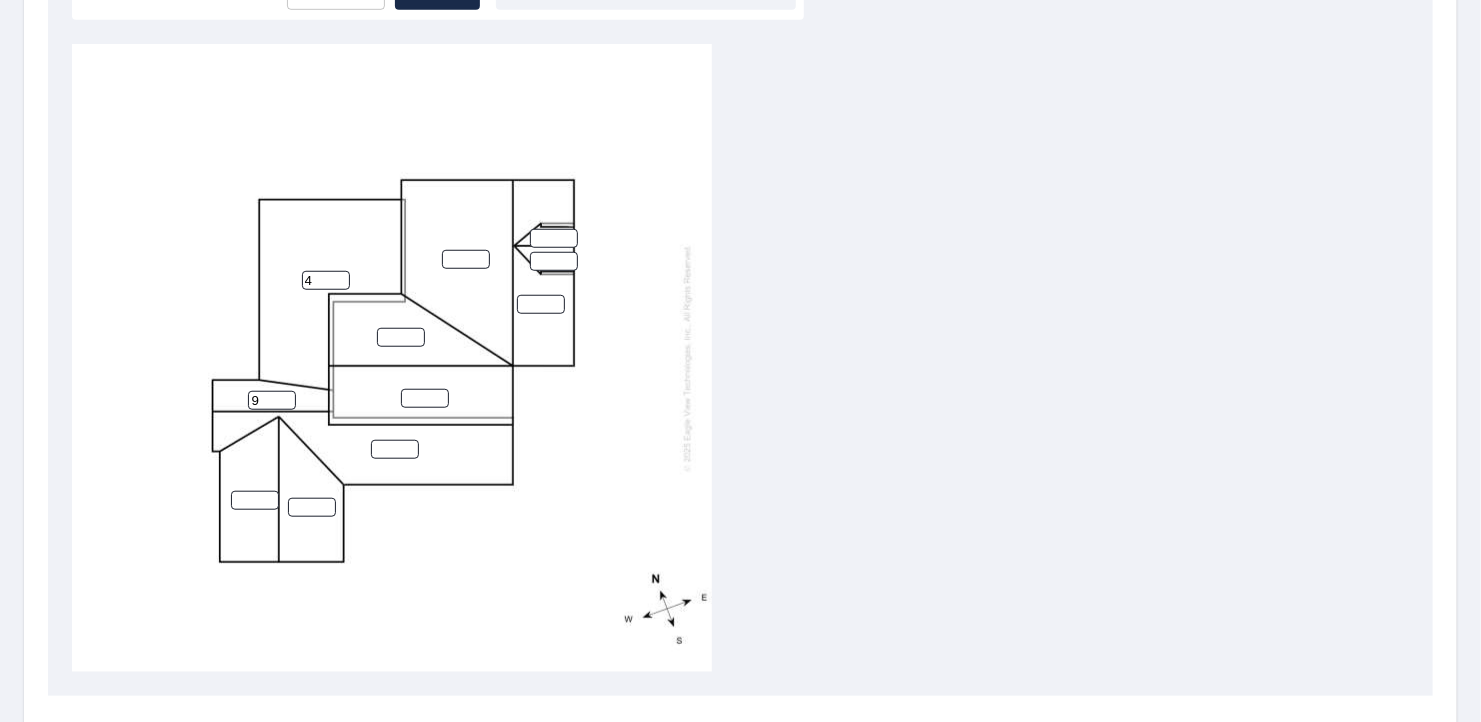 click on "9" at bounding box center [272, 400] 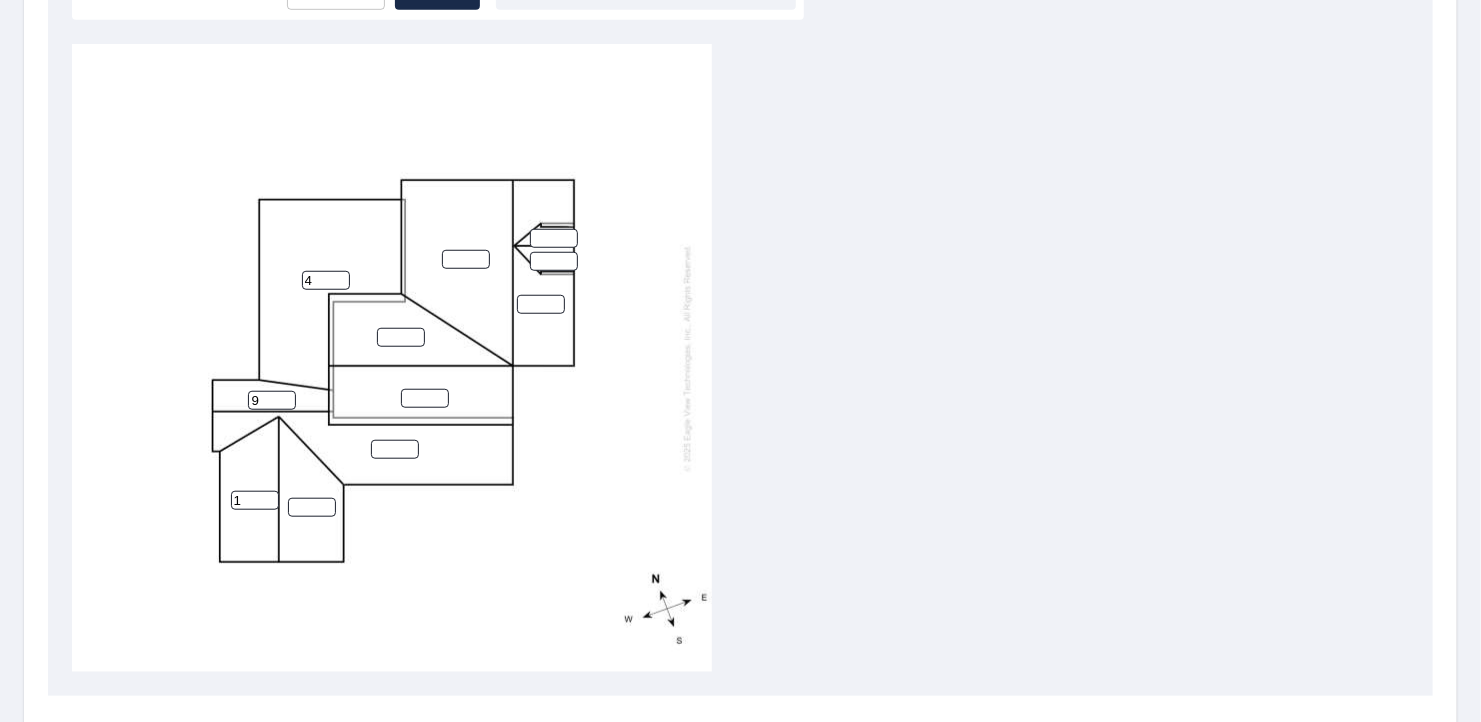 click on "1" at bounding box center (255, 500) 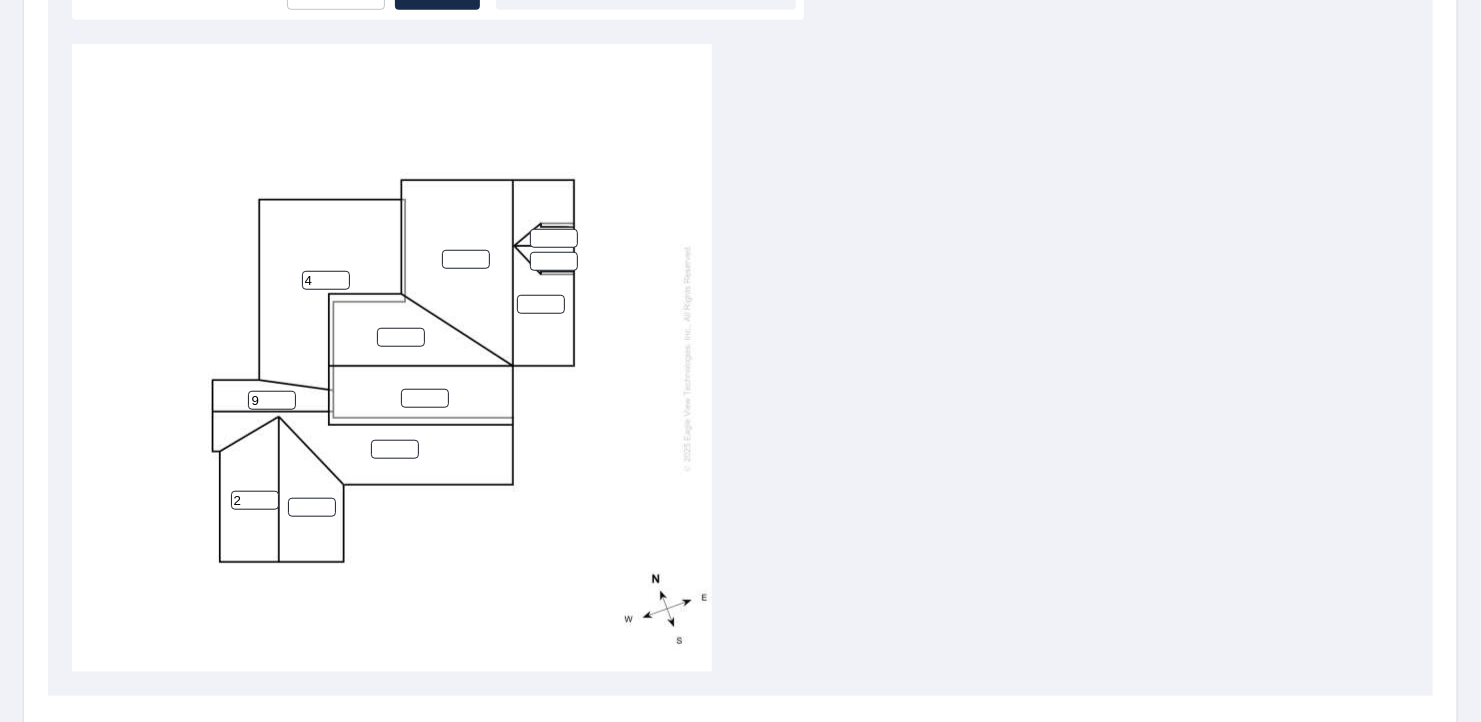 click on "2" at bounding box center [255, 500] 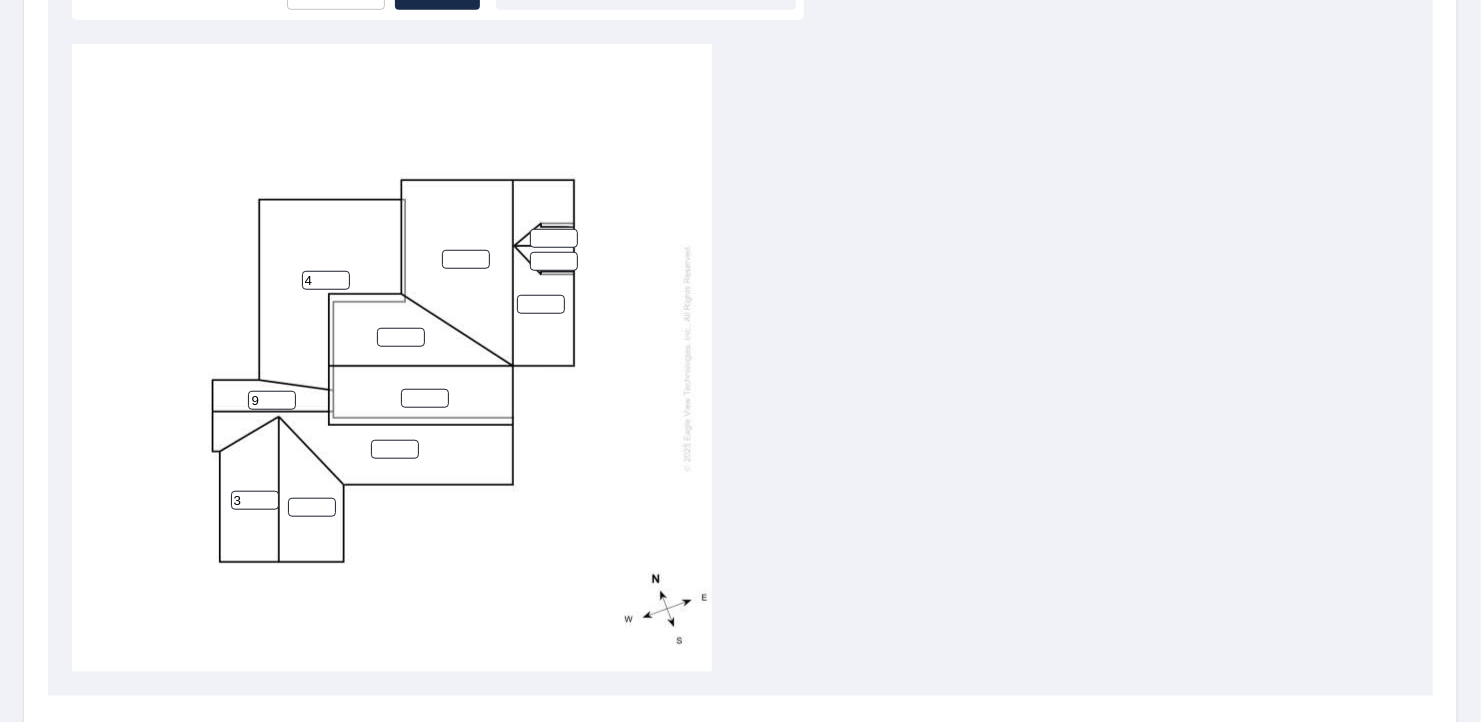 click on "3" at bounding box center (255, 500) 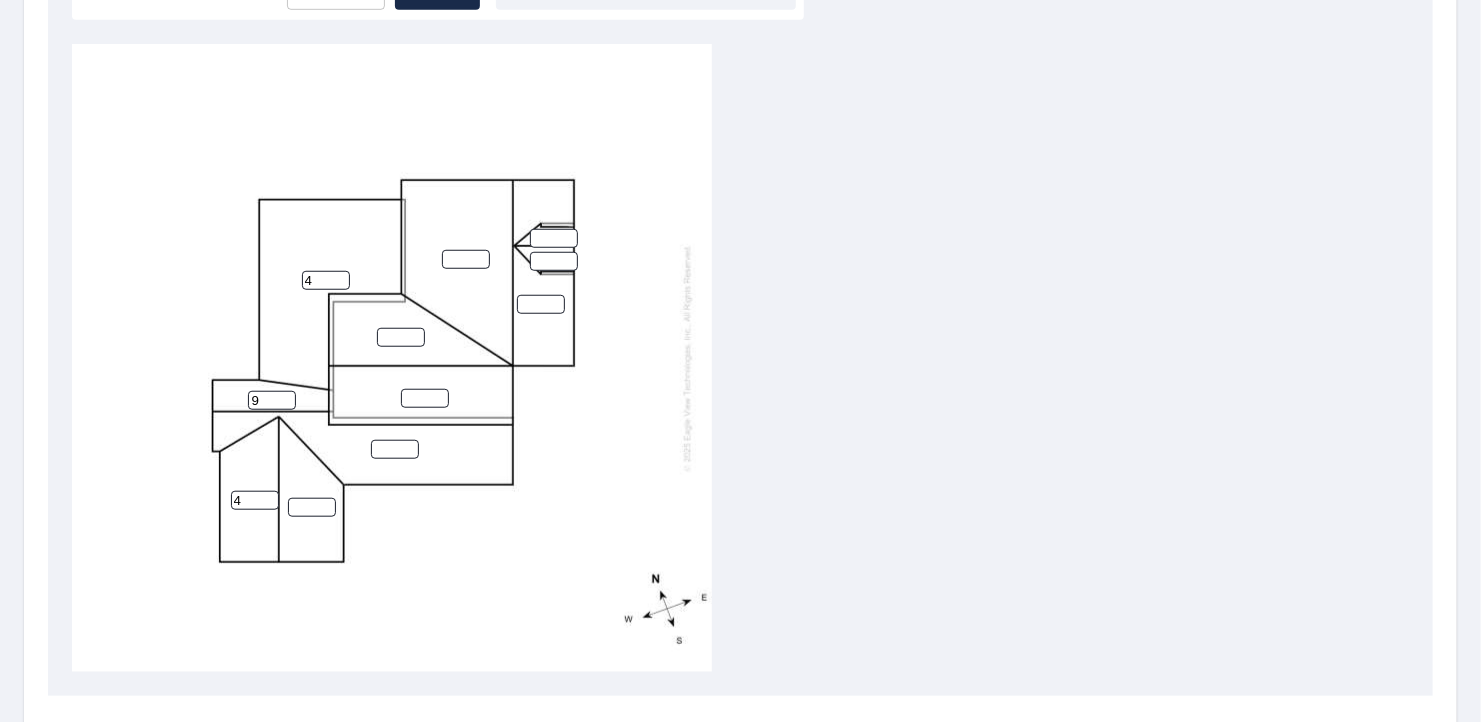 click on "4" at bounding box center (255, 500) 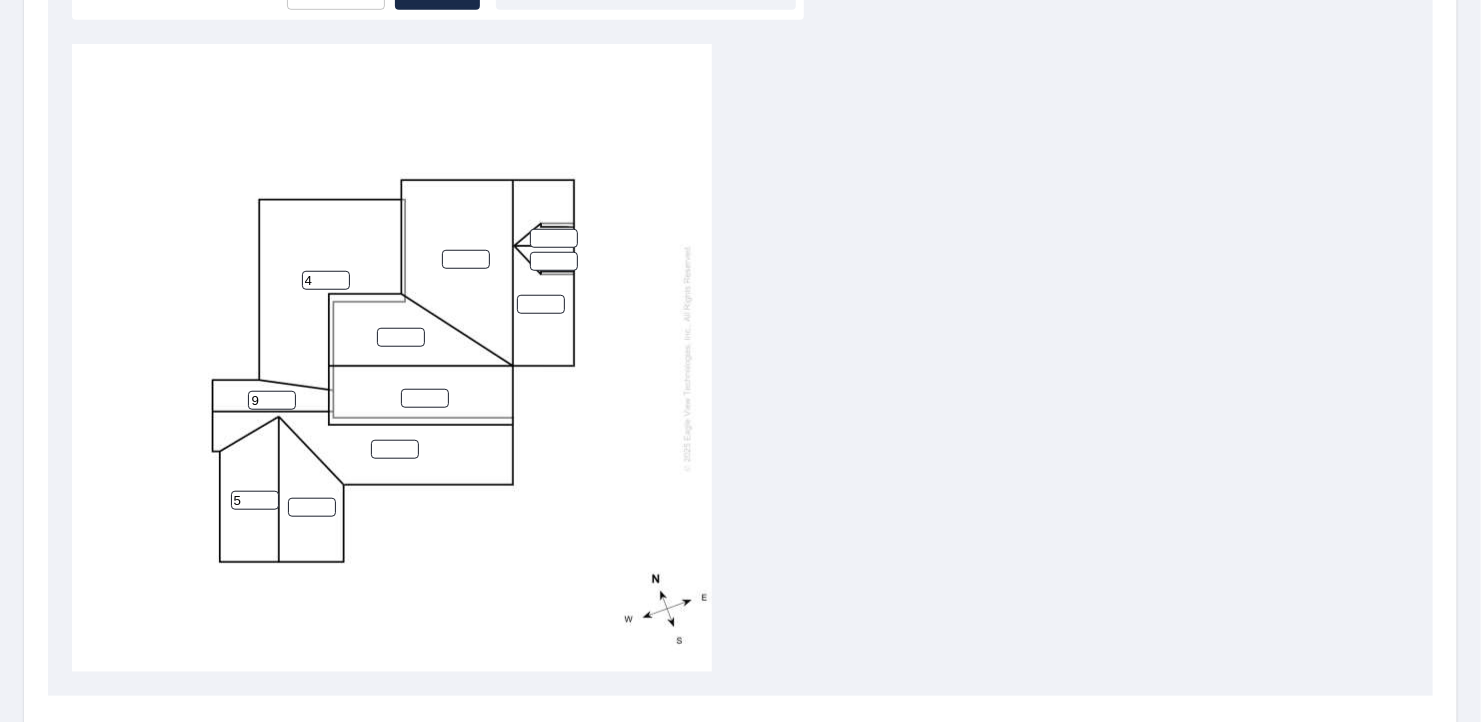 click on "5" at bounding box center [255, 500] 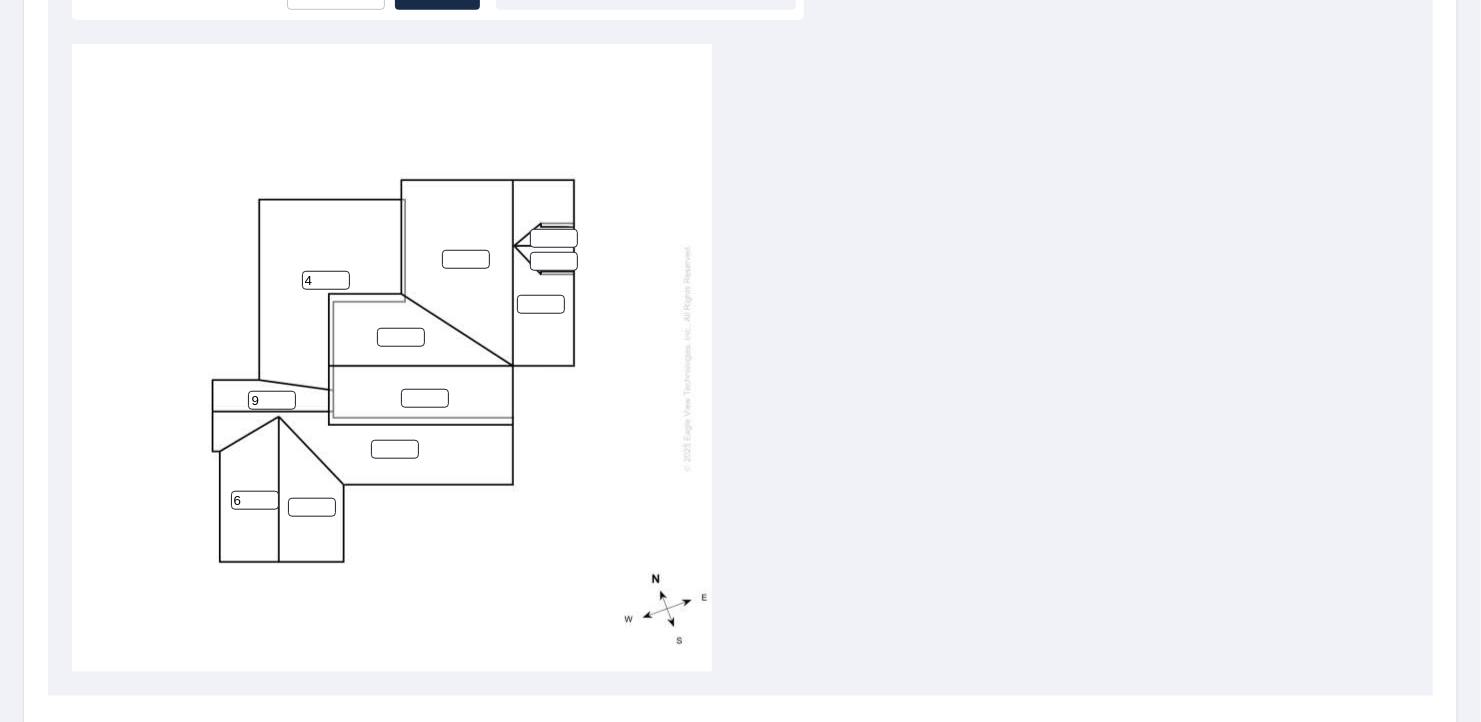 click on "6" at bounding box center (255, 500) 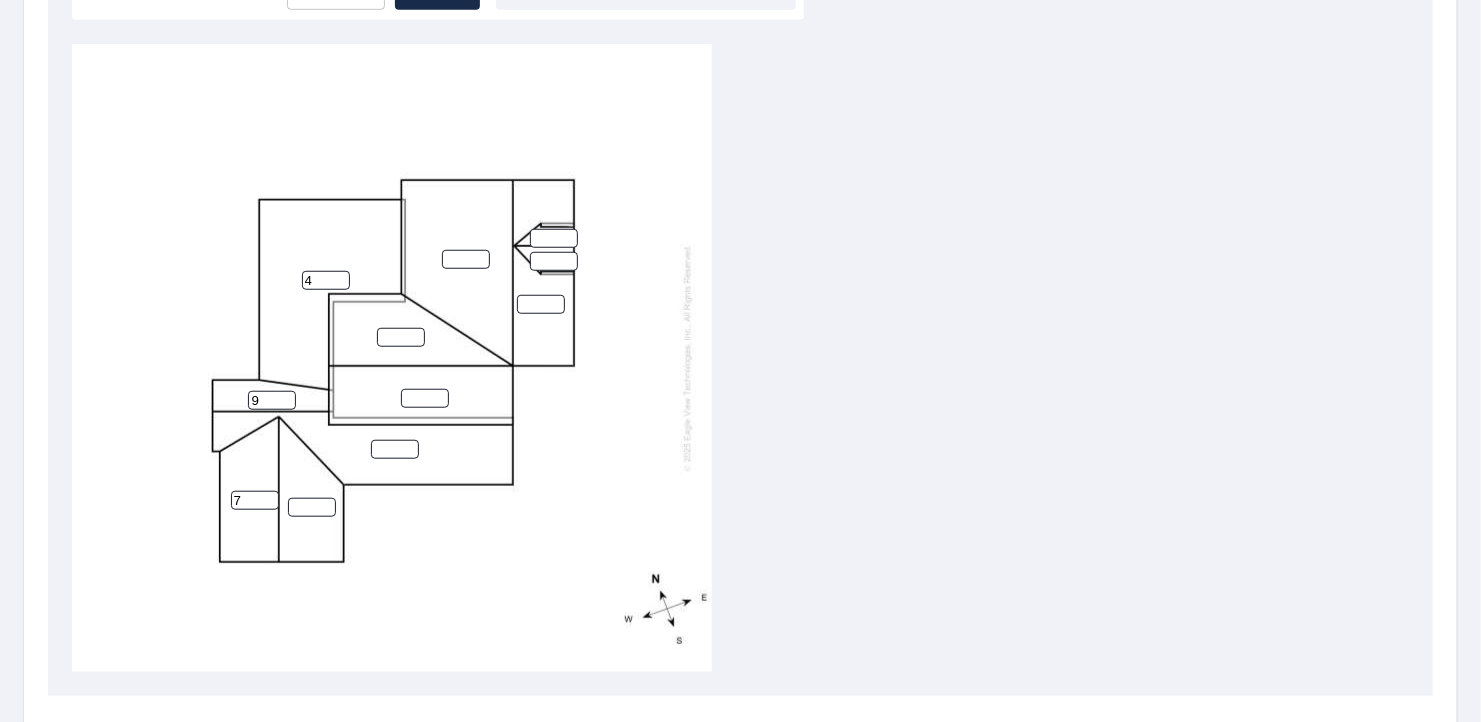 type on "7" 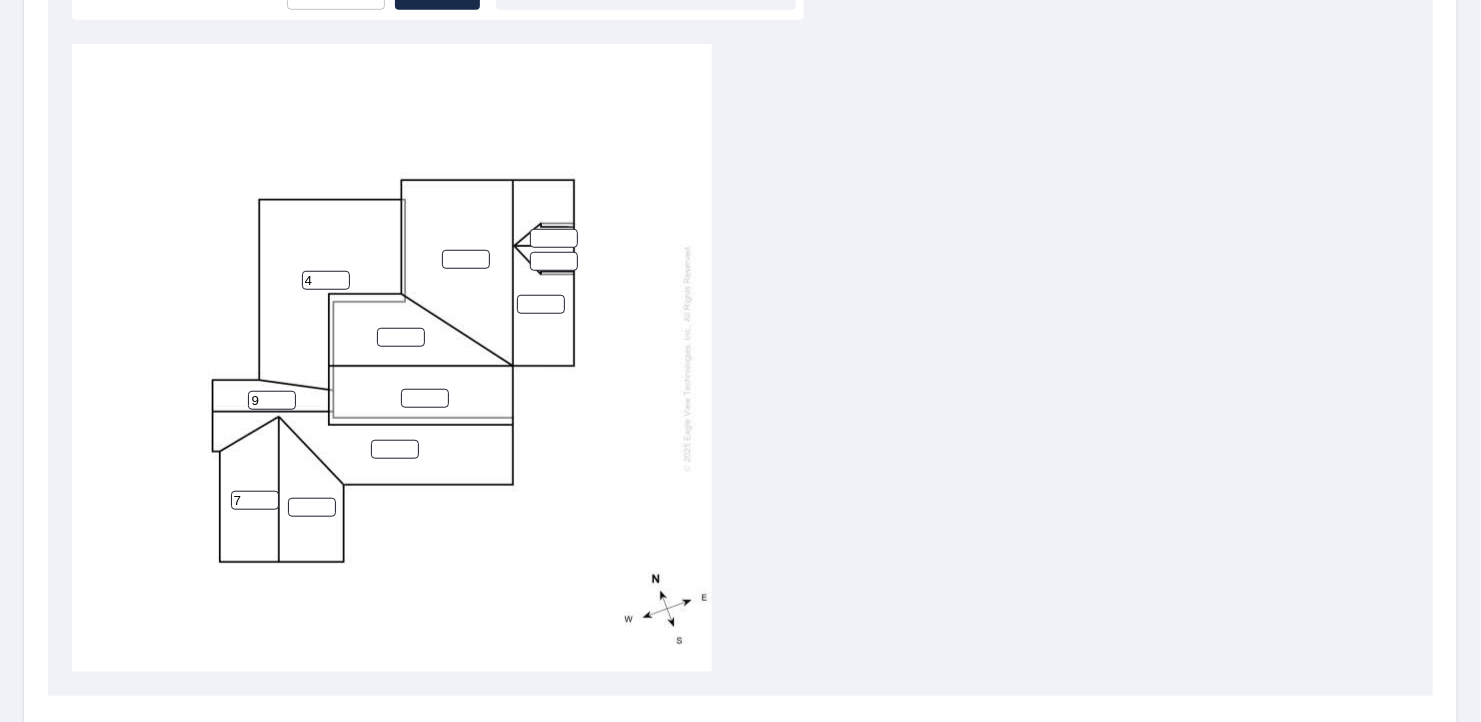 click on "7" at bounding box center [255, 500] 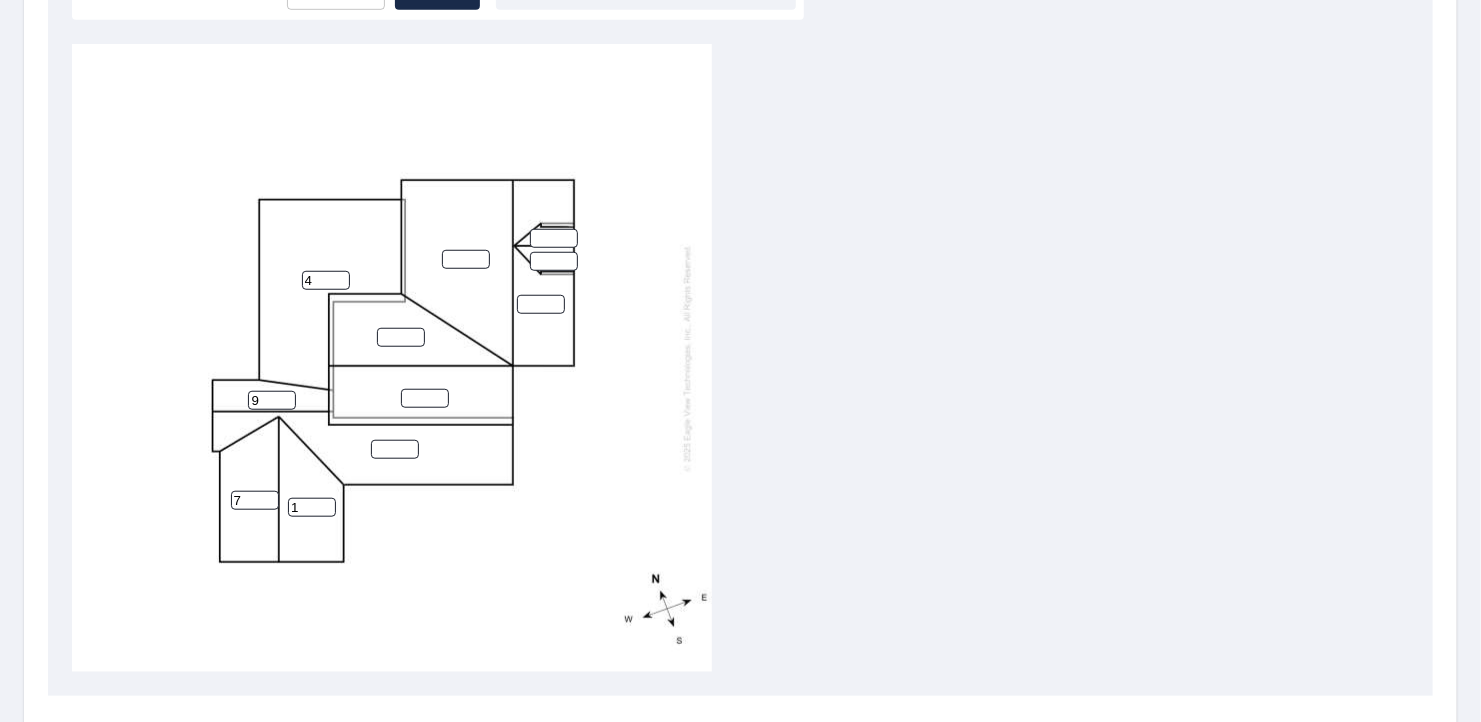 click on "1" at bounding box center (312, 507) 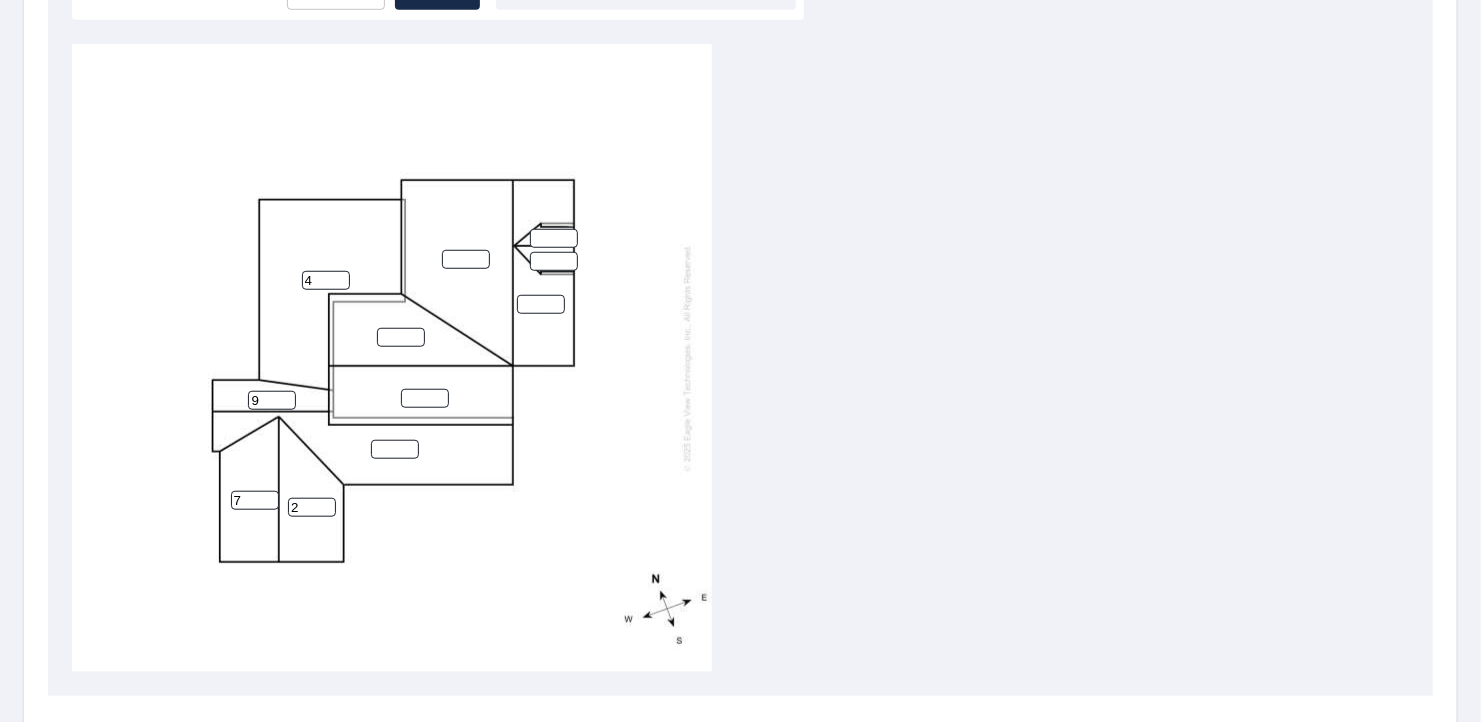 click on "2" at bounding box center (312, 507) 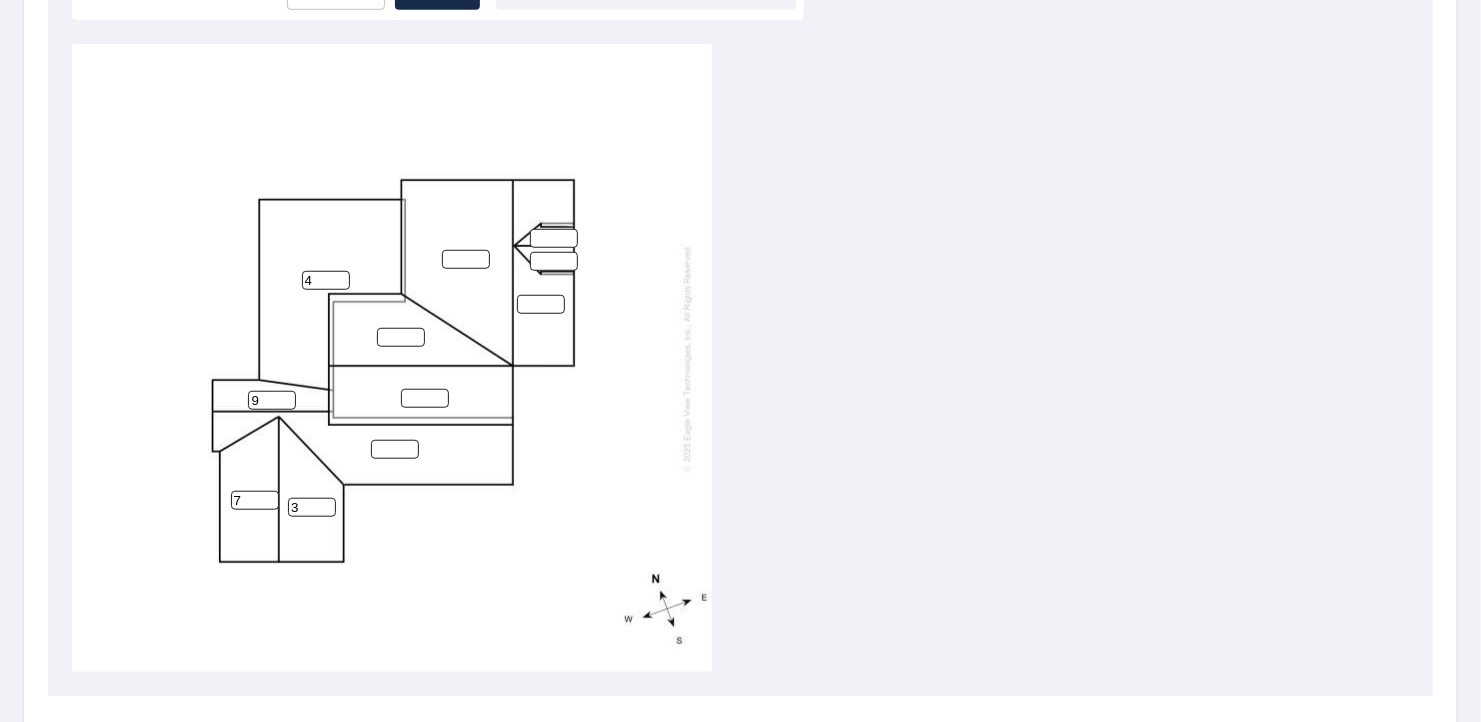 click on "3" at bounding box center [312, 507] 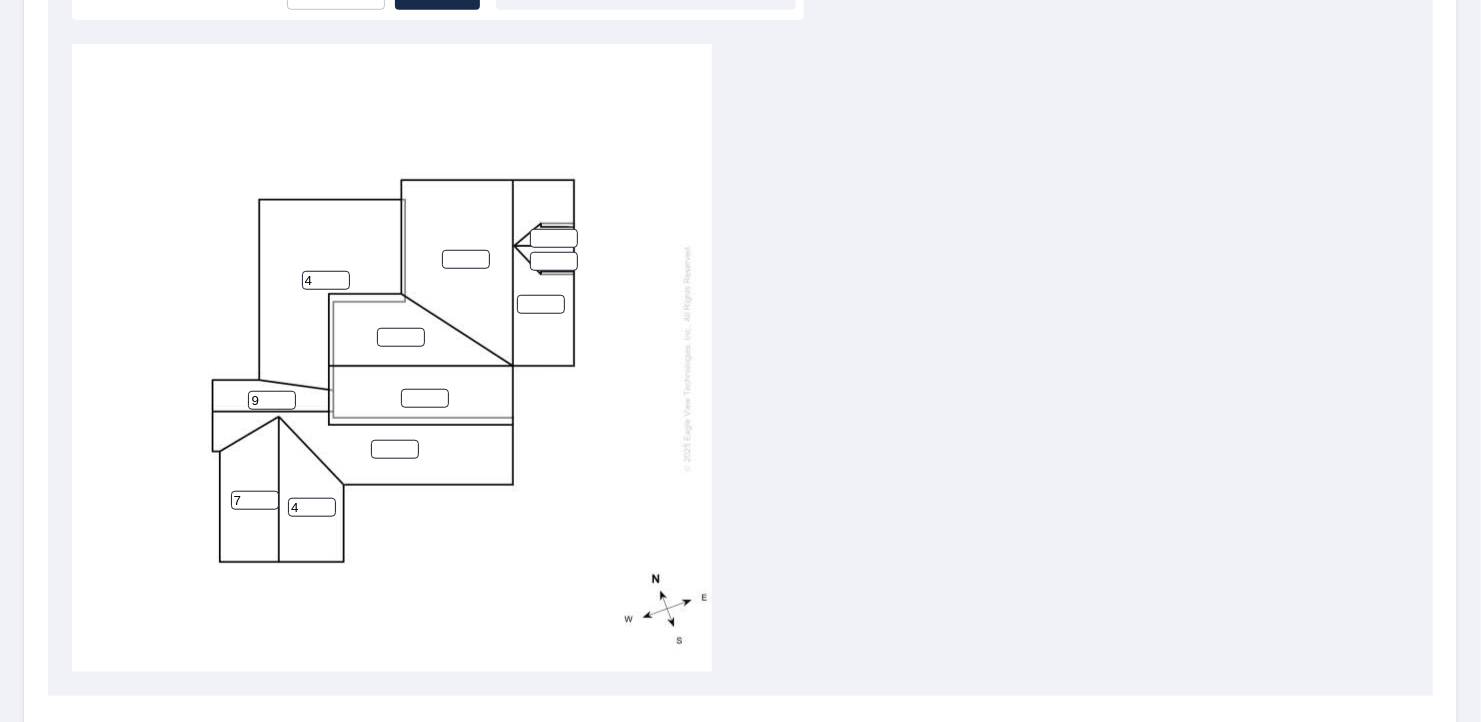 click on "4" at bounding box center [312, 507] 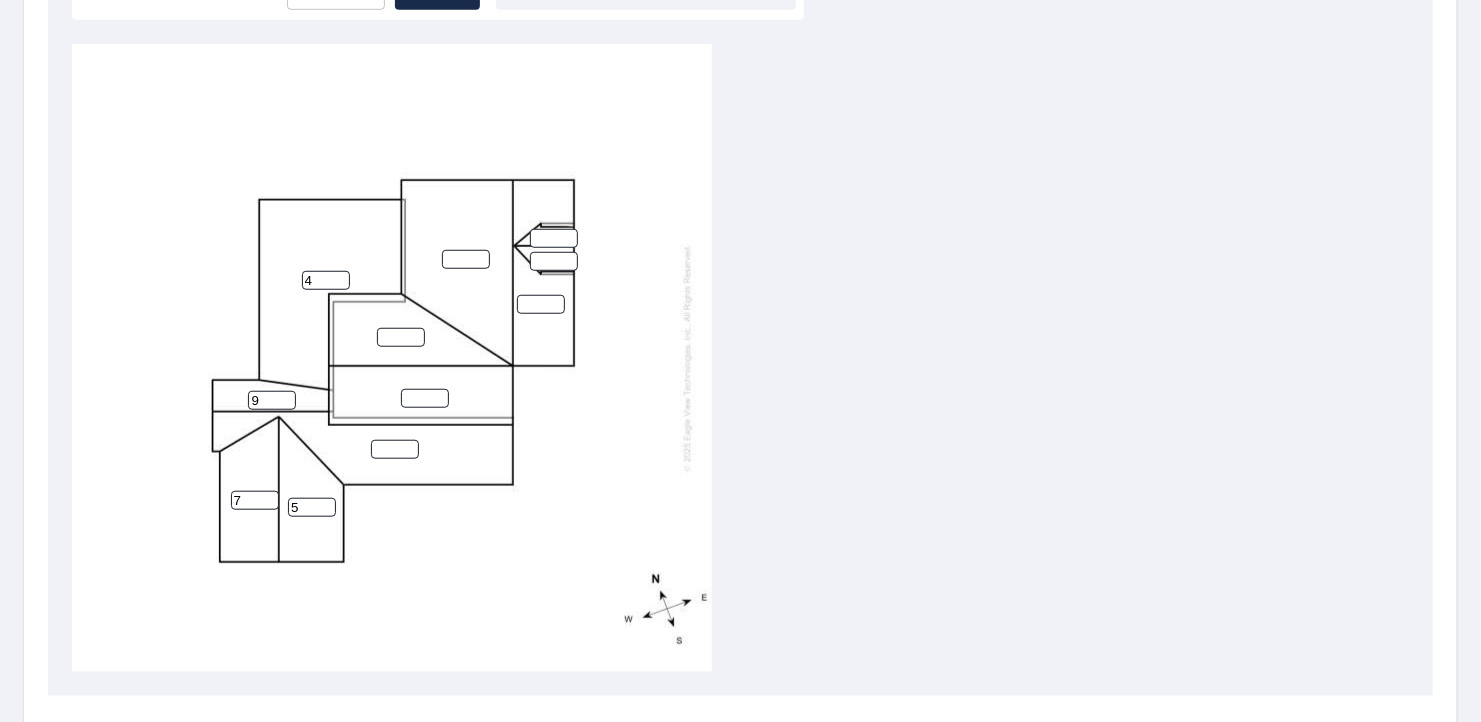 click on "5" at bounding box center [312, 507] 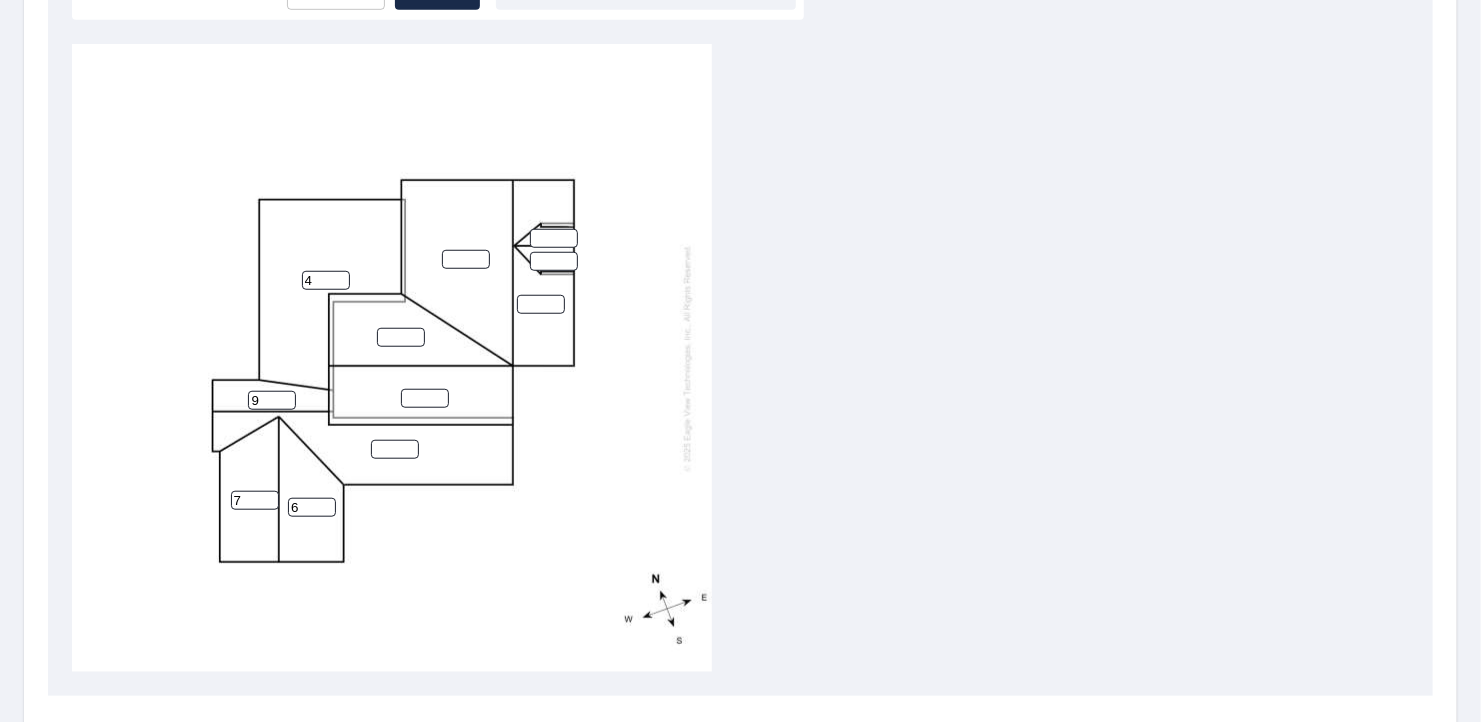 click on "6" at bounding box center [312, 507] 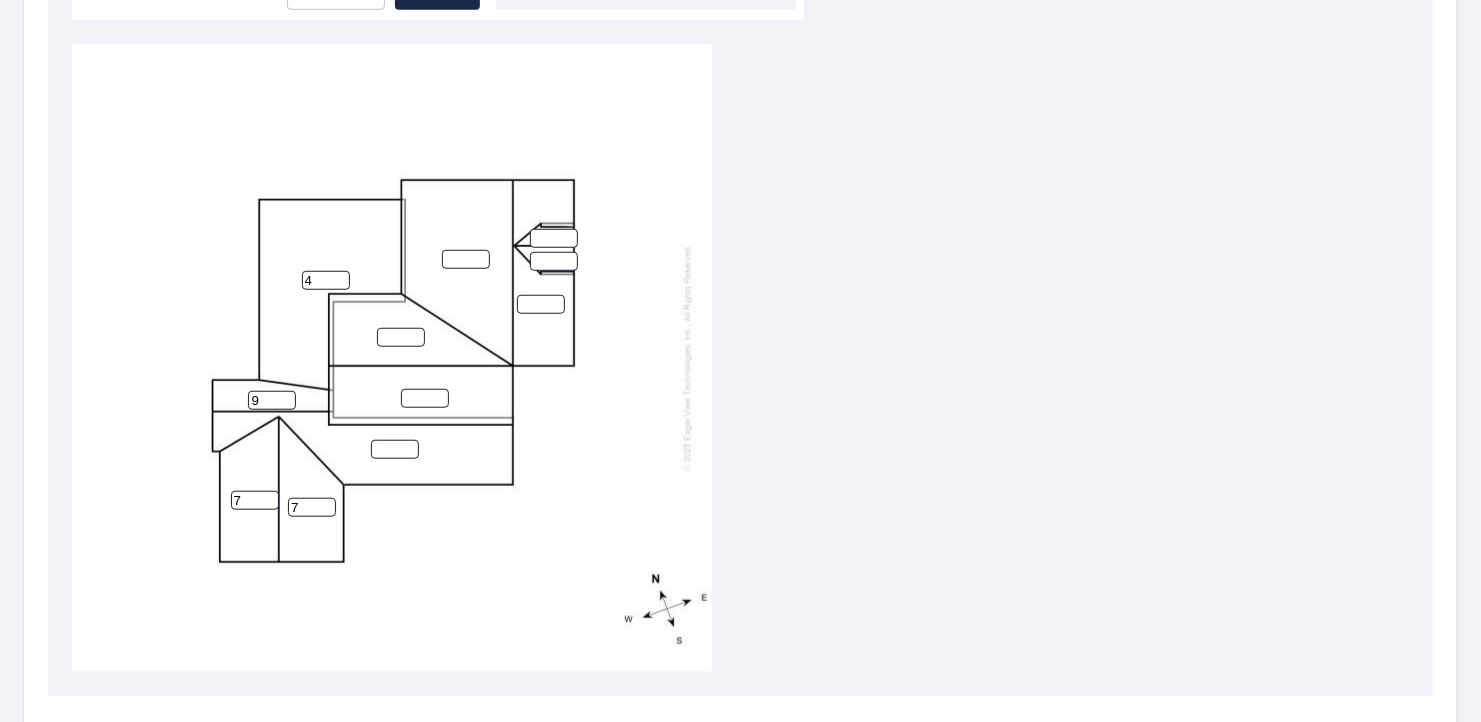 type on "7" 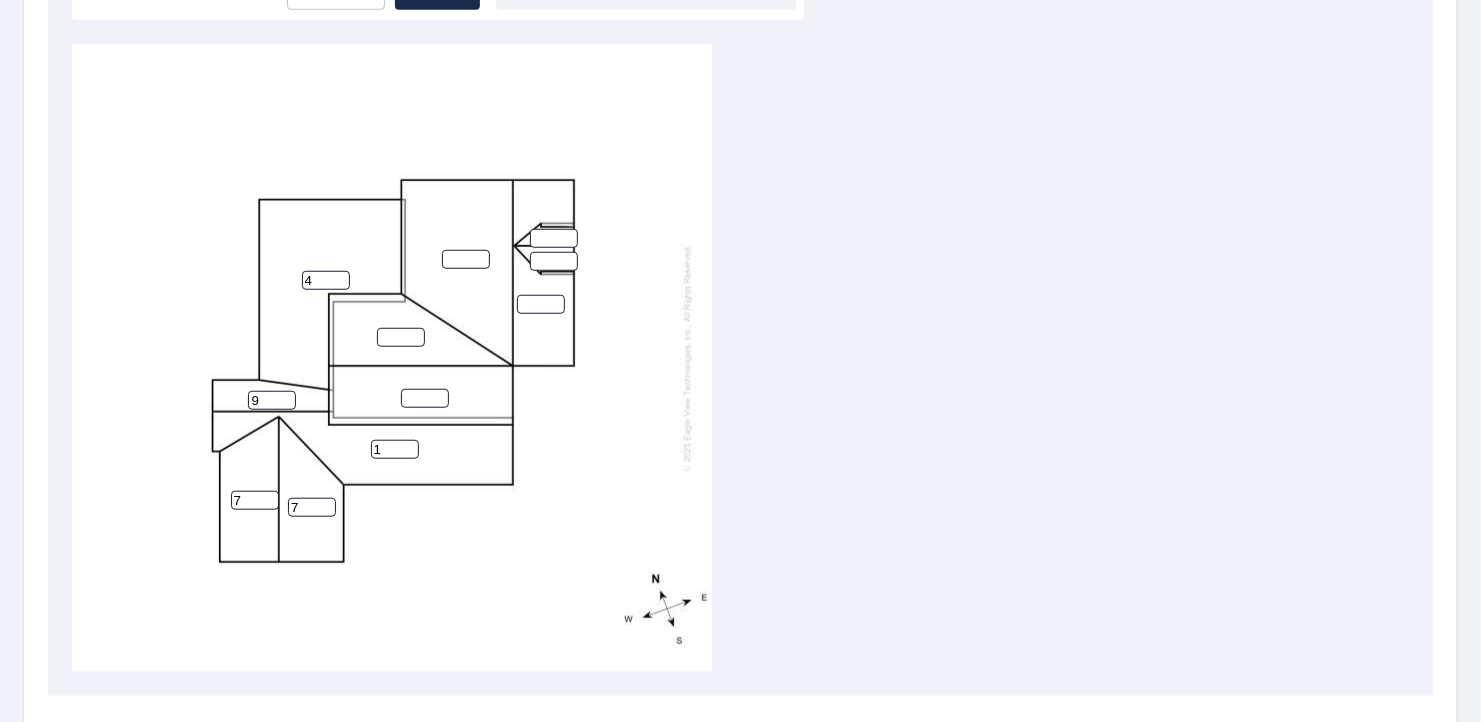 click on "1" at bounding box center (395, 449) 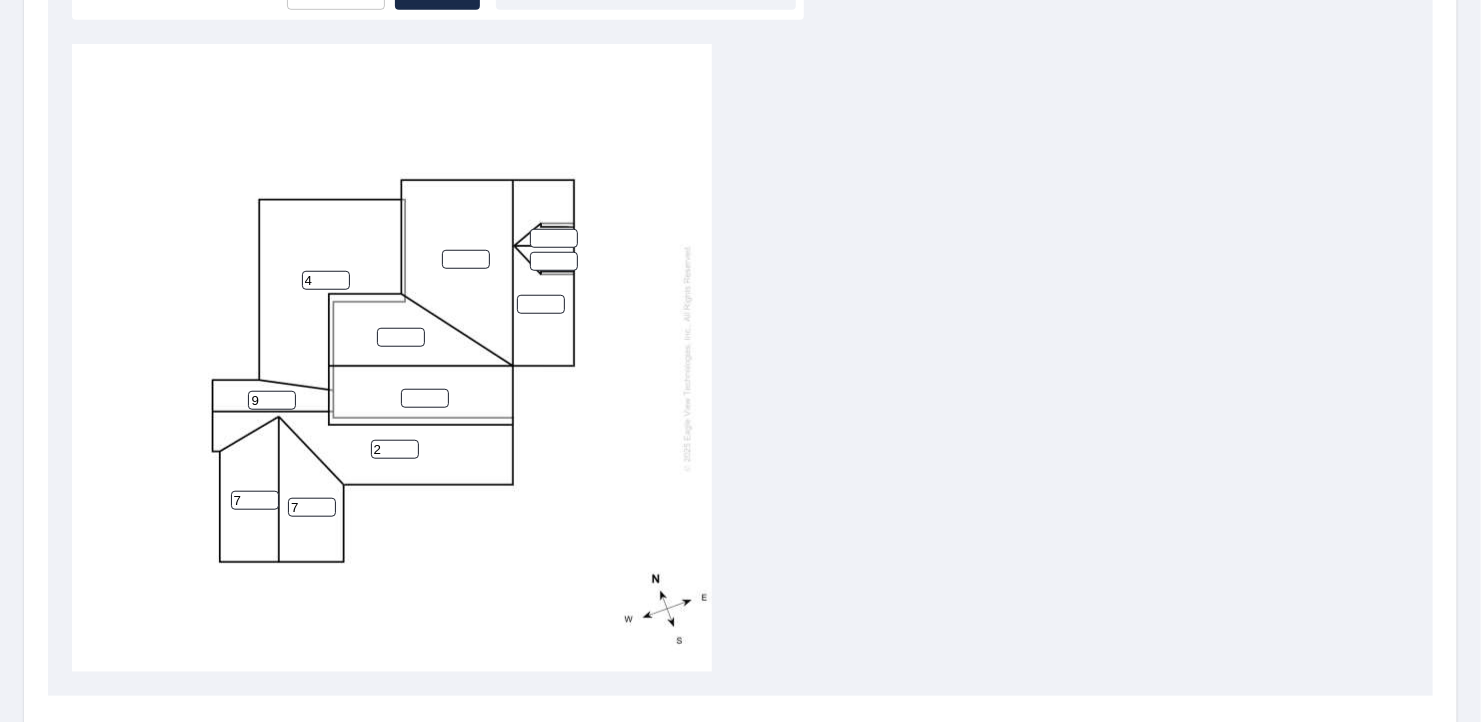 click on "2" at bounding box center [395, 449] 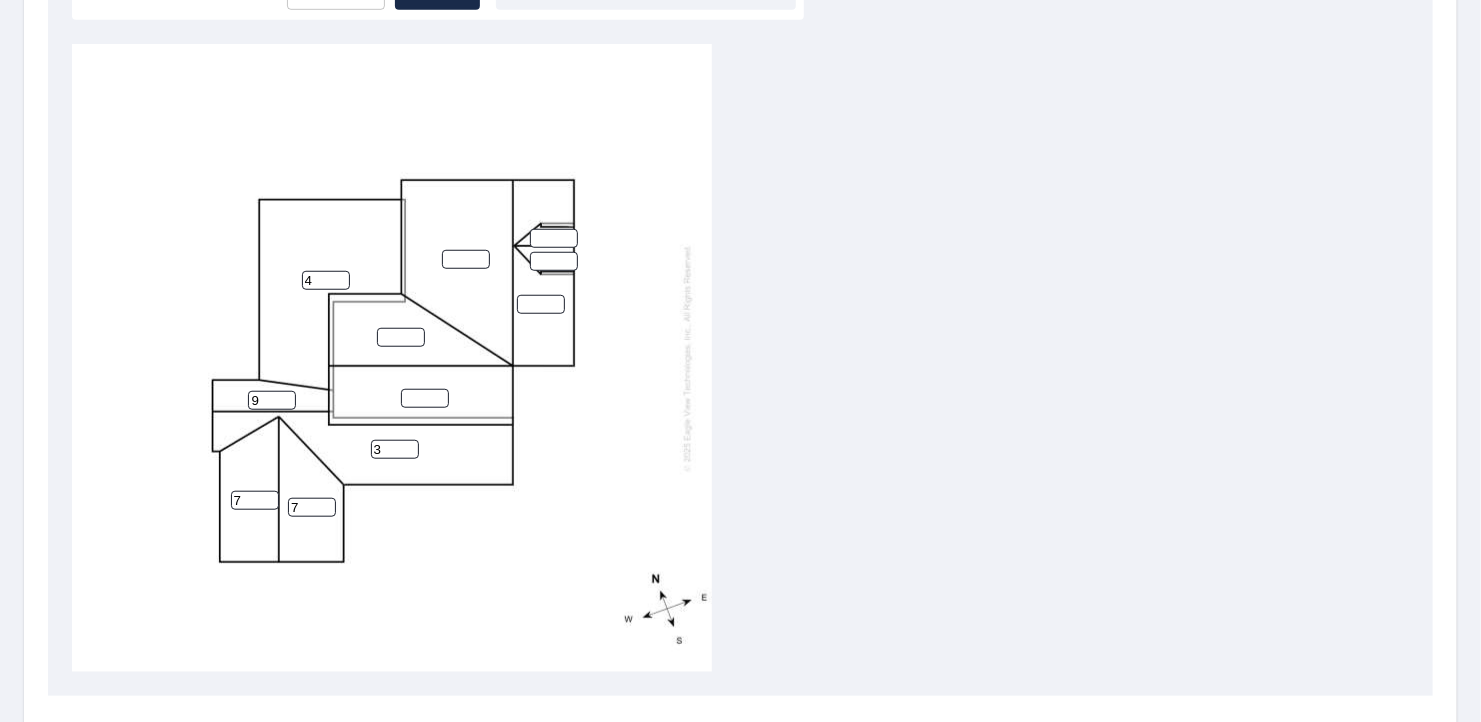 click on "3" at bounding box center [395, 449] 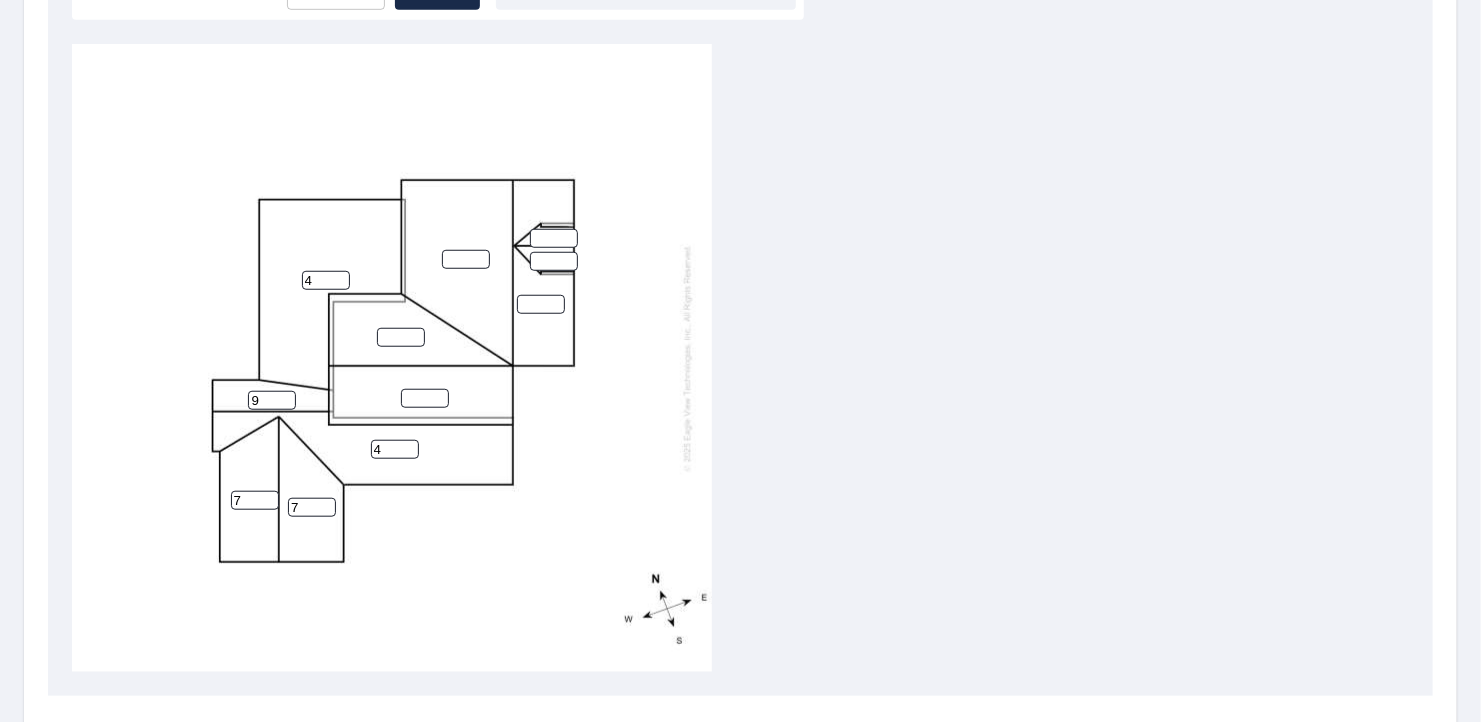 click on "4" at bounding box center (395, 449) 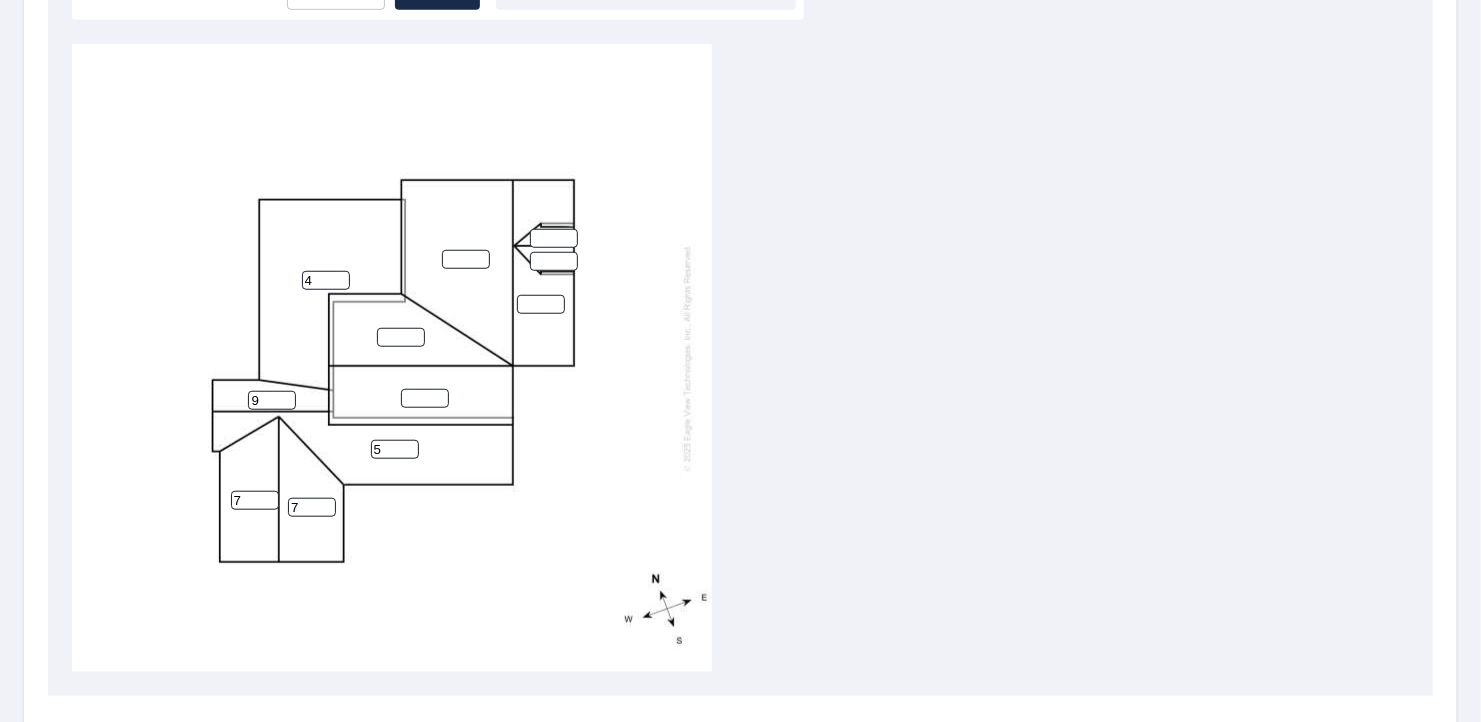 click on "5" at bounding box center [395, 449] 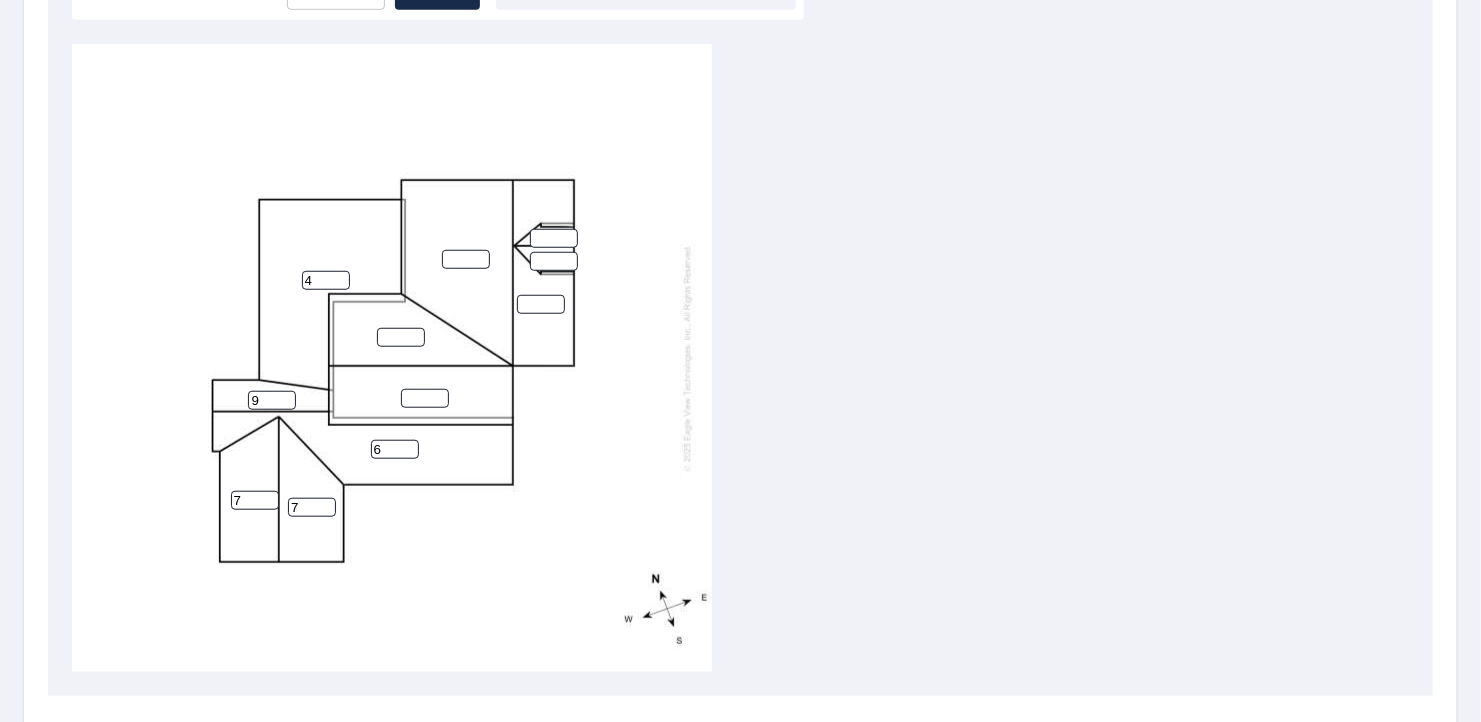type on "6" 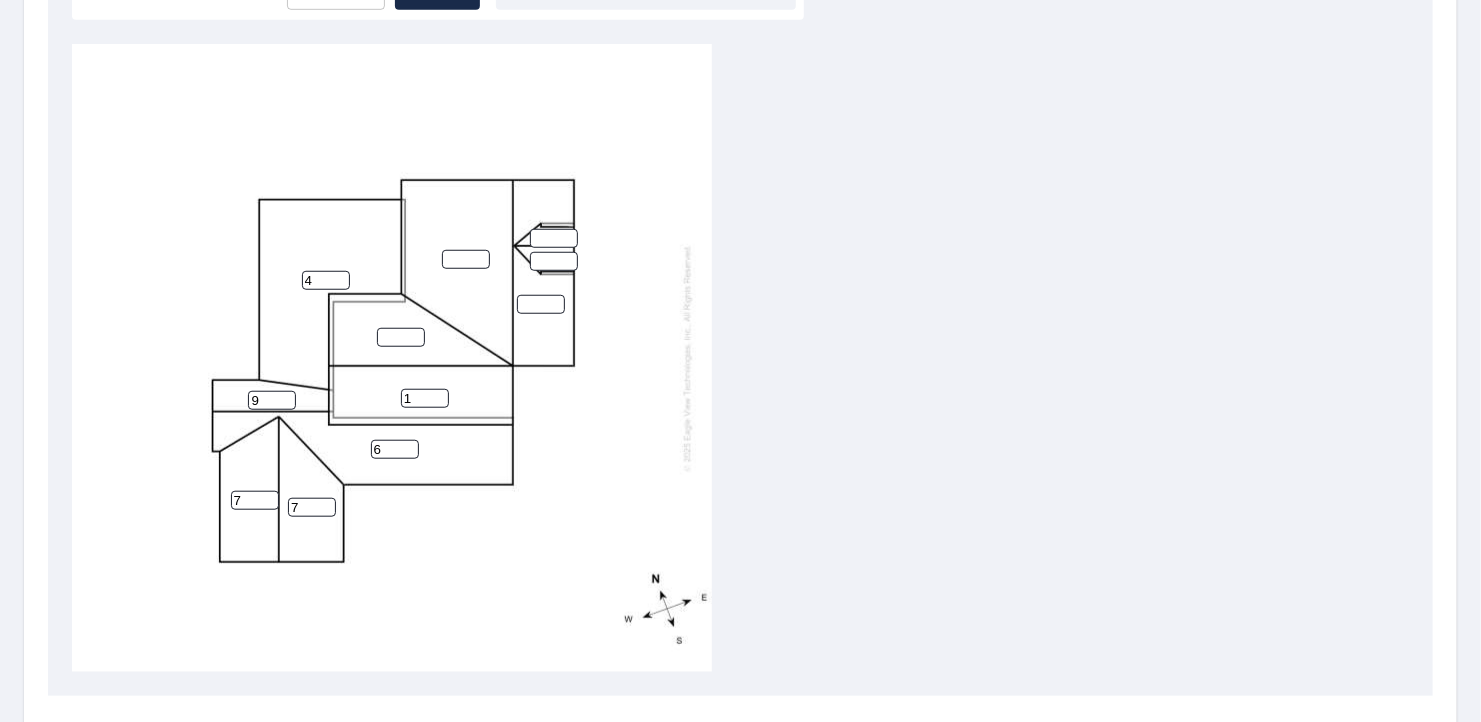 click on "1" at bounding box center (425, 398) 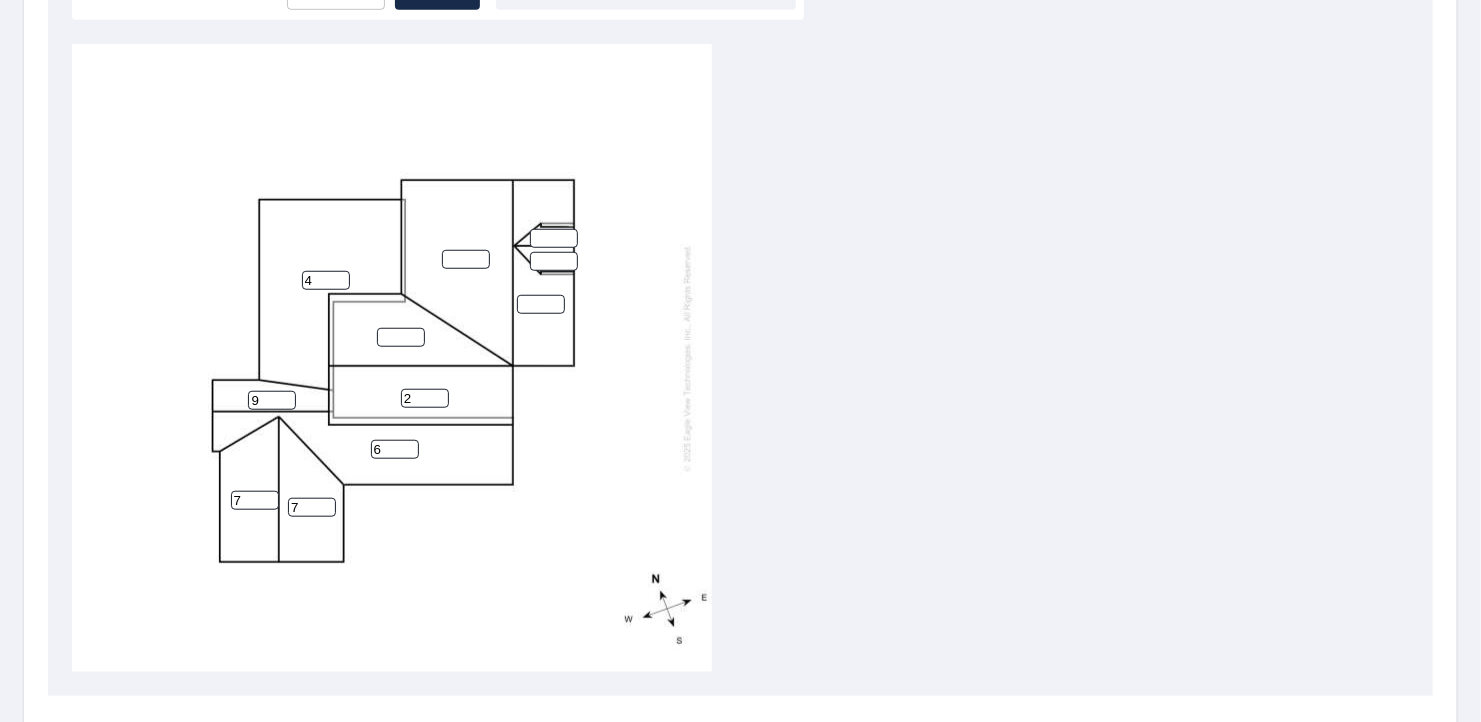 click on "2" at bounding box center (425, 398) 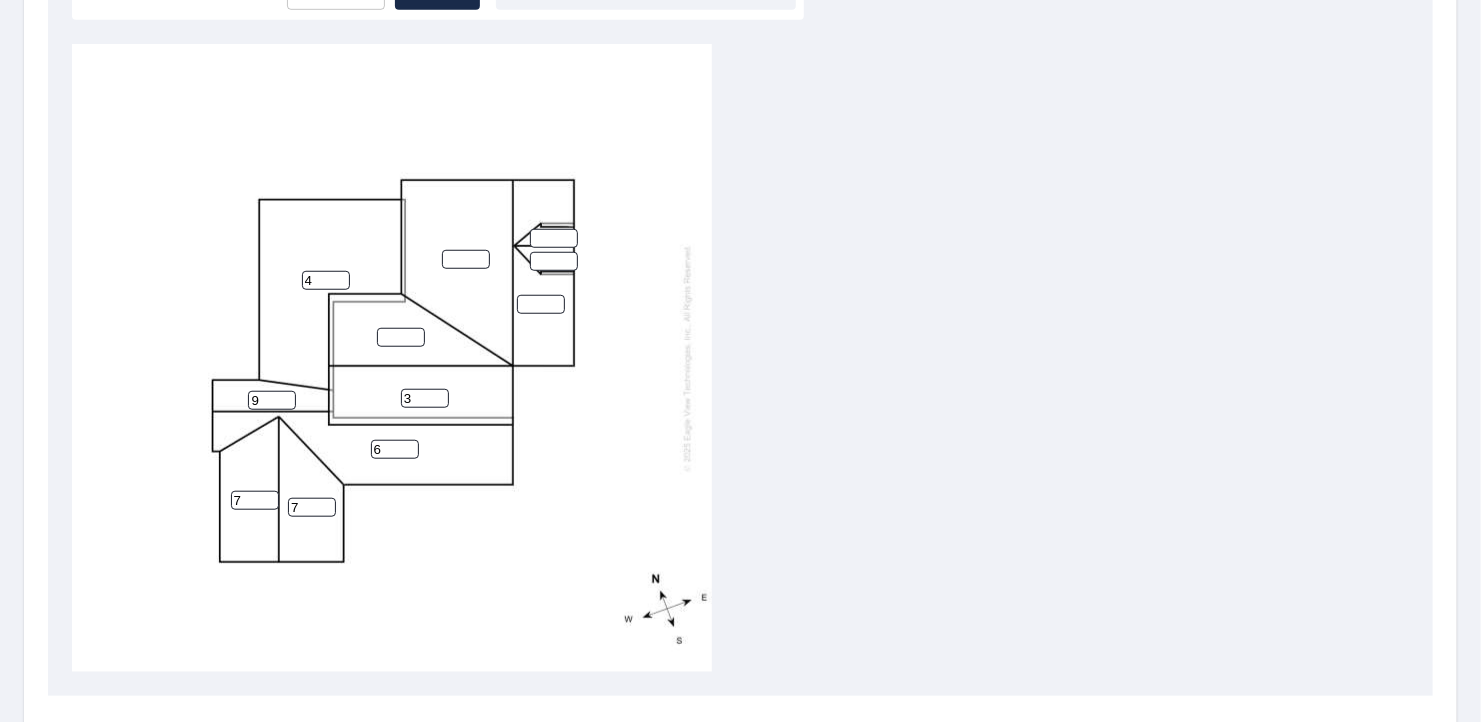 click on "3" at bounding box center [425, 398] 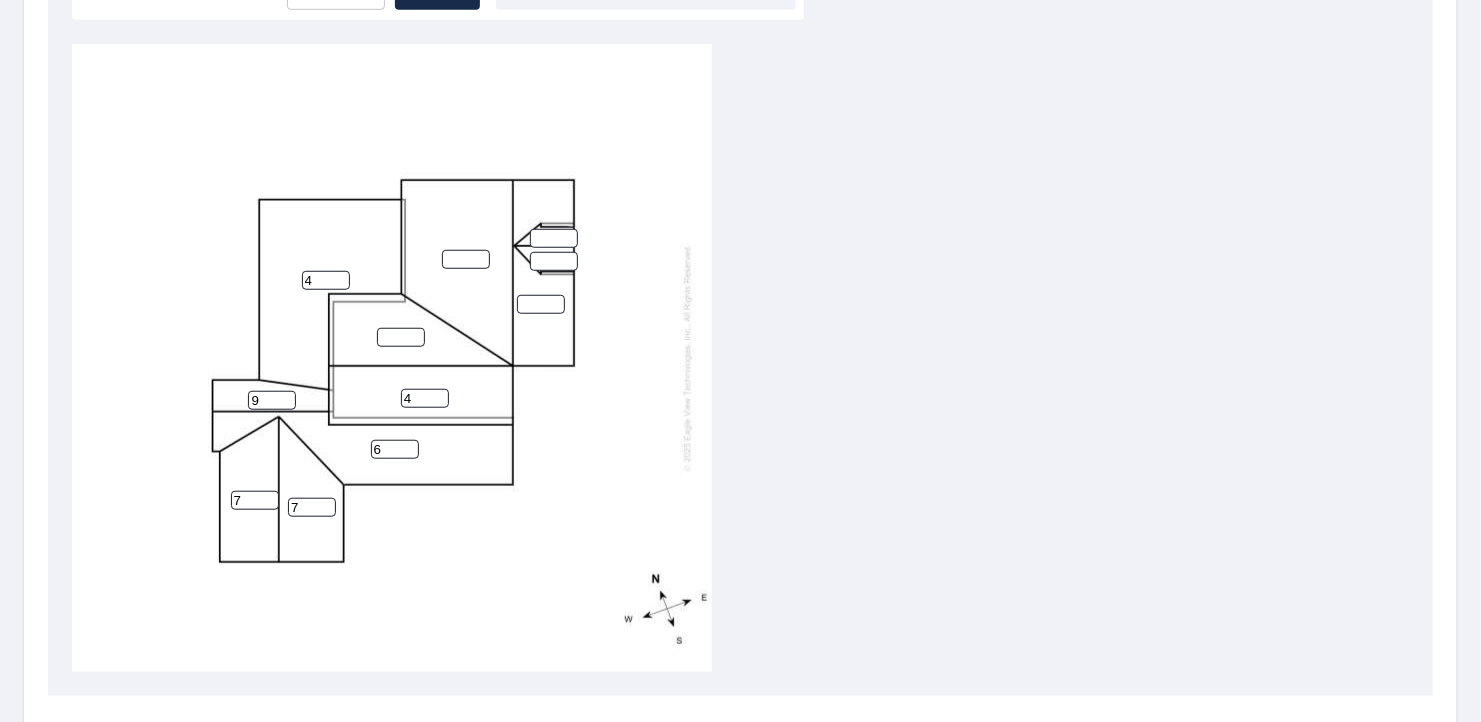 click on "4" at bounding box center (425, 398) 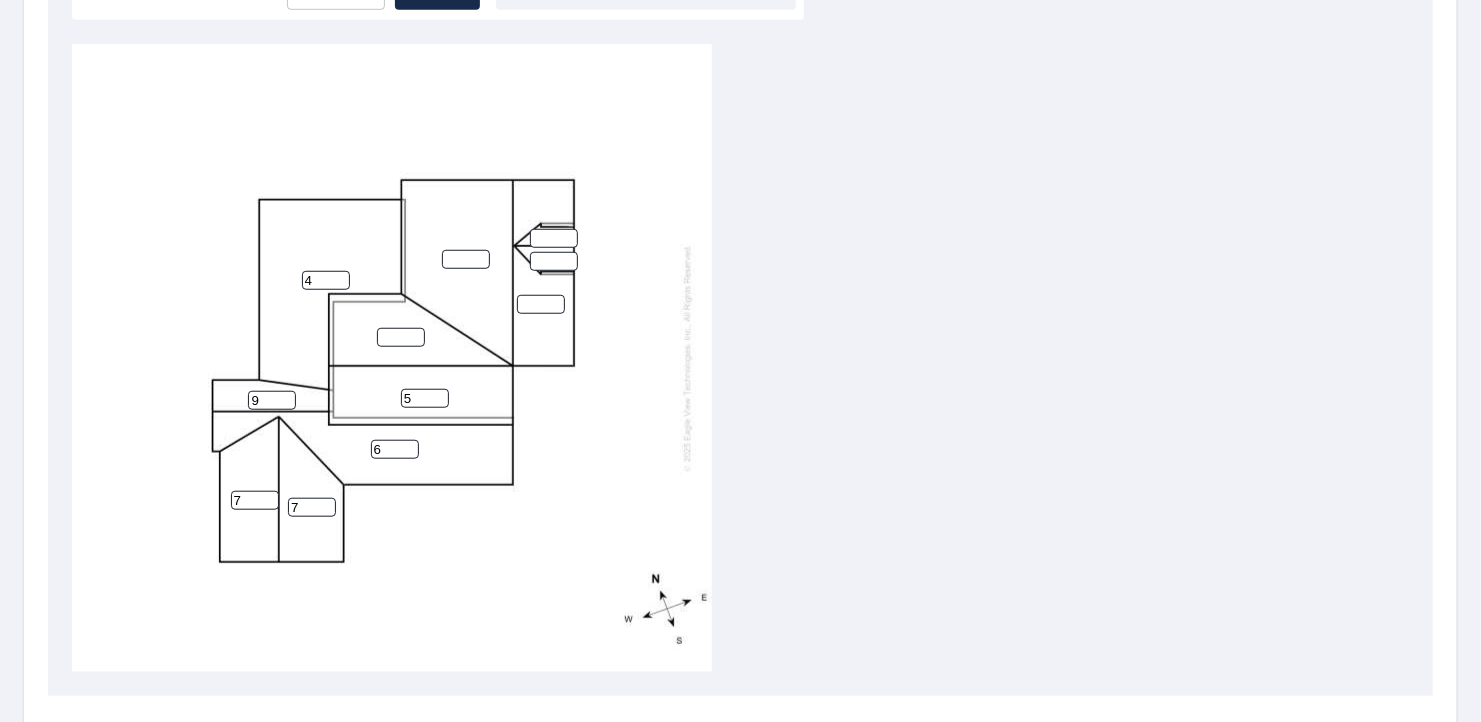click on "5" at bounding box center (425, 398) 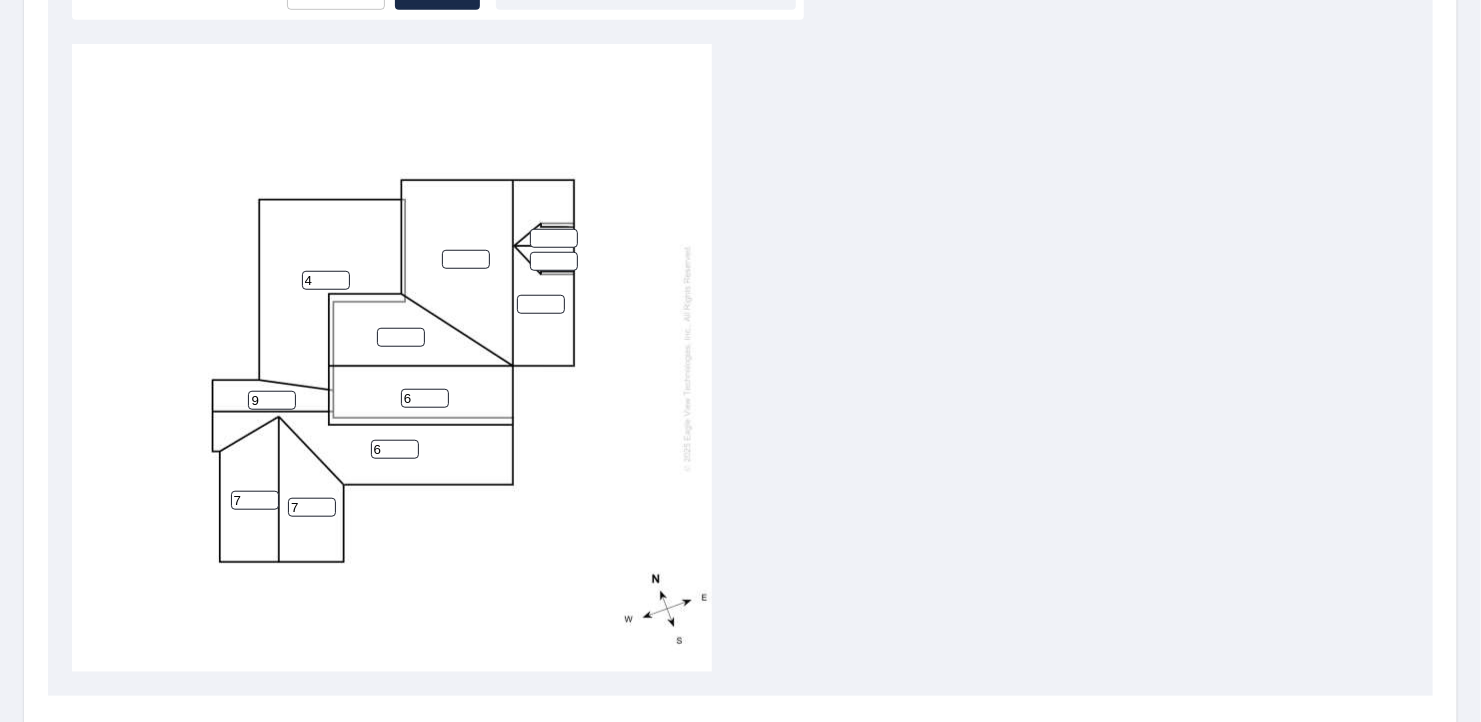 type on "6" 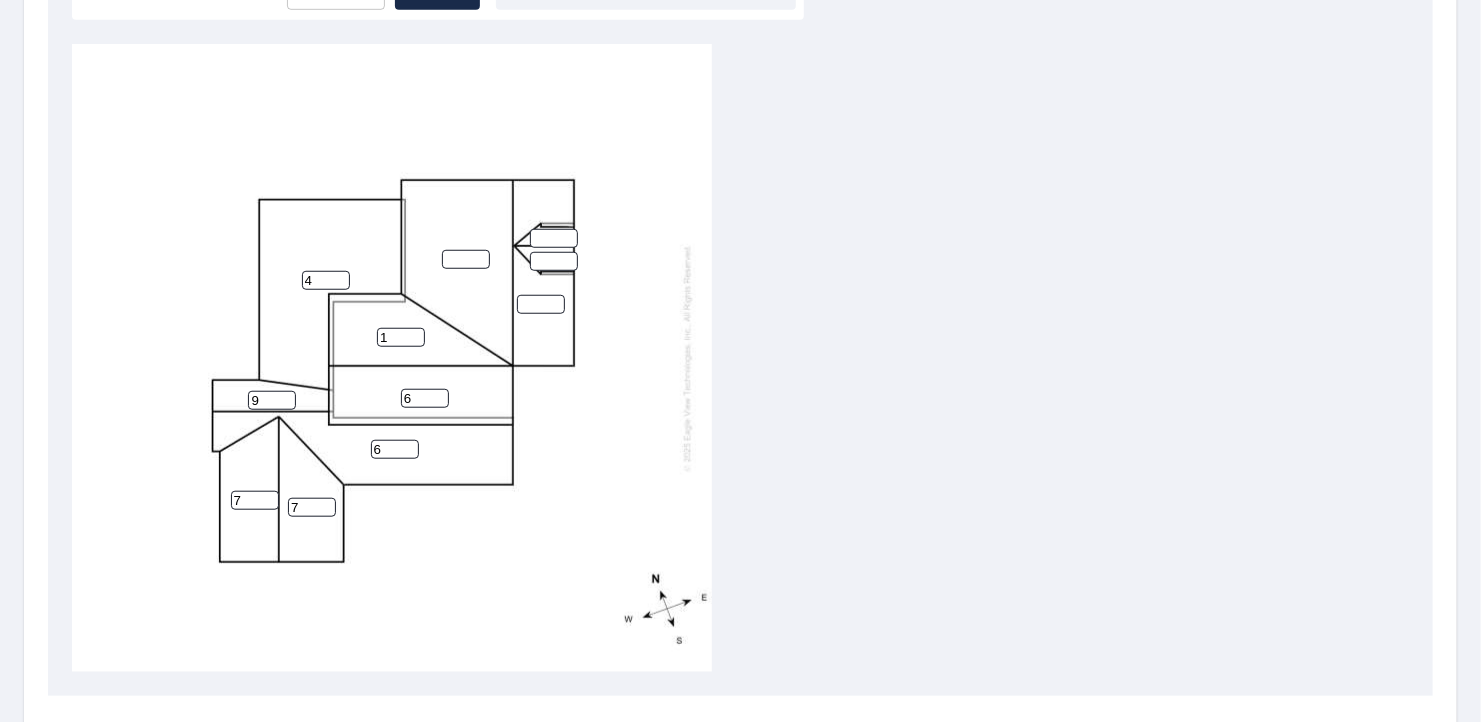 click on "1" at bounding box center (401, 337) 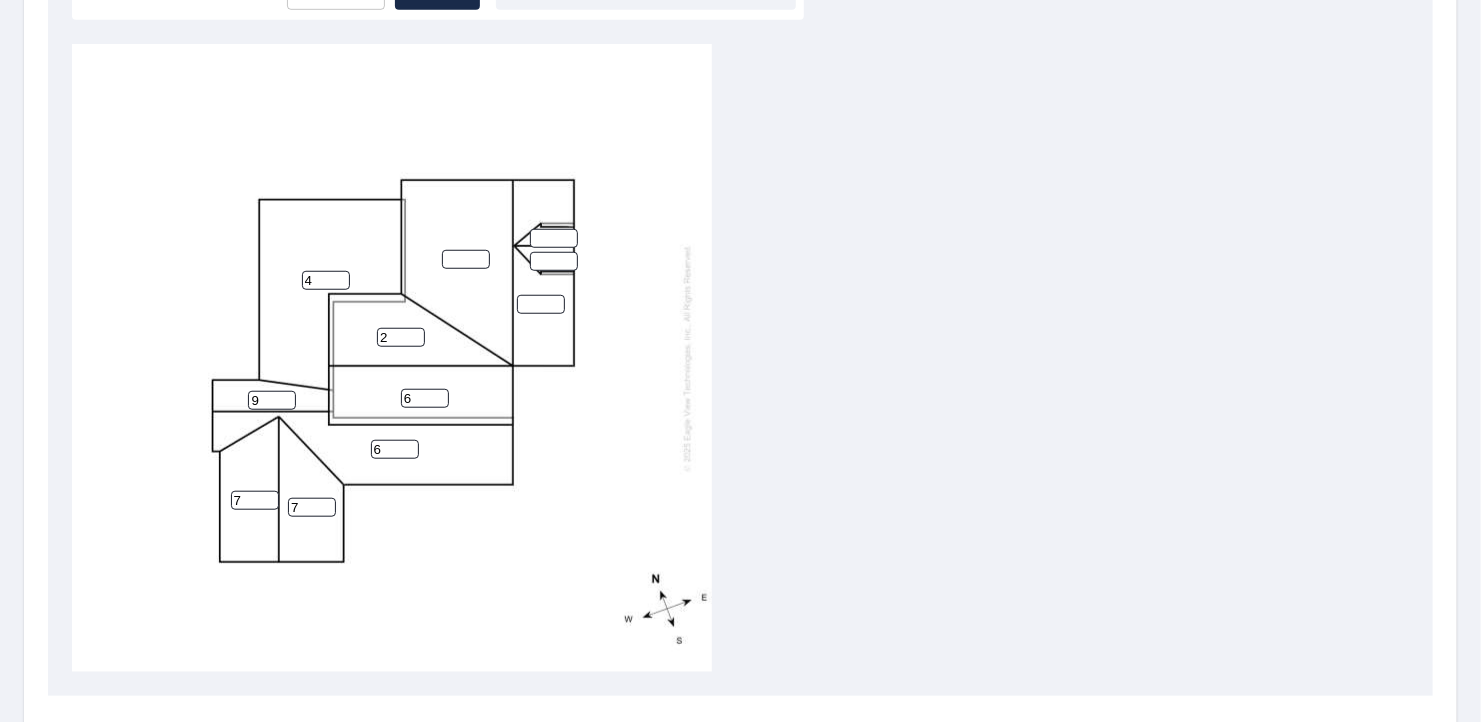 click on "2" at bounding box center [401, 337] 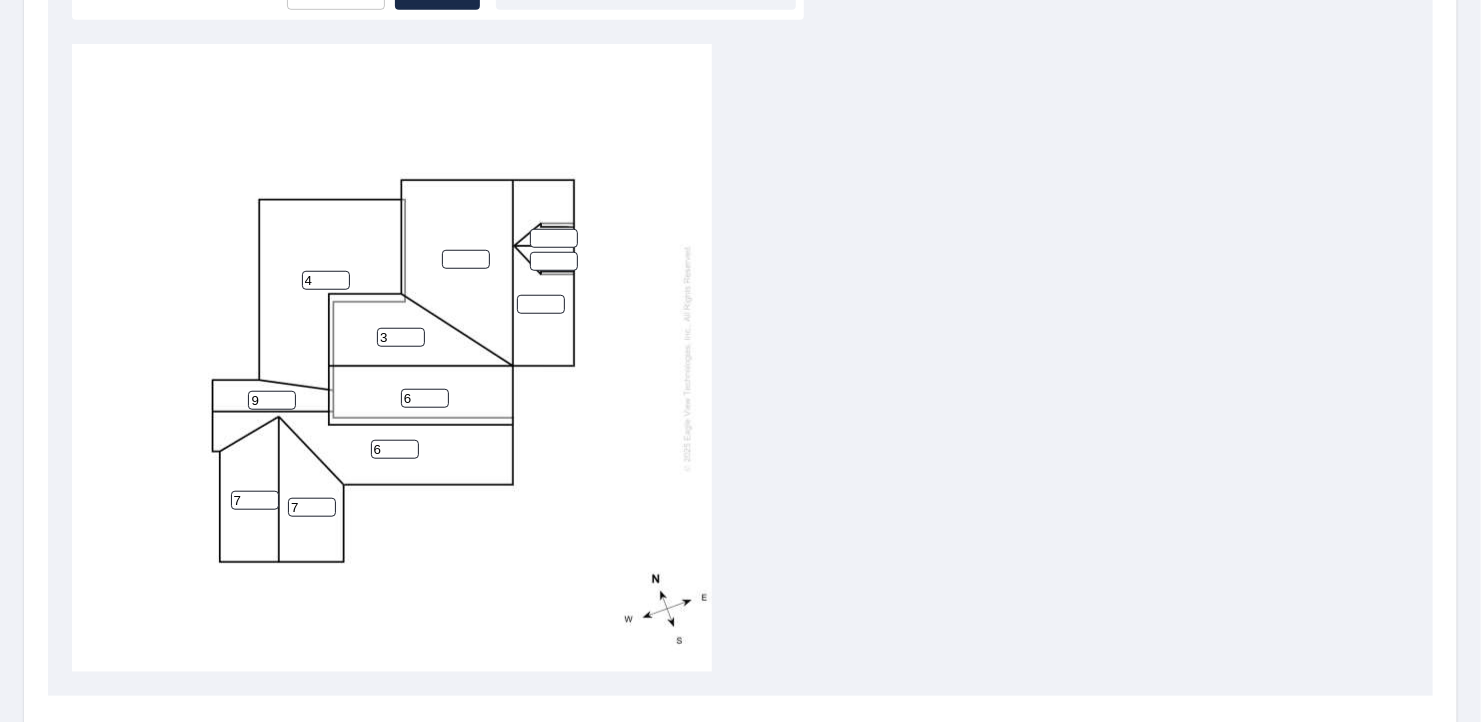 click on "3" at bounding box center [401, 337] 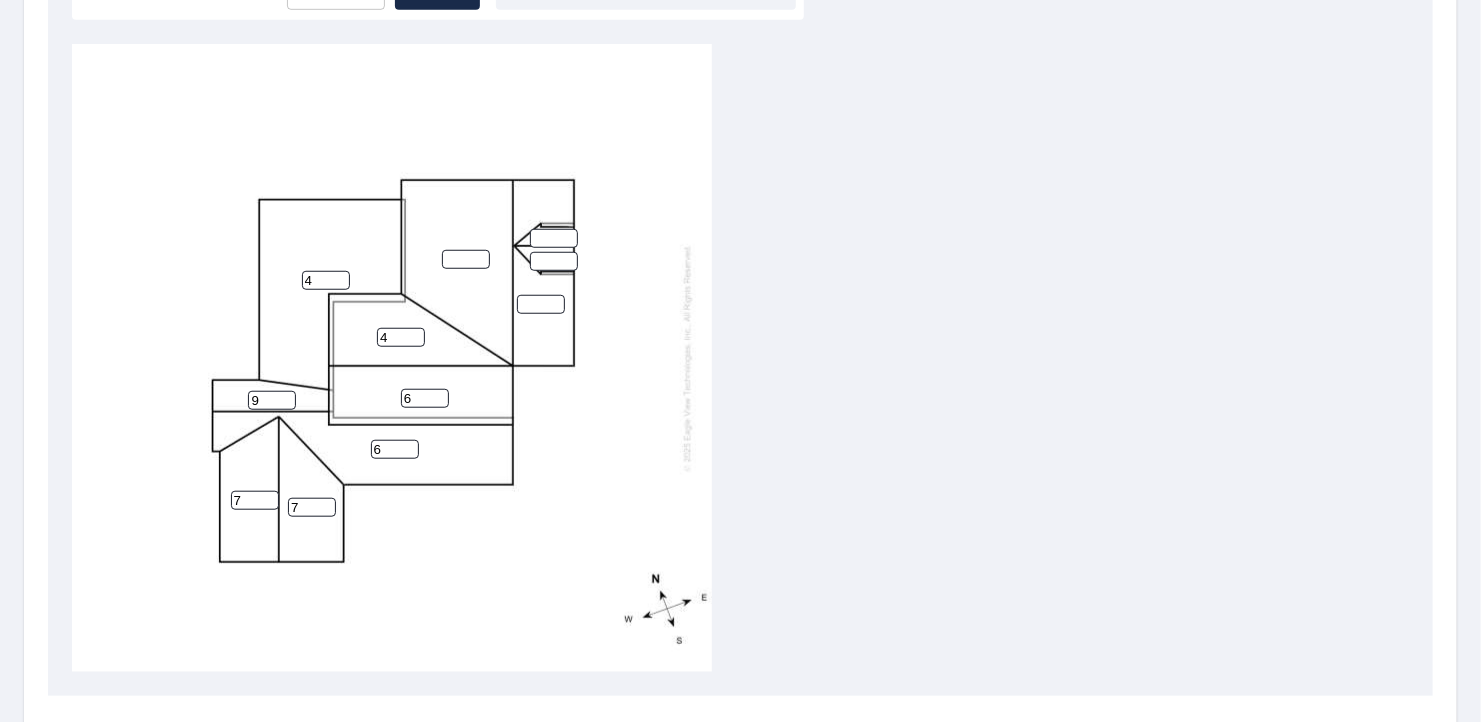 click on "4" at bounding box center [401, 337] 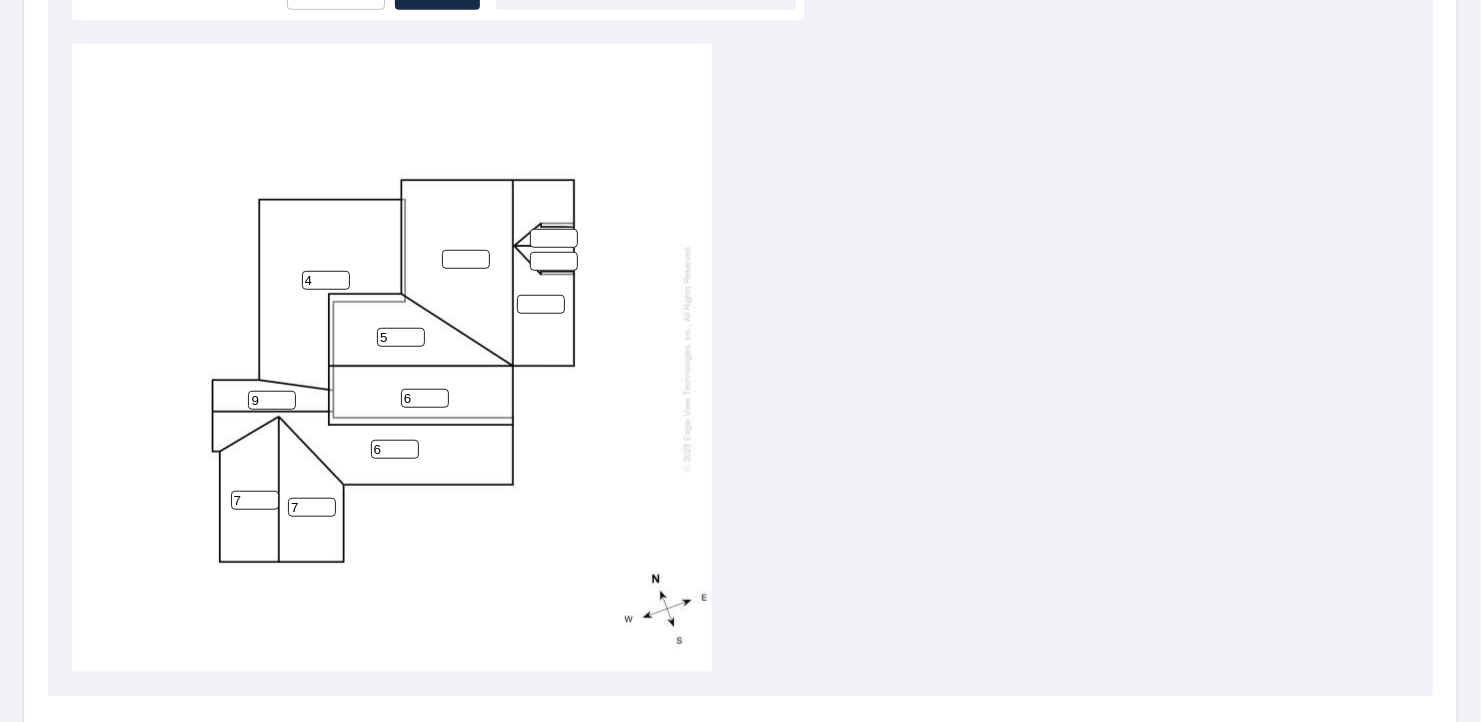 click on "5" at bounding box center [401, 337] 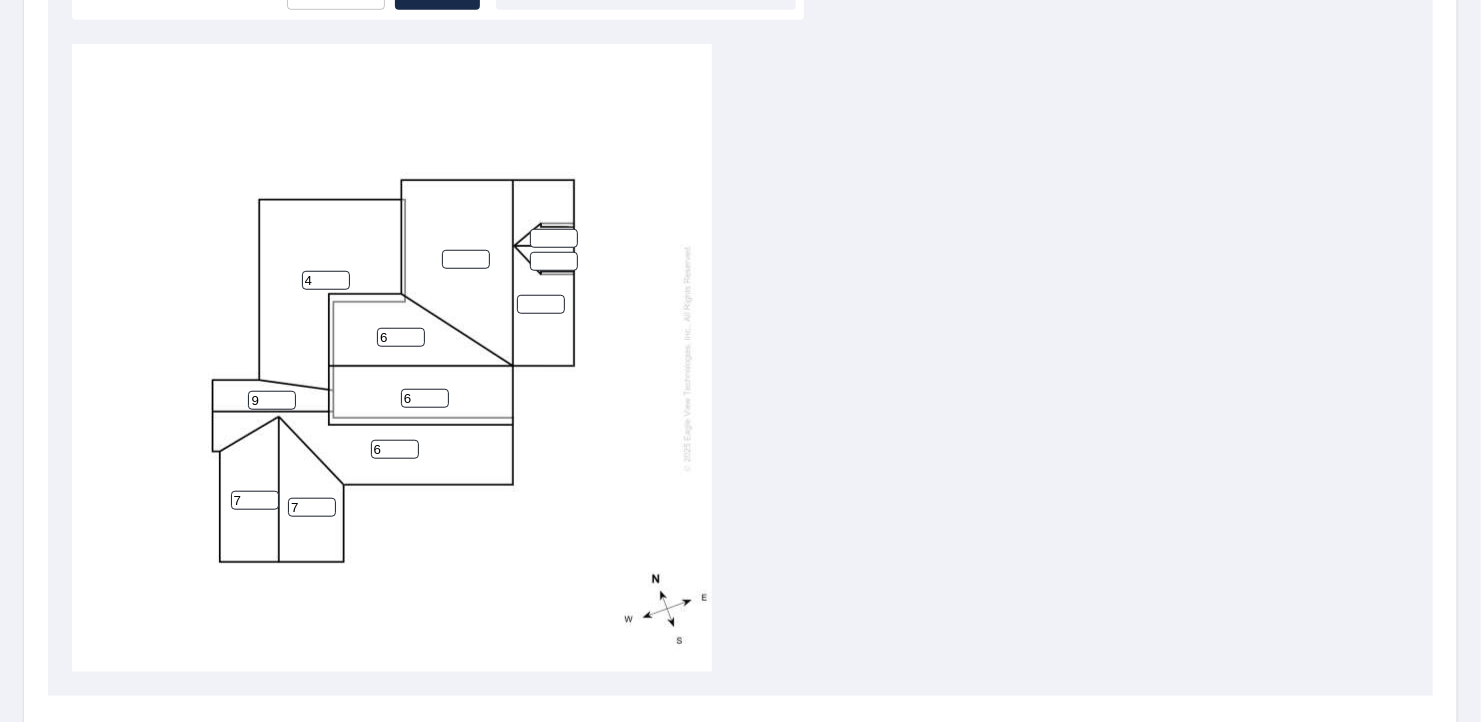 type on "6" 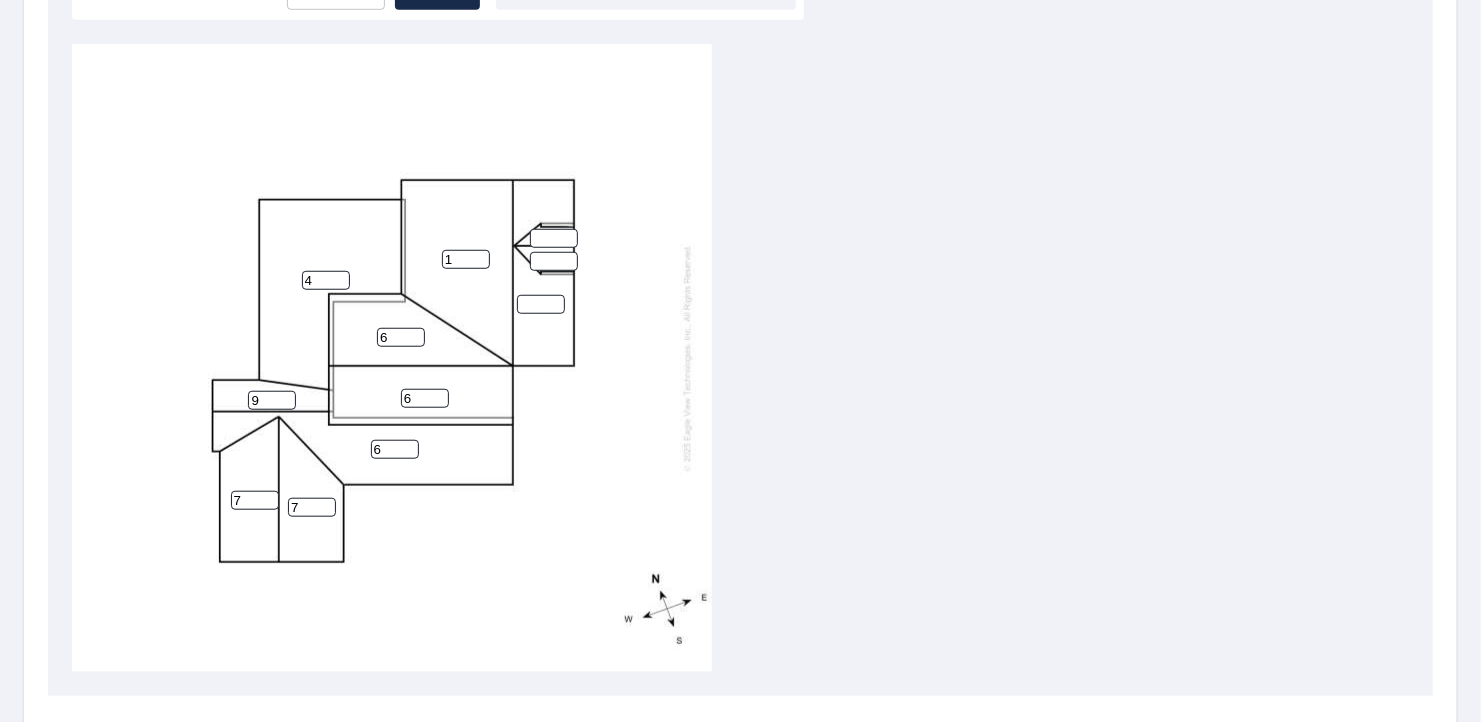 click on "1" at bounding box center (466, 259) 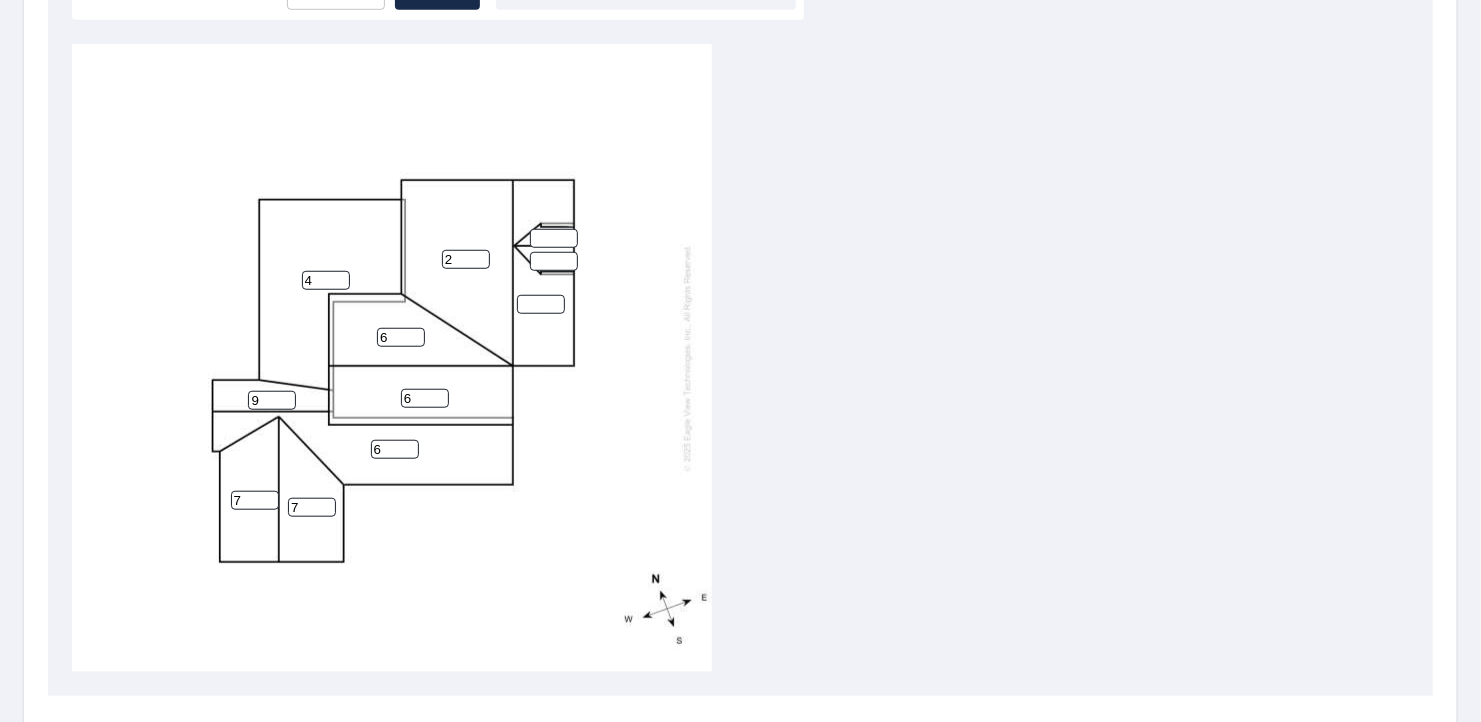 click on "2" at bounding box center [466, 259] 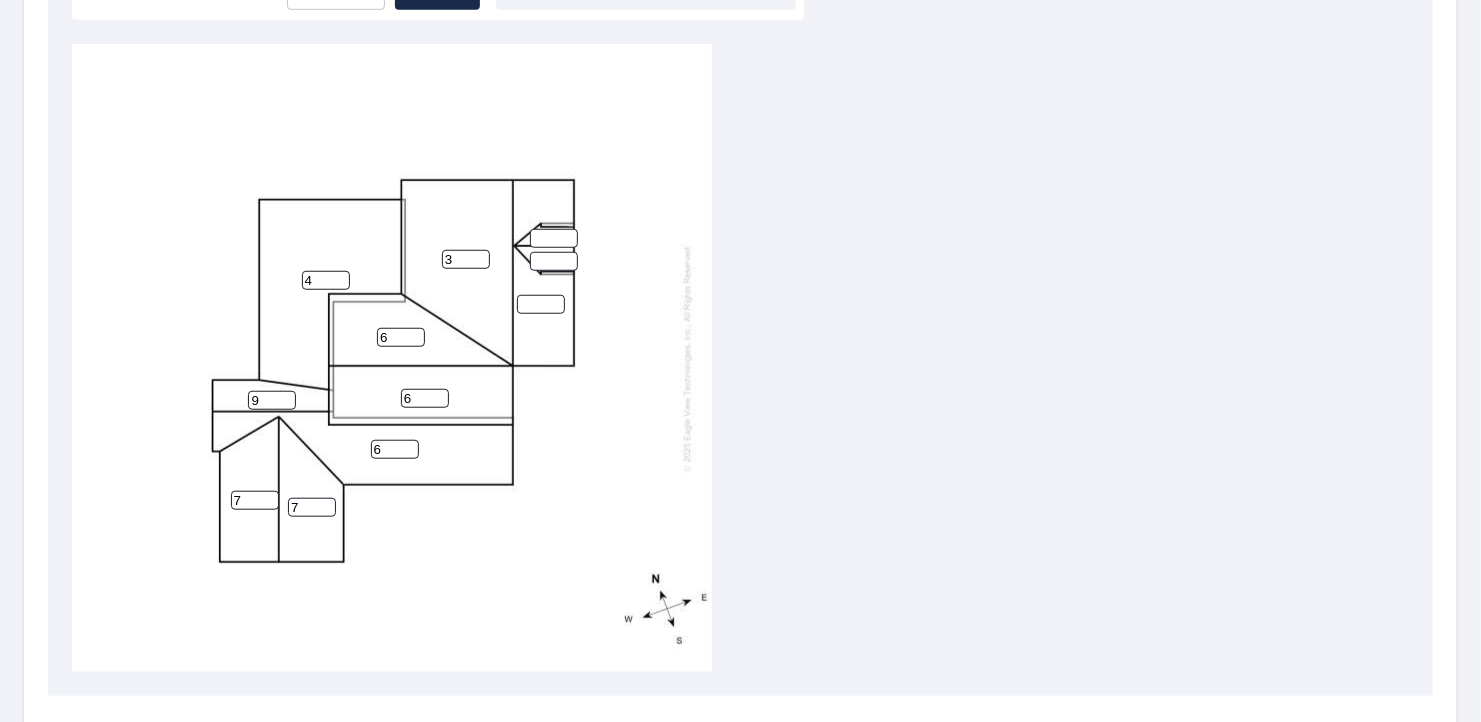 click on "3" at bounding box center (466, 259) 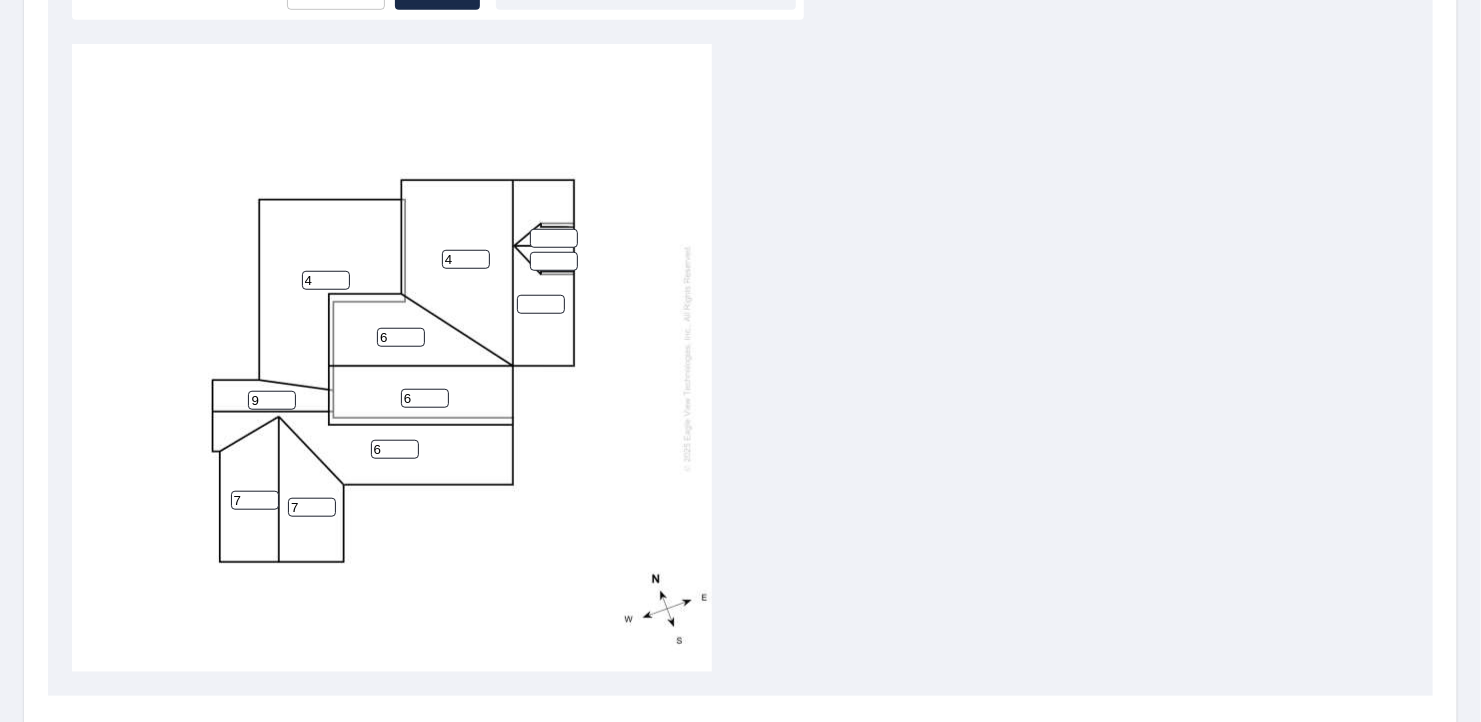 click on "4" at bounding box center [466, 259] 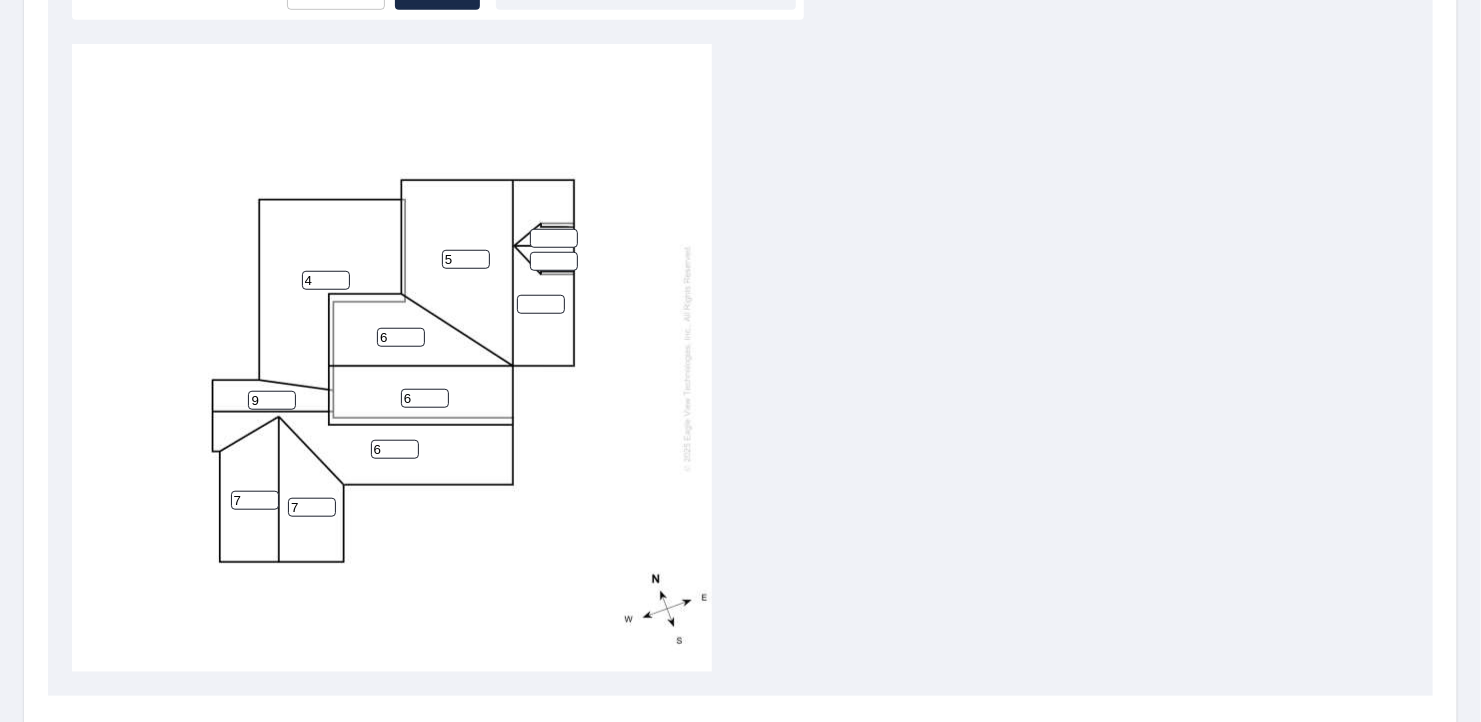 click on "5" at bounding box center (466, 259) 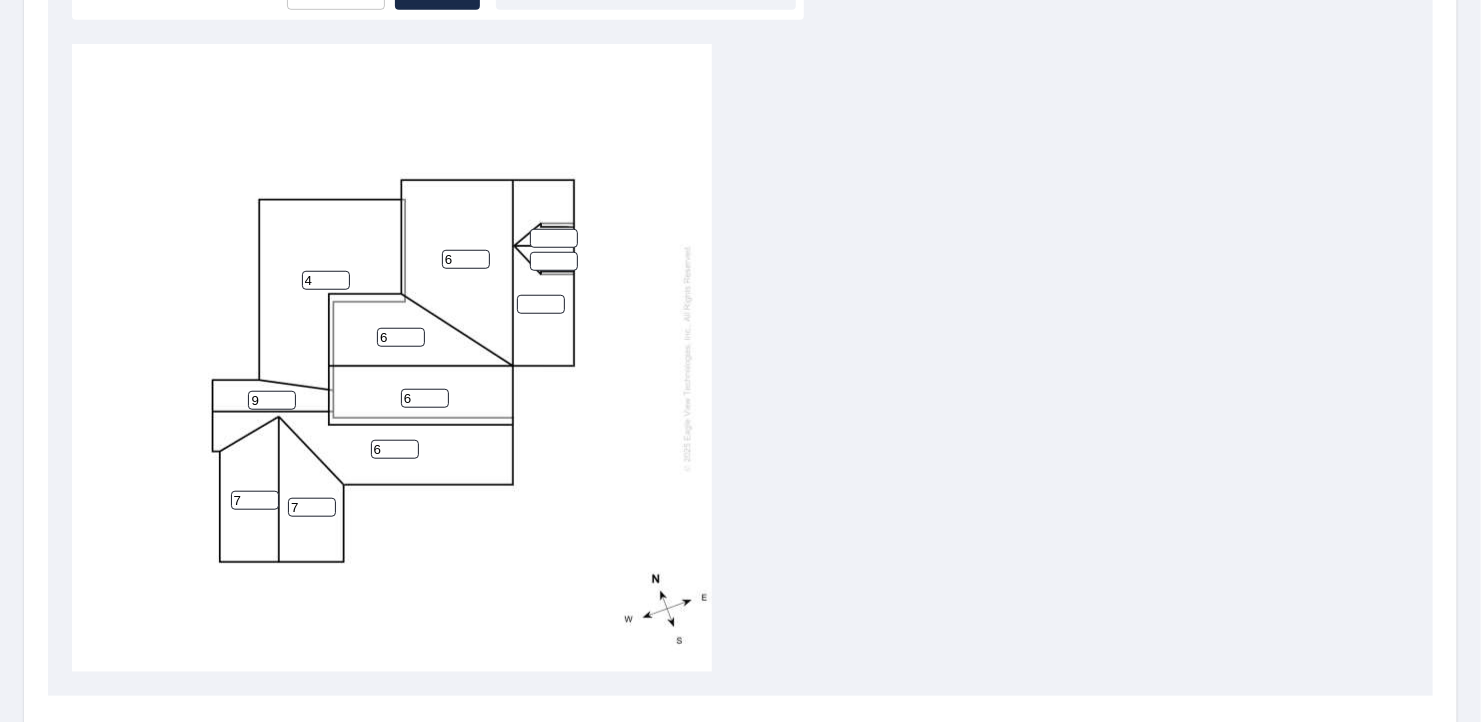 type on "6" 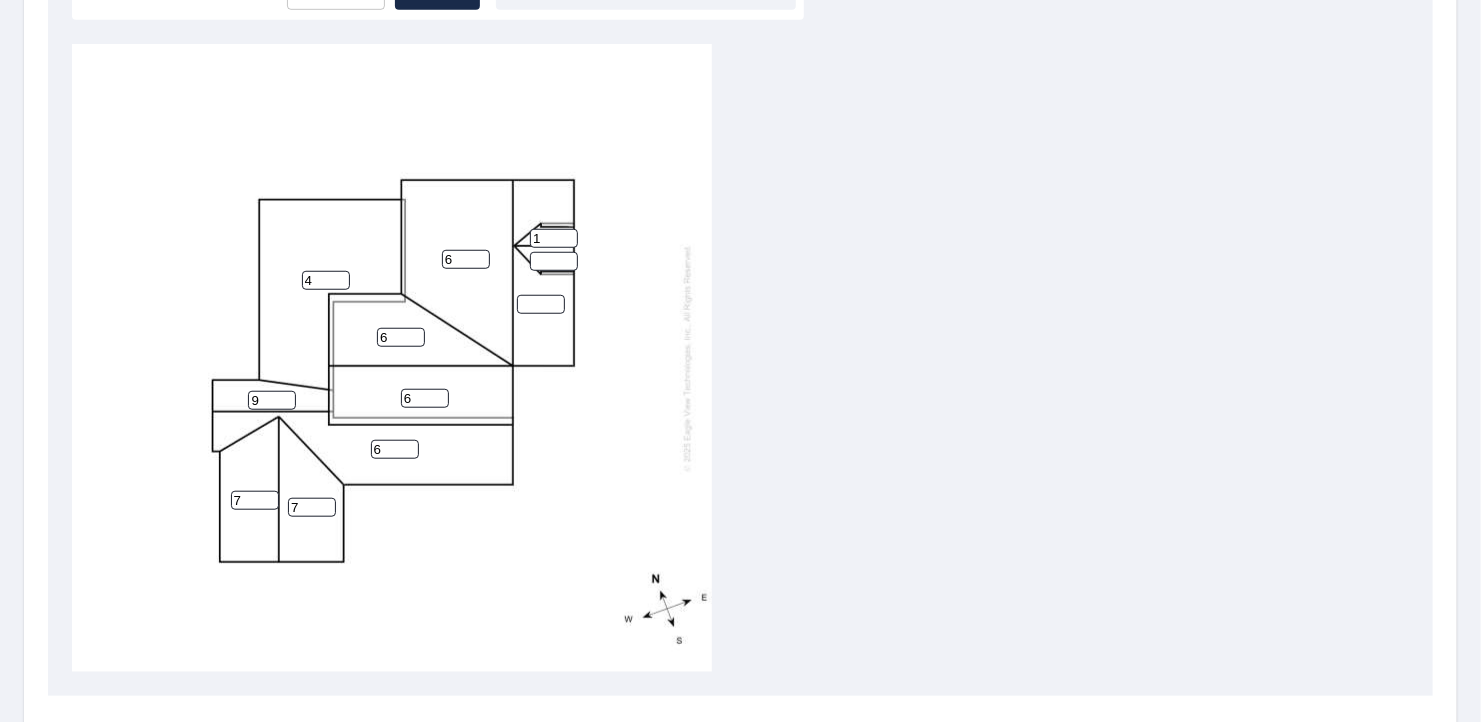 click on "1" at bounding box center [554, 238] 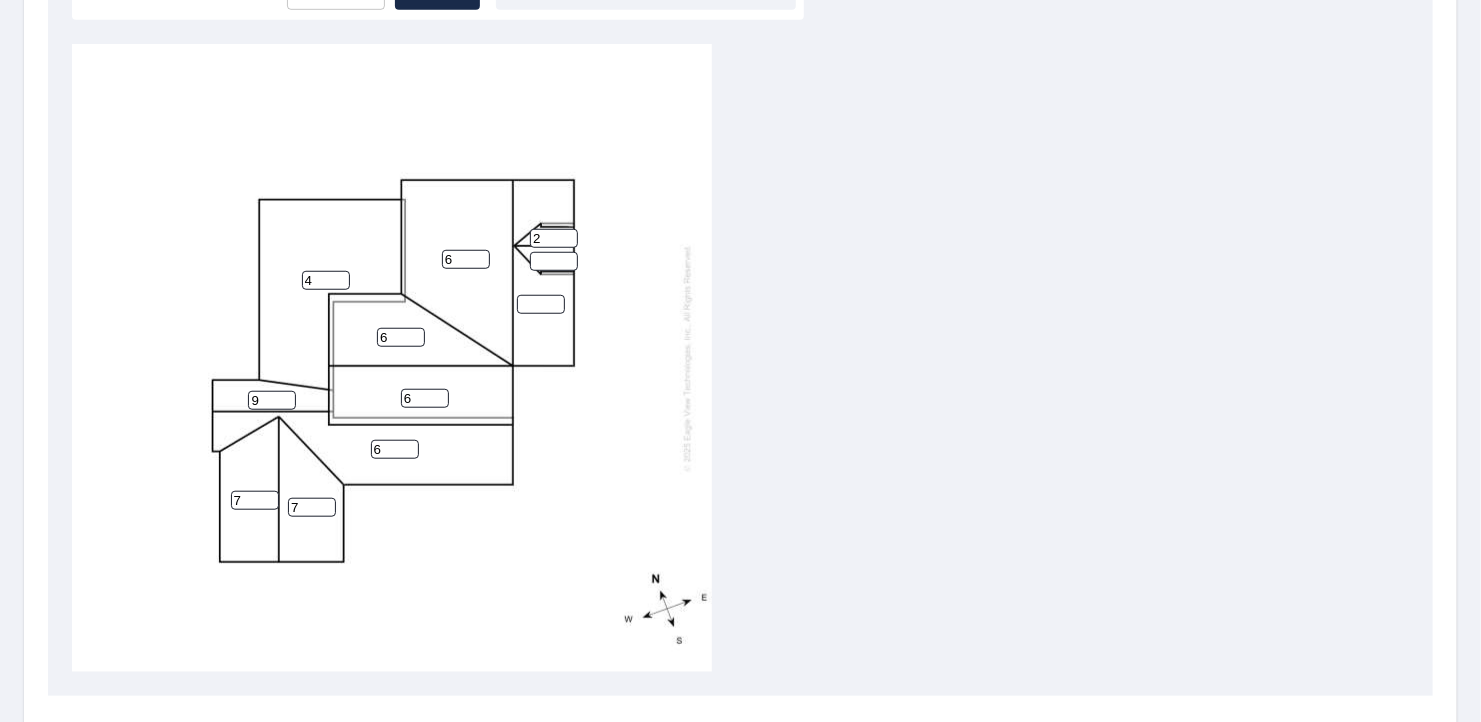 click on "2" at bounding box center (554, 238) 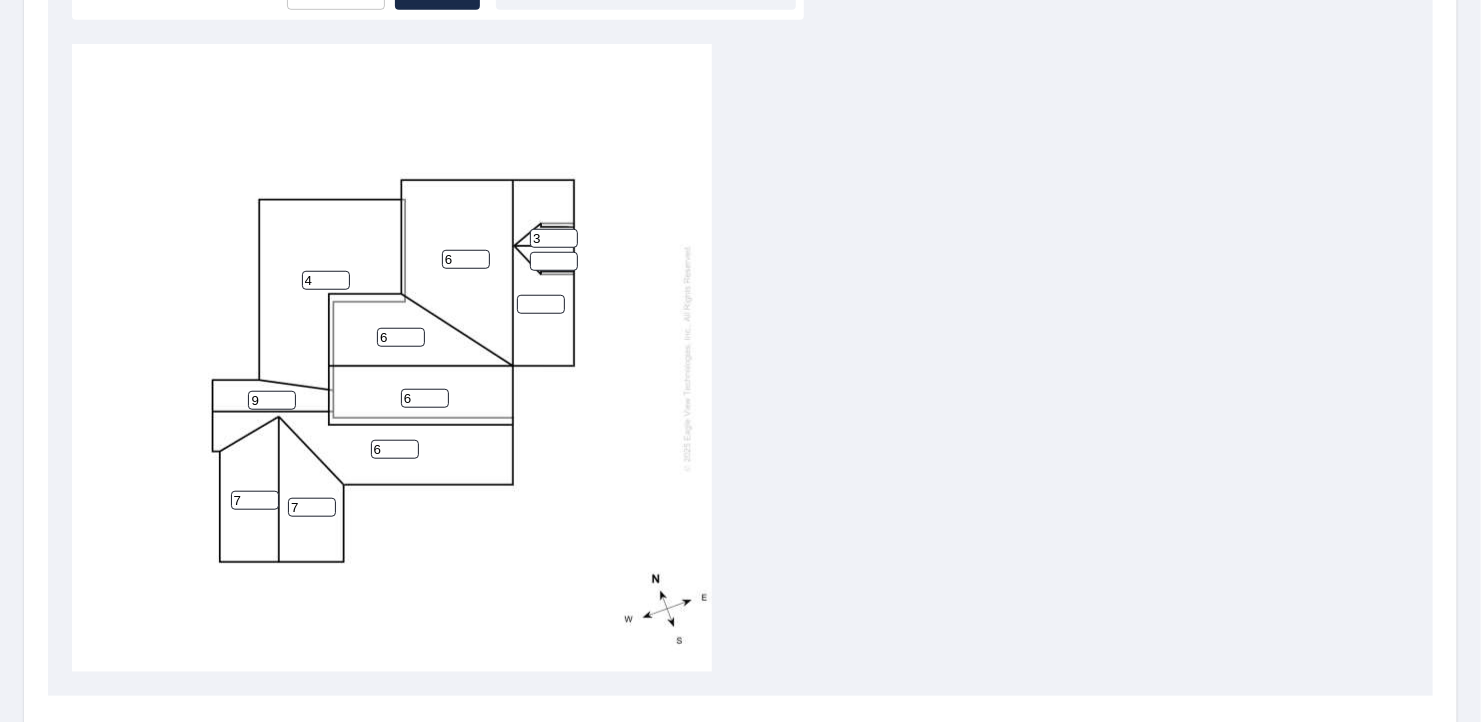 click on "3" at bounding box center [554, 238] 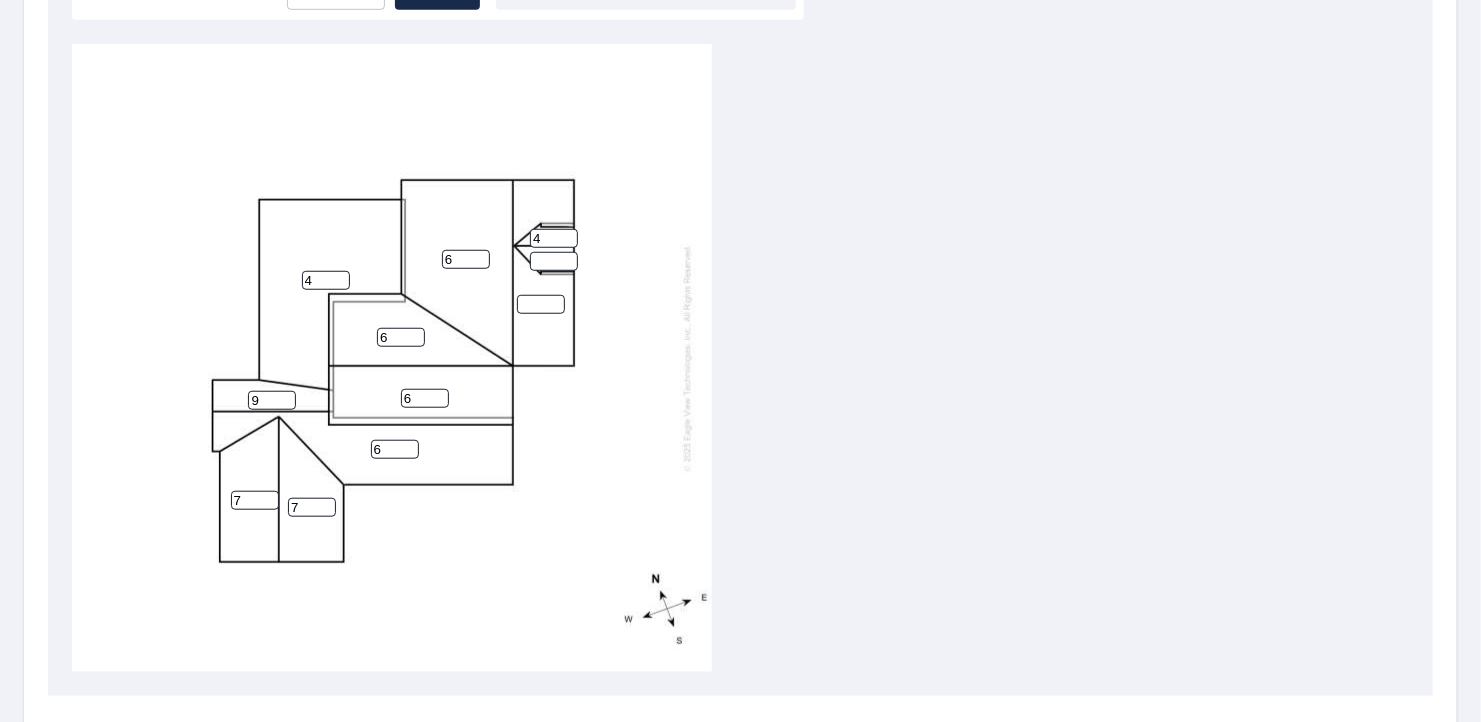 click on "4" at bounding box center [554, 238] 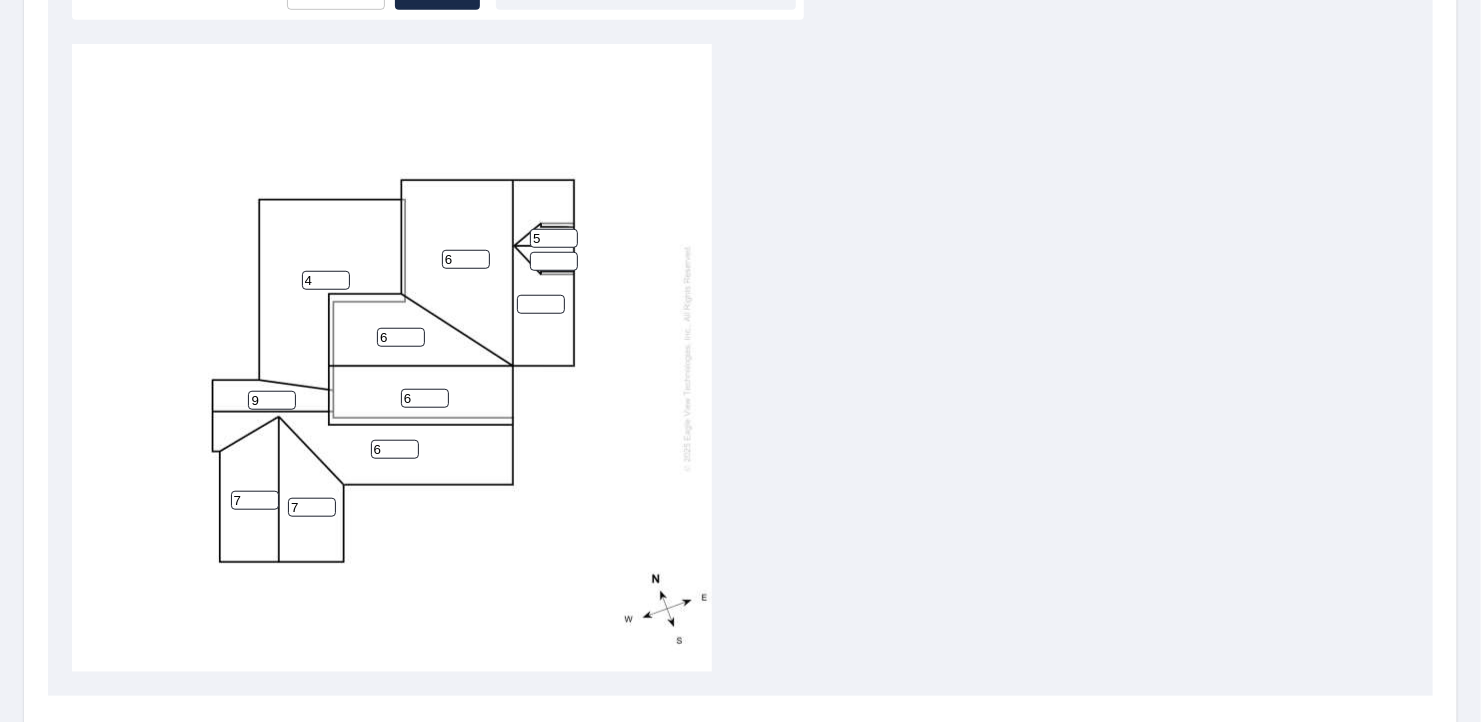 click on "5" at bounding box center (554, 238) 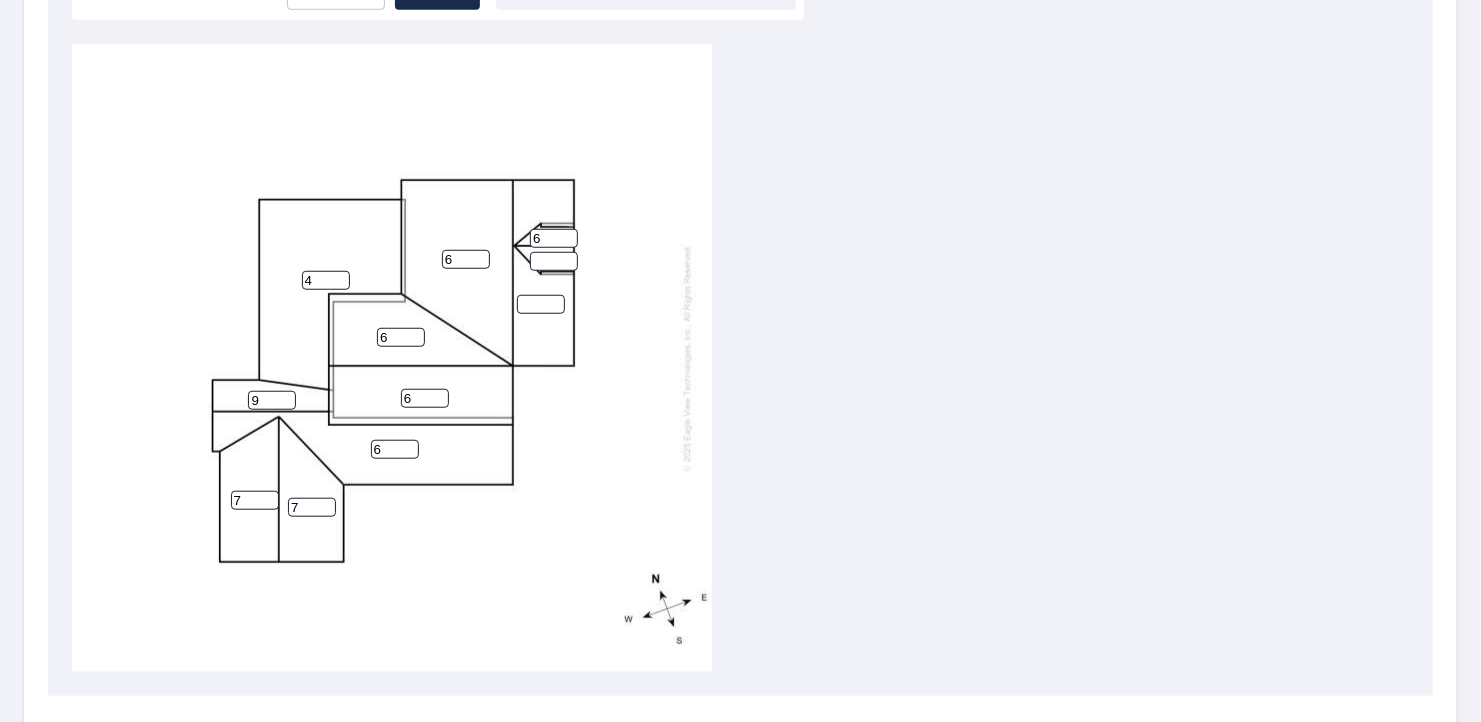 click on "6" at bounding box center (554, 238) 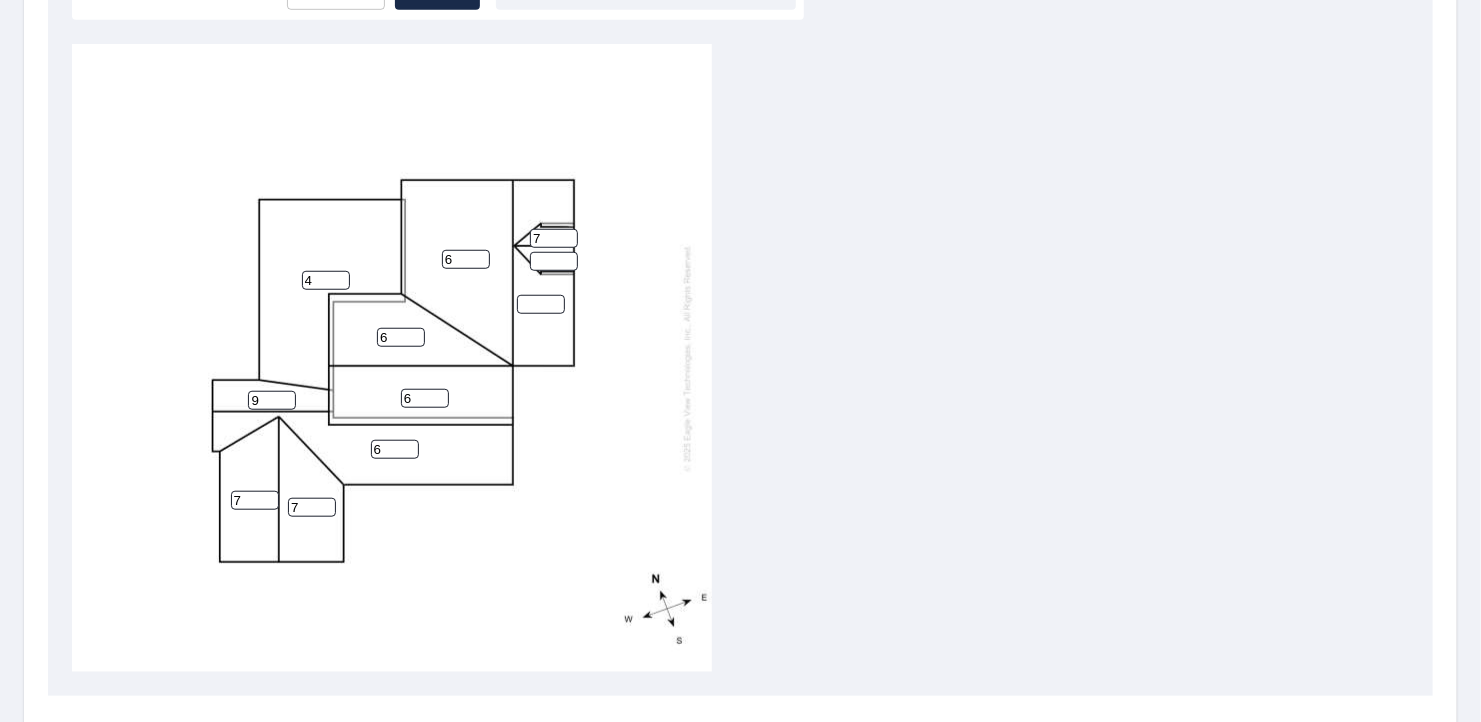 click on "7" at bounding box center (554, 238) 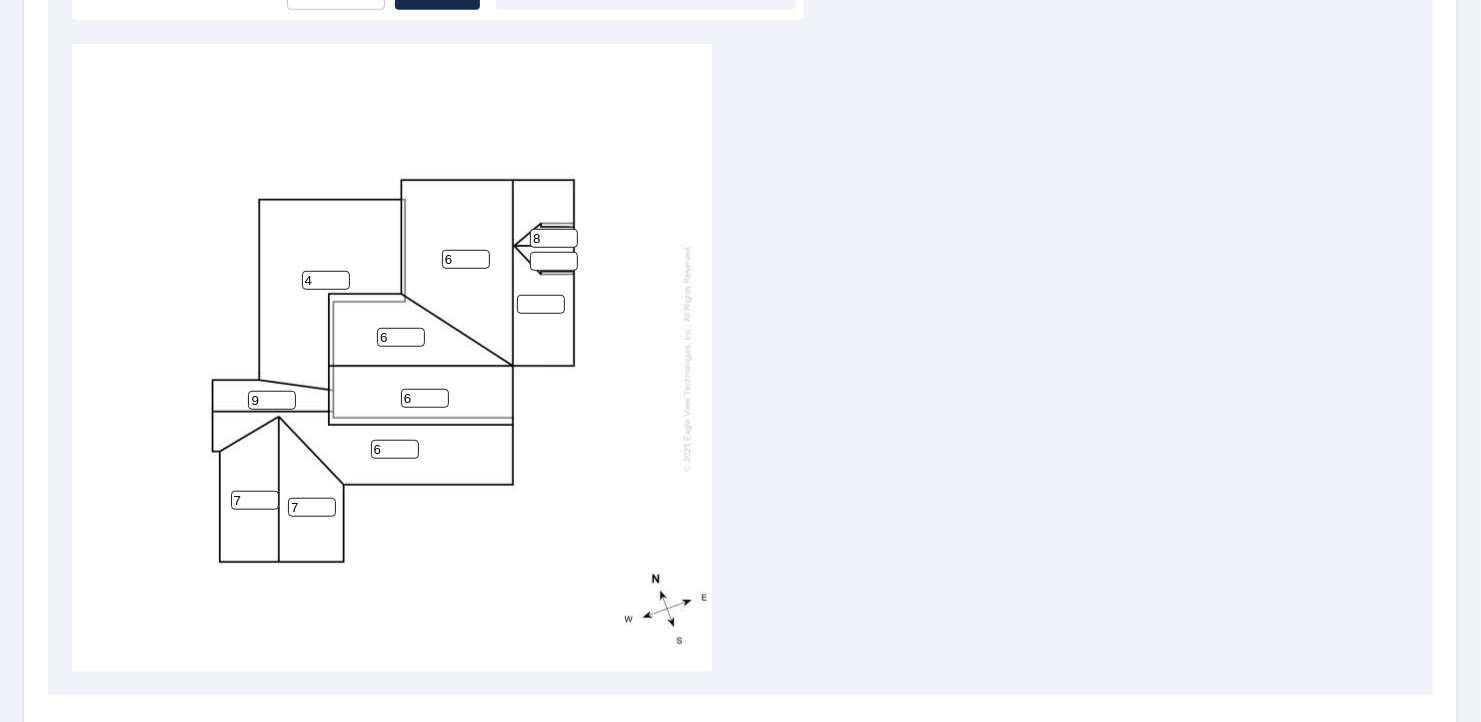 type on "8" 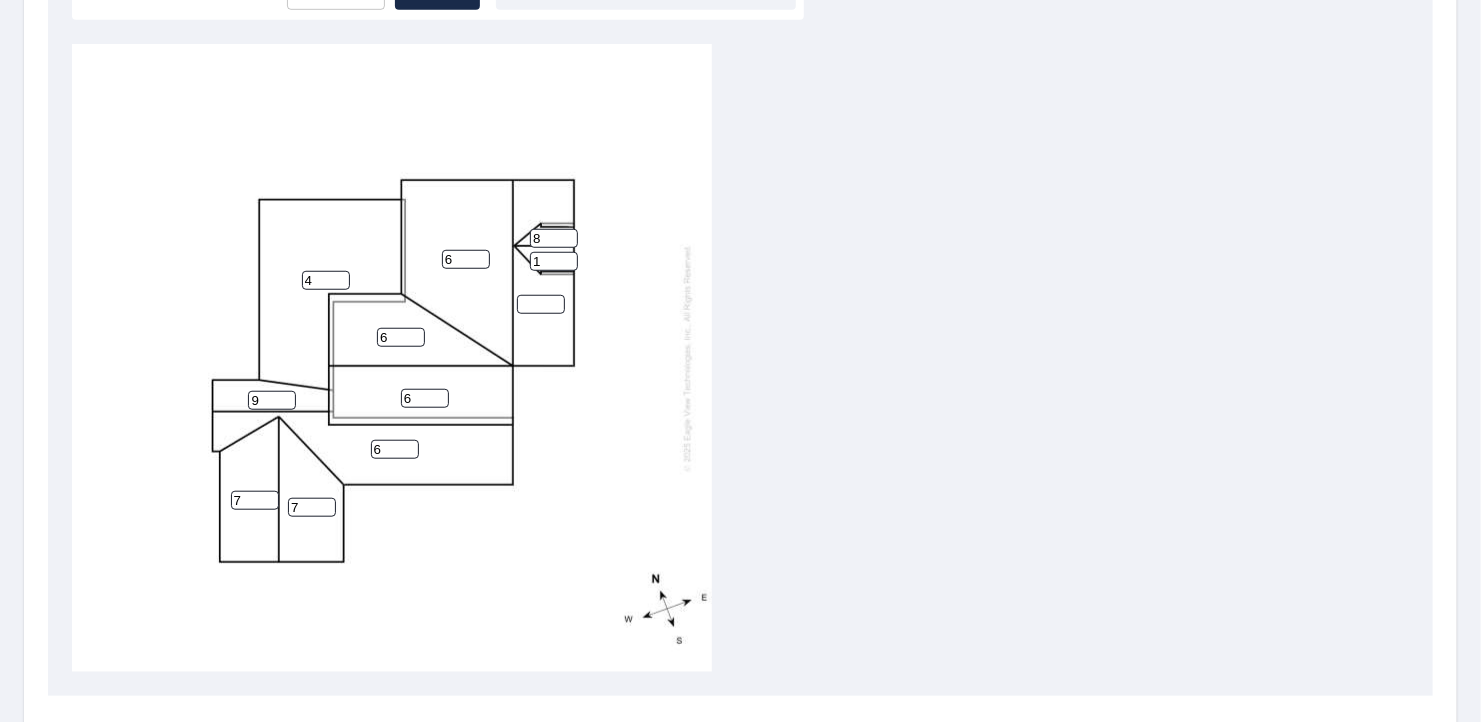 click on "1" at bounding box center (554, 261) 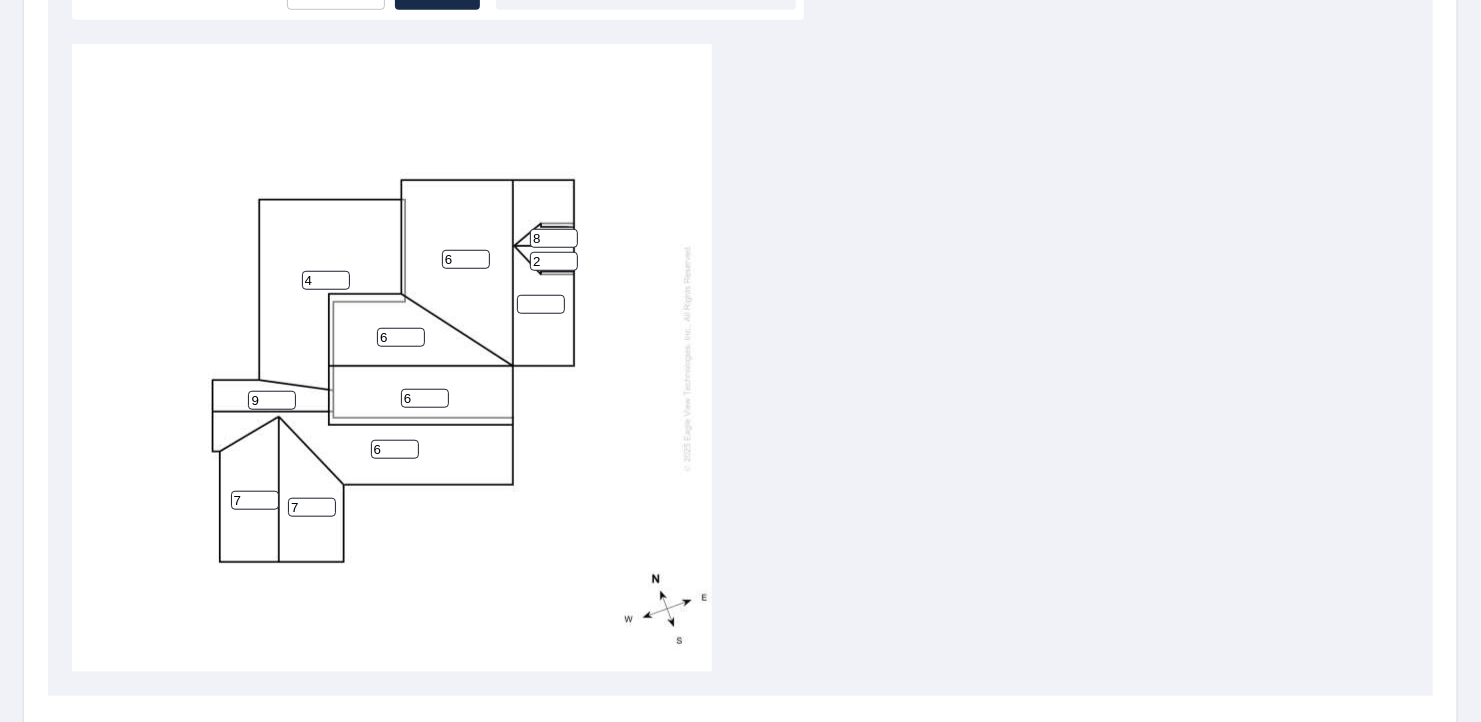 click on "2" at bounding box center [554, 261] 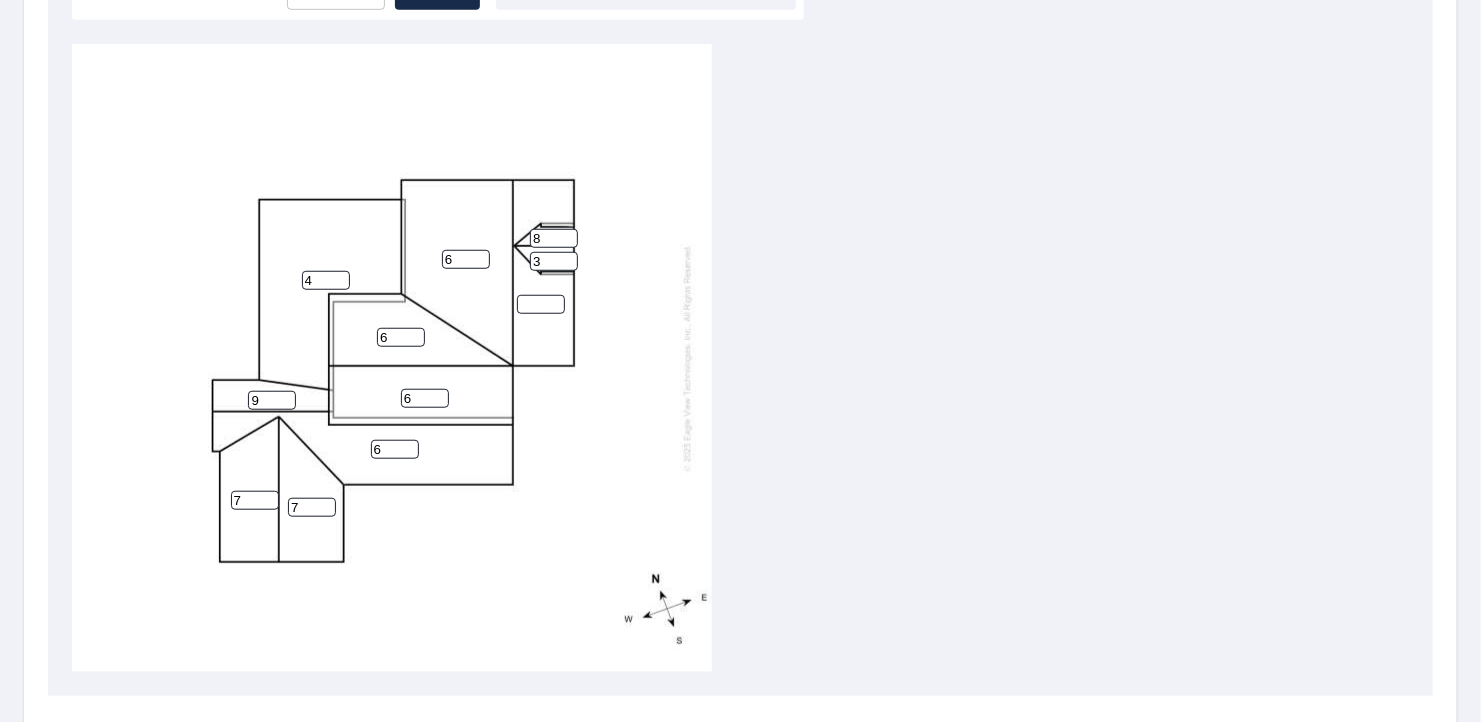 click on "3" at bounding box center (554, 261) 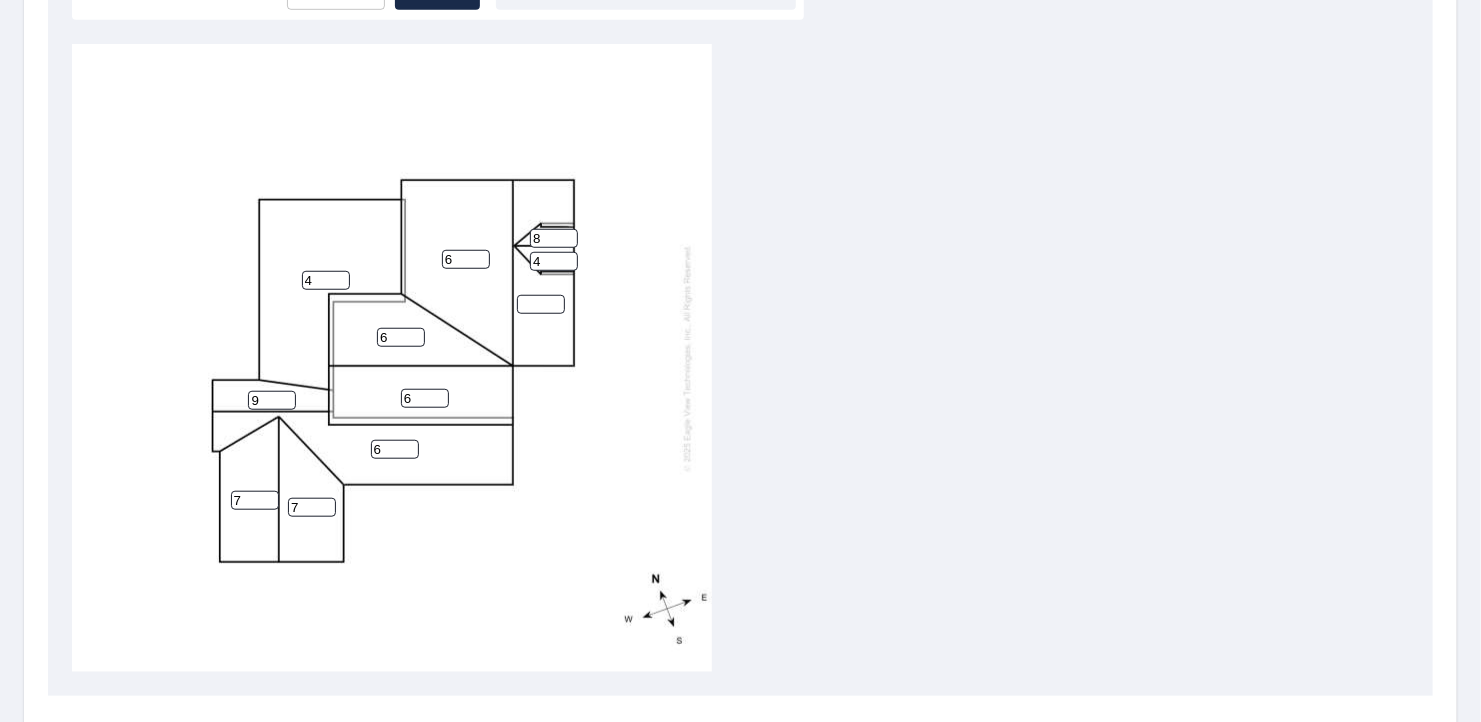 click on "4" at bounding box center [554, 261] 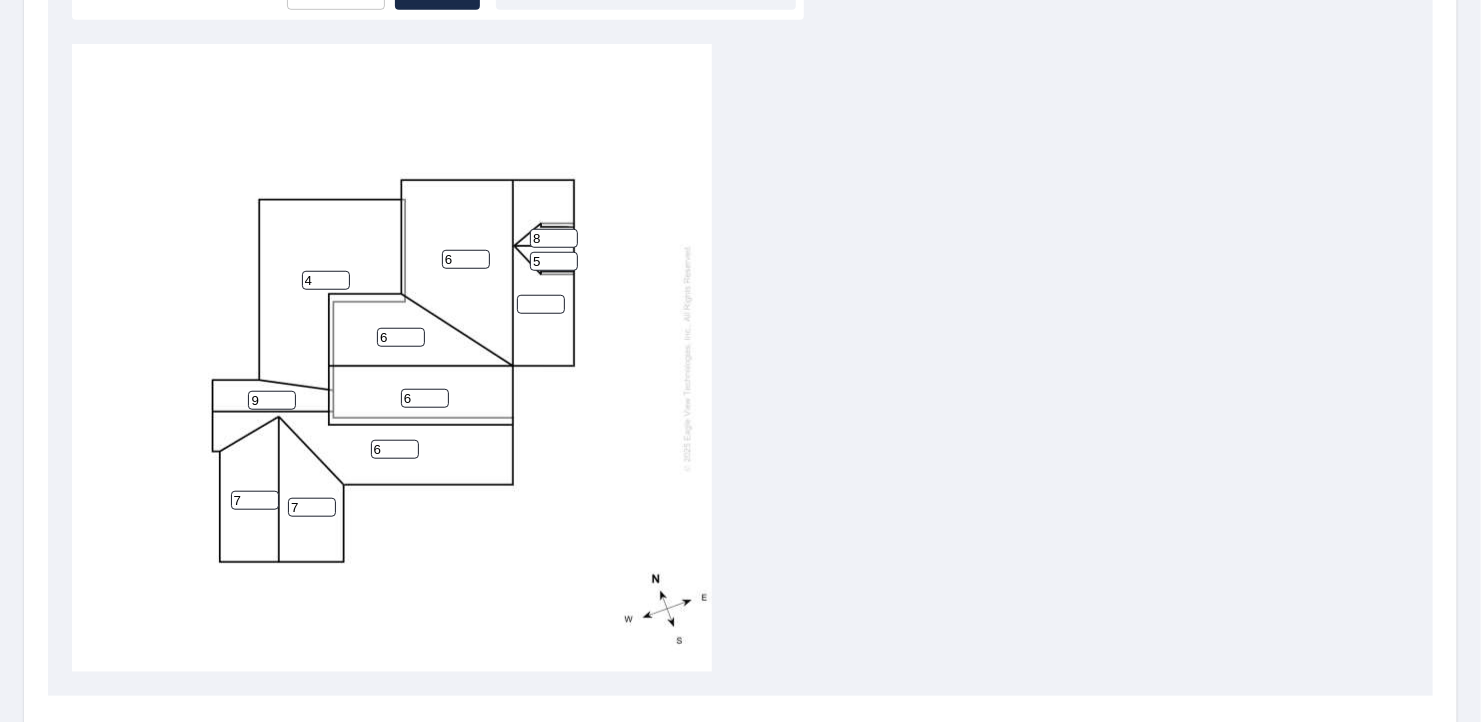 click on "5" at bounding box center [554, 261] 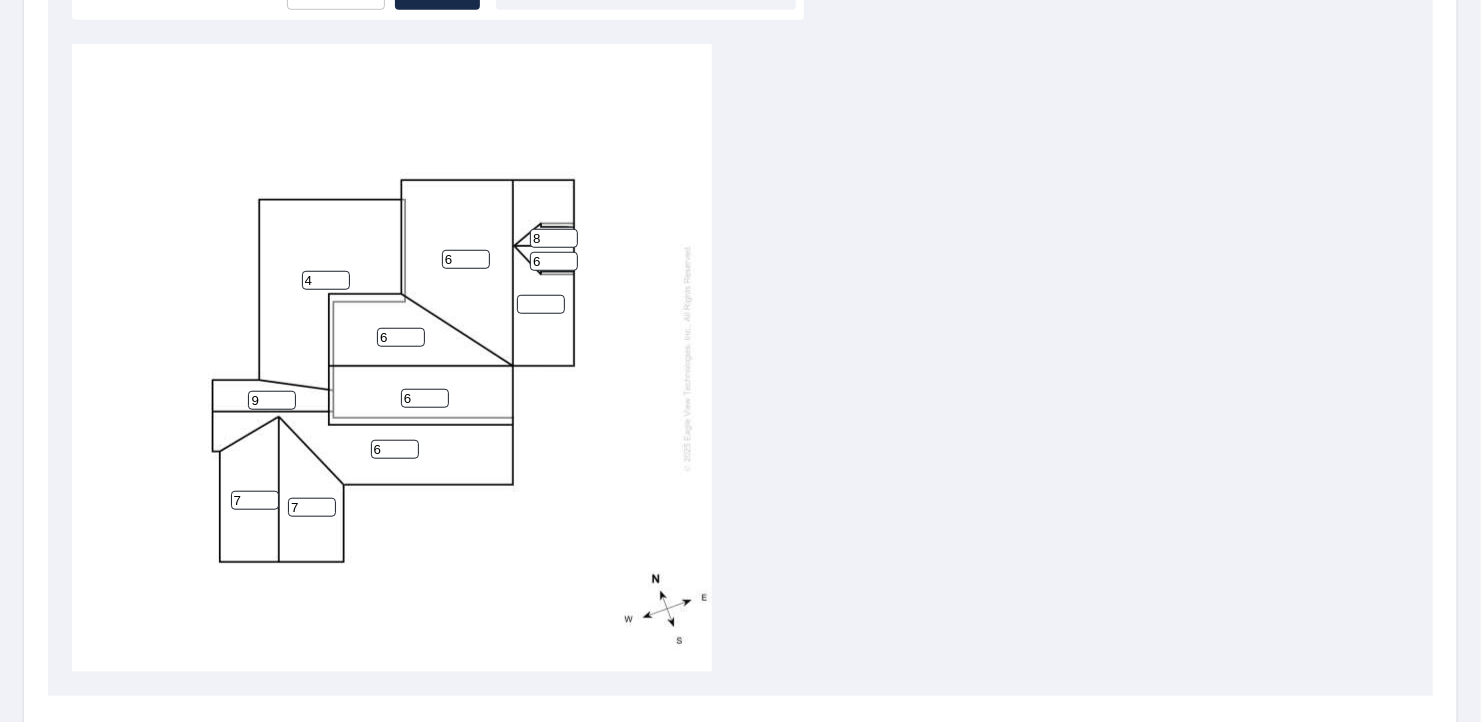 click on "6" at bounding box center (554, 261) 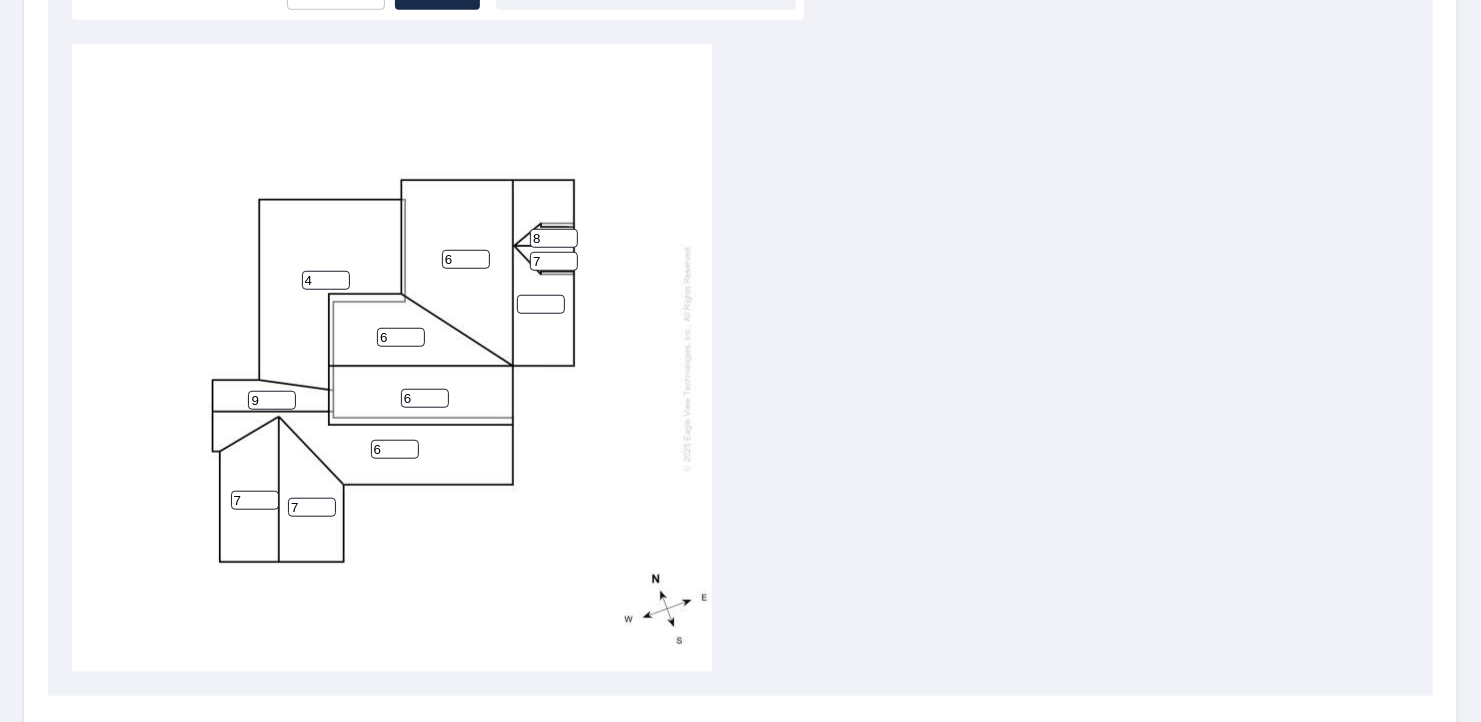 click on "7" at bounding box center [554, 261] 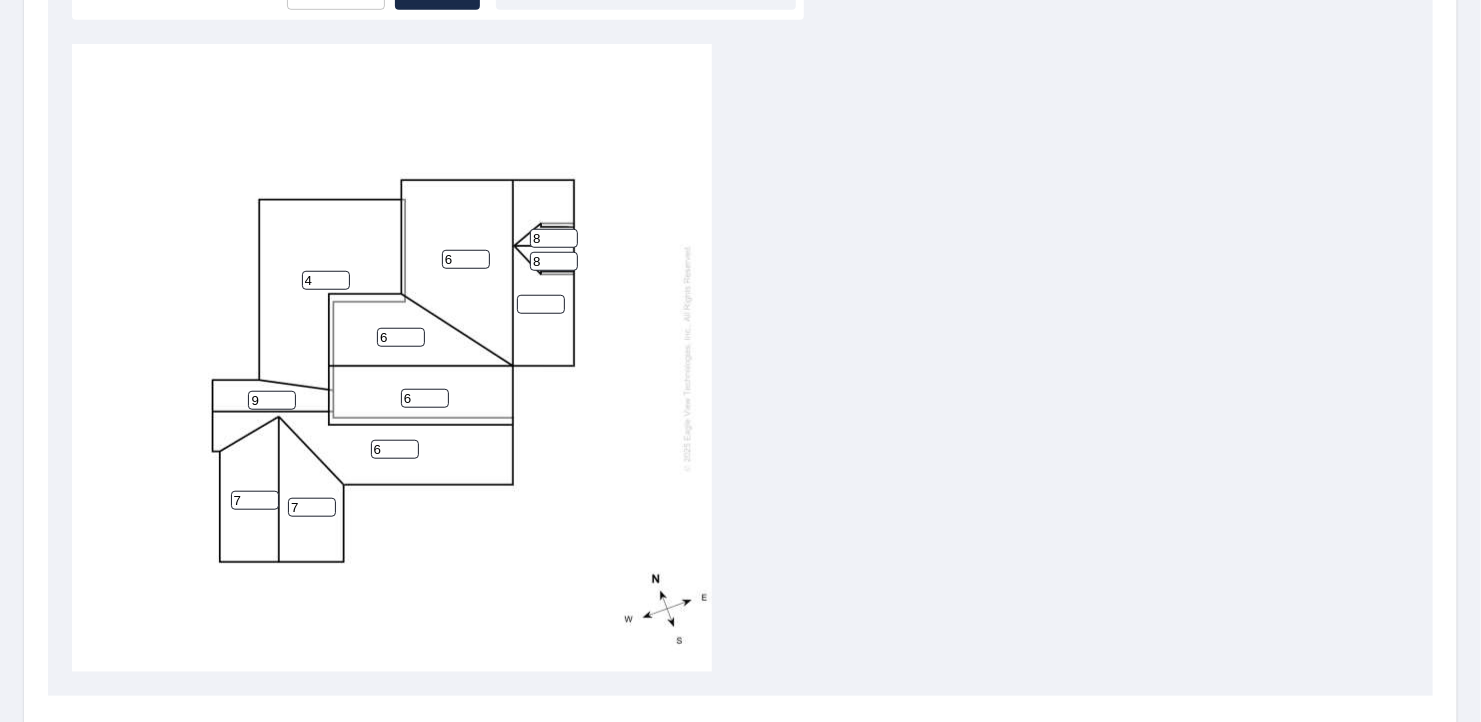 type on "8" 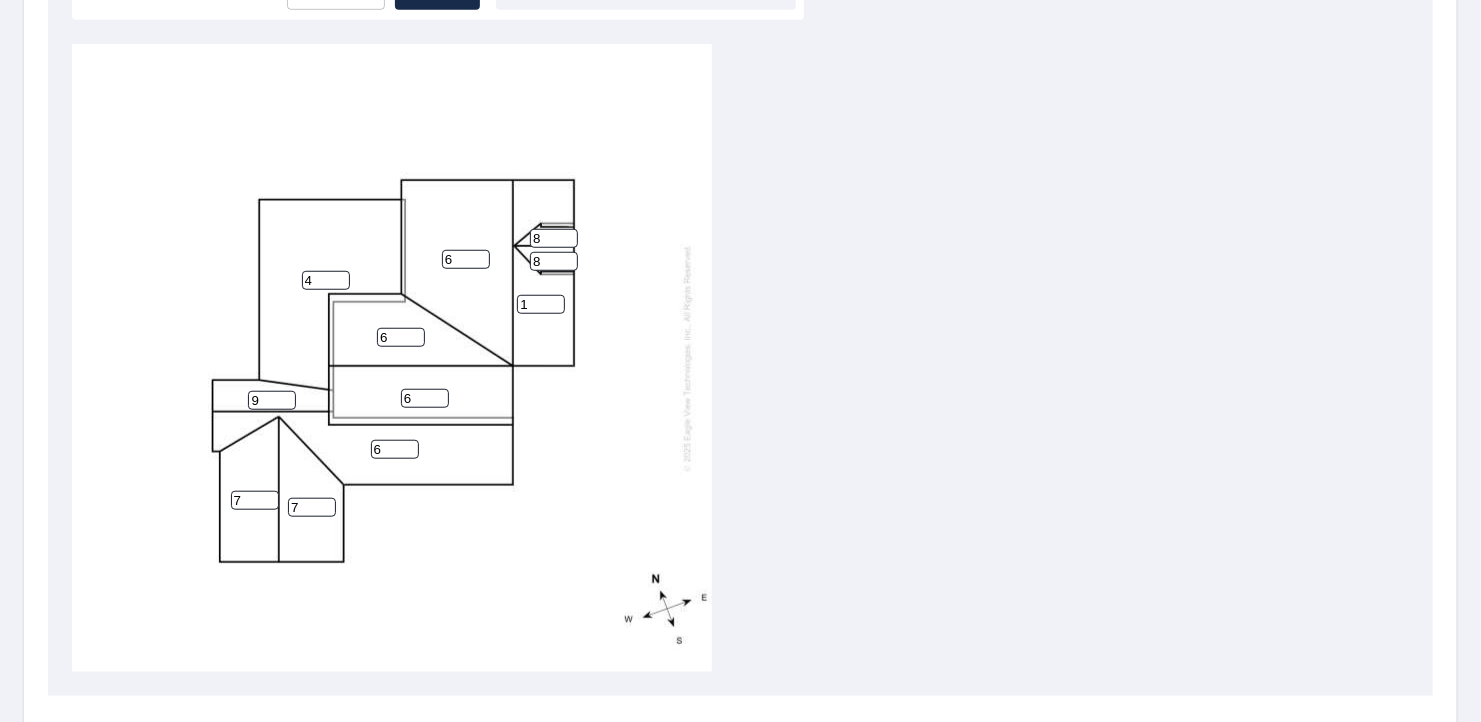 click on "1" at bounding box center (541, 304) 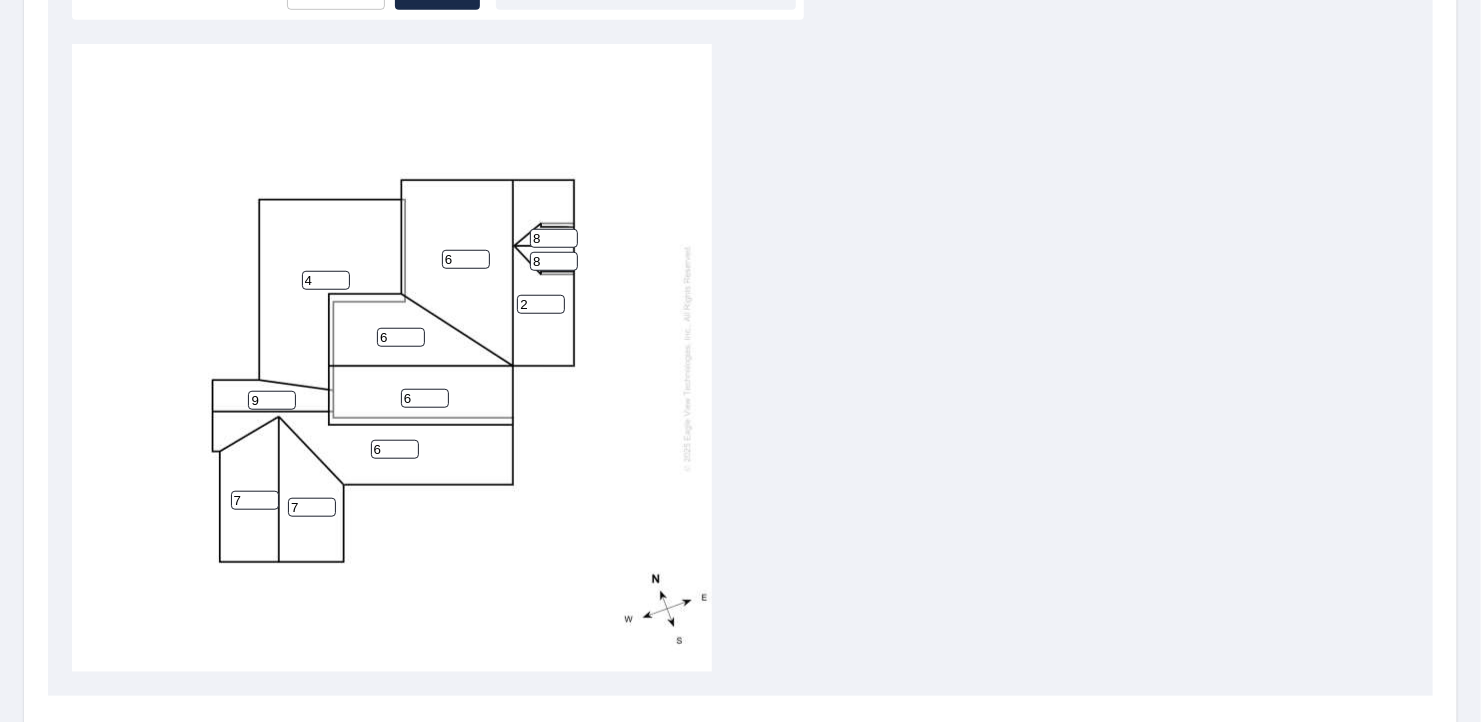 click on "2" at bounding box center [541, 304] 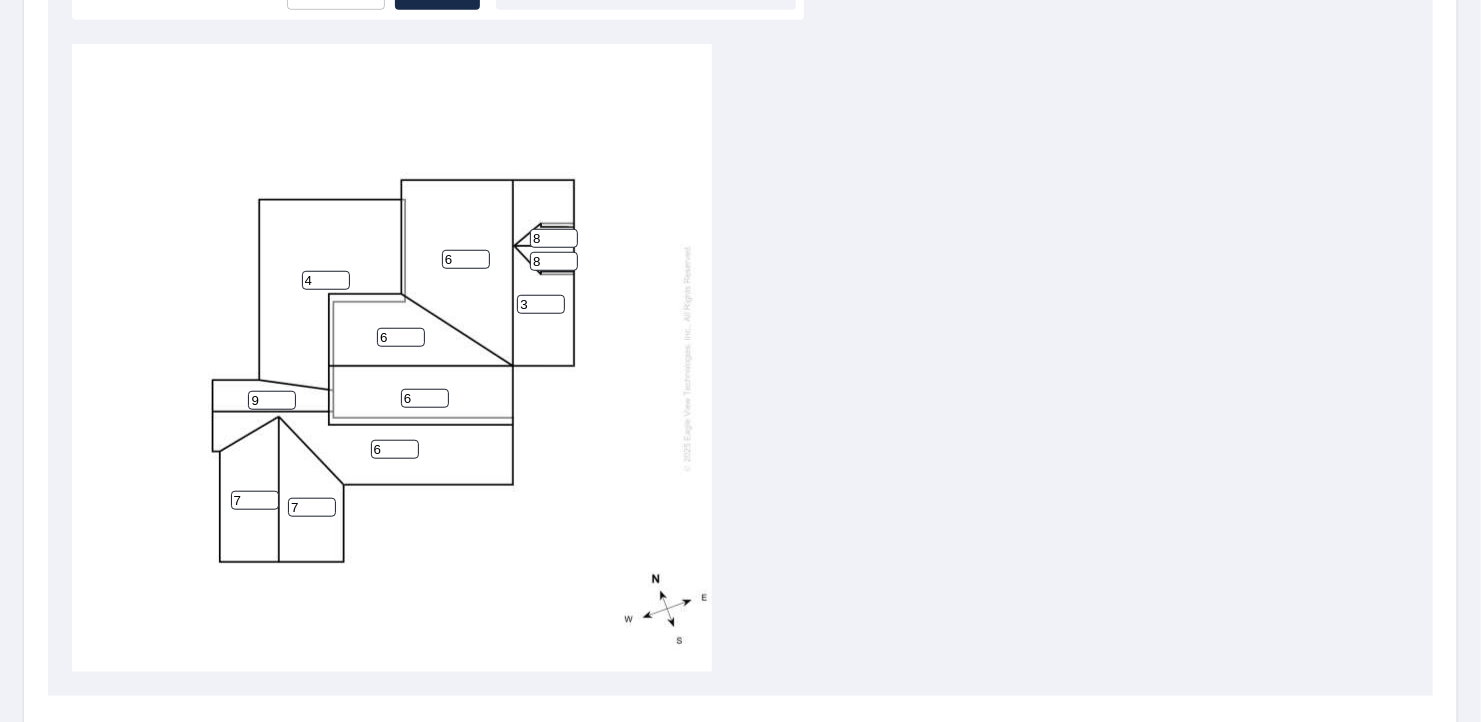click on "3" at bounding box center [541, 304] 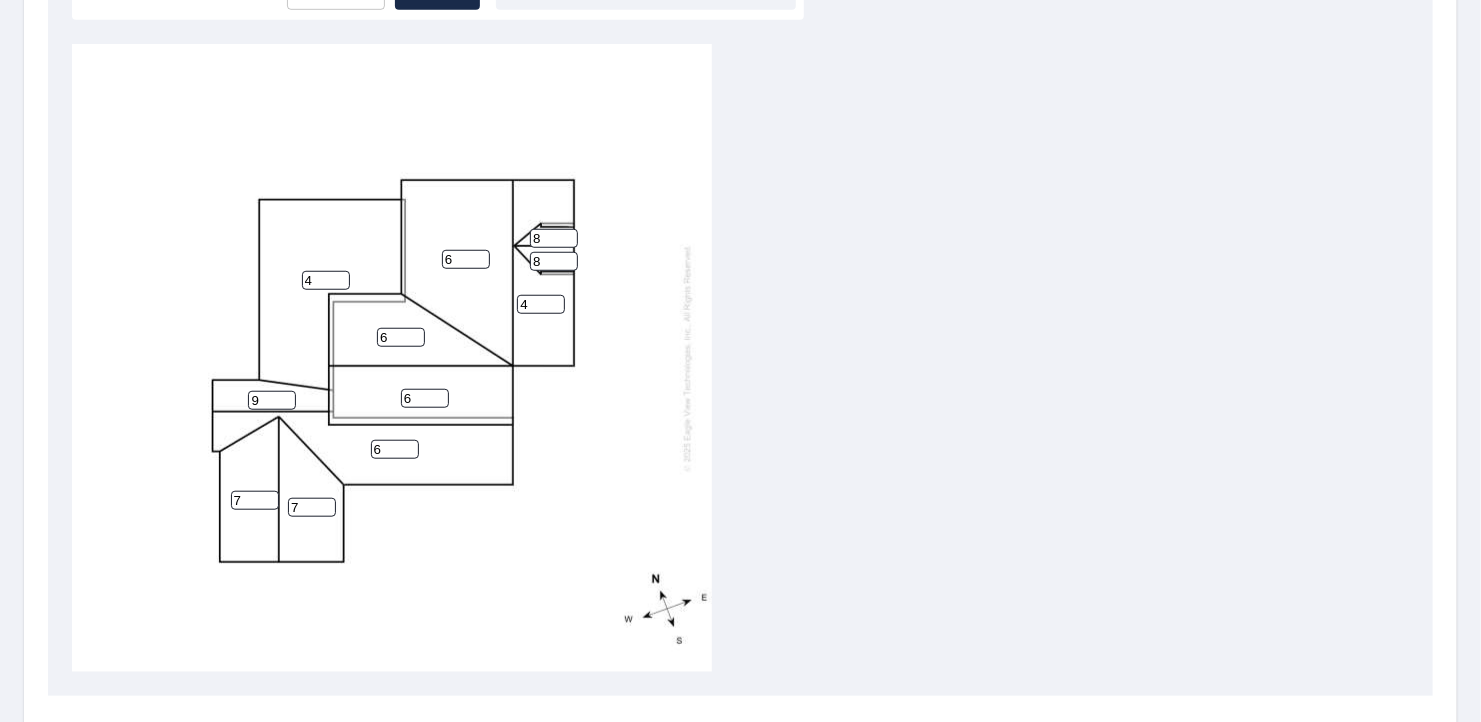click on "4" at bounding box center [541, 304] 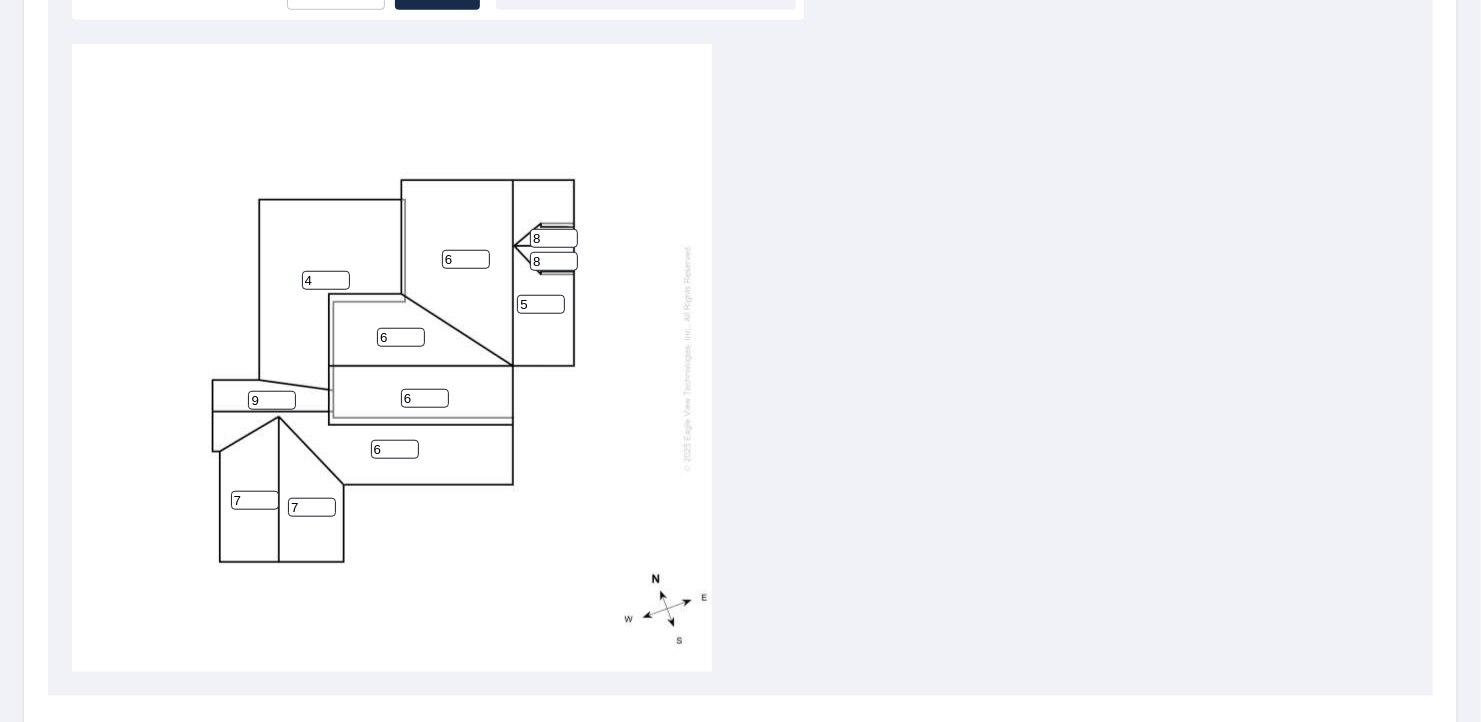 click on "5" at bounding box center [541, 304] 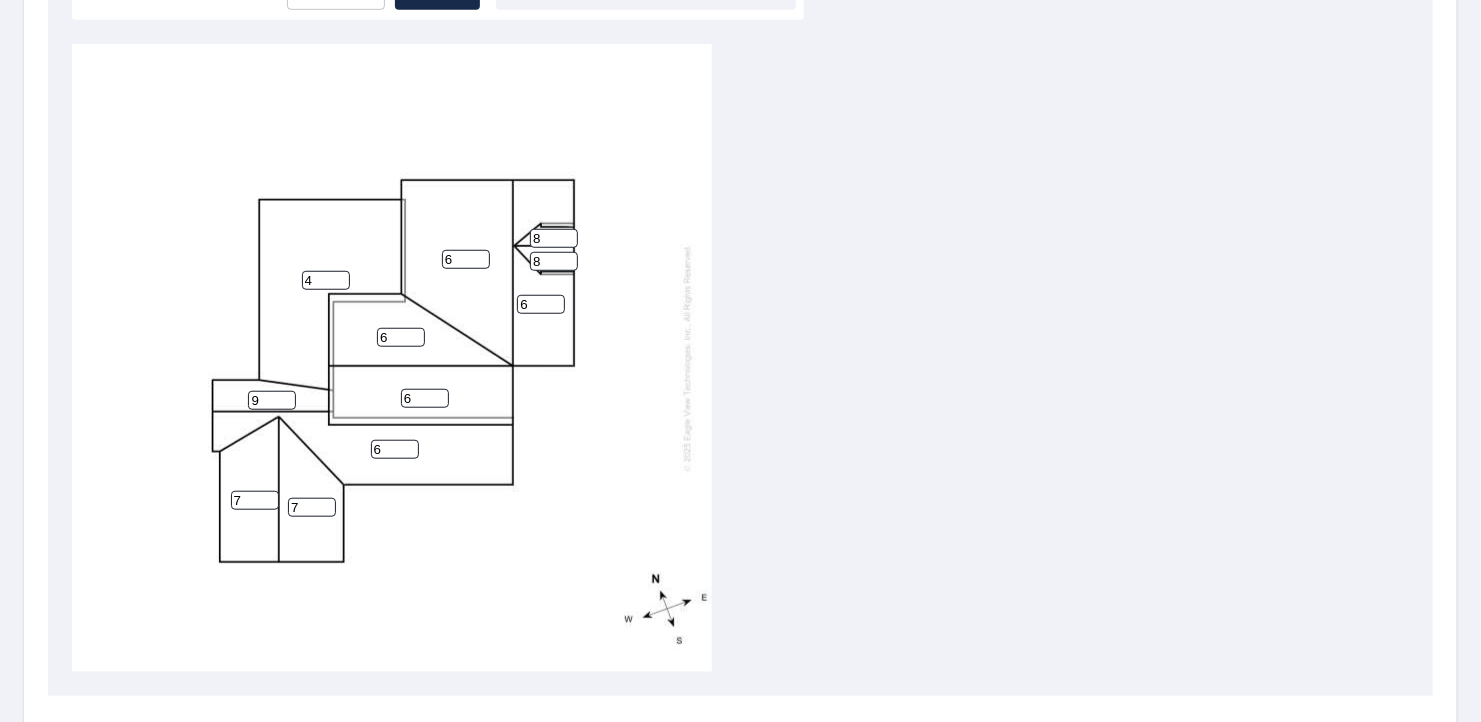 type on "6" 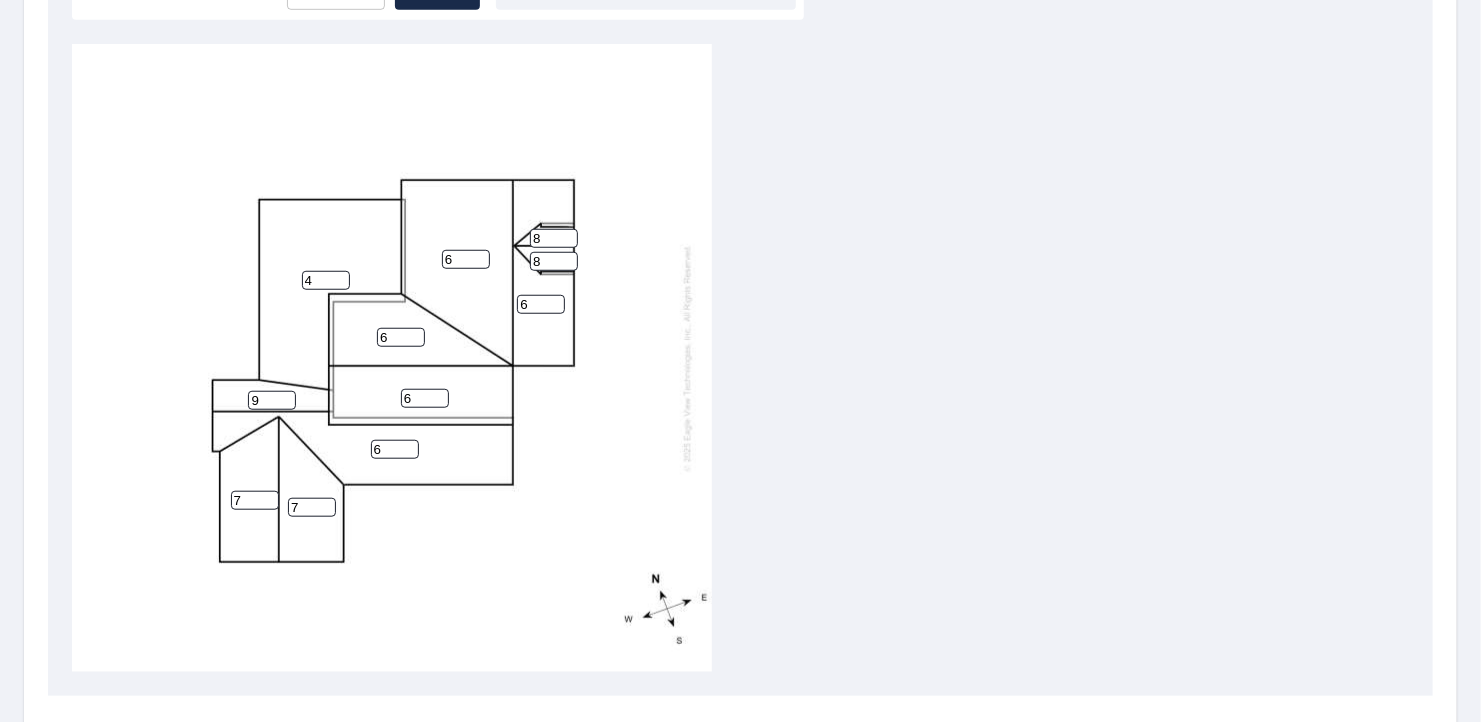 scroll, scrollTop: 20, scrollLeft: 0, axis: vertical 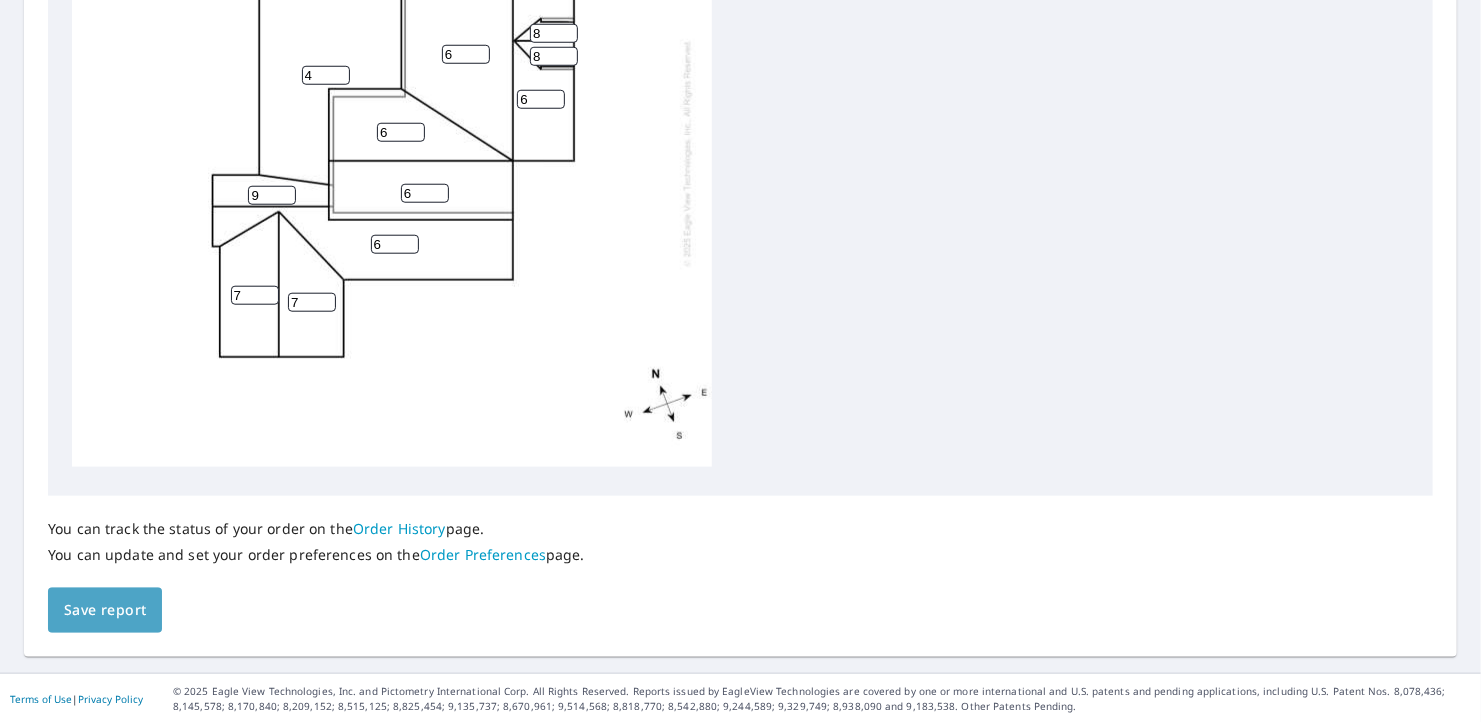 click on "Save report" at bounding box center (105, 610) 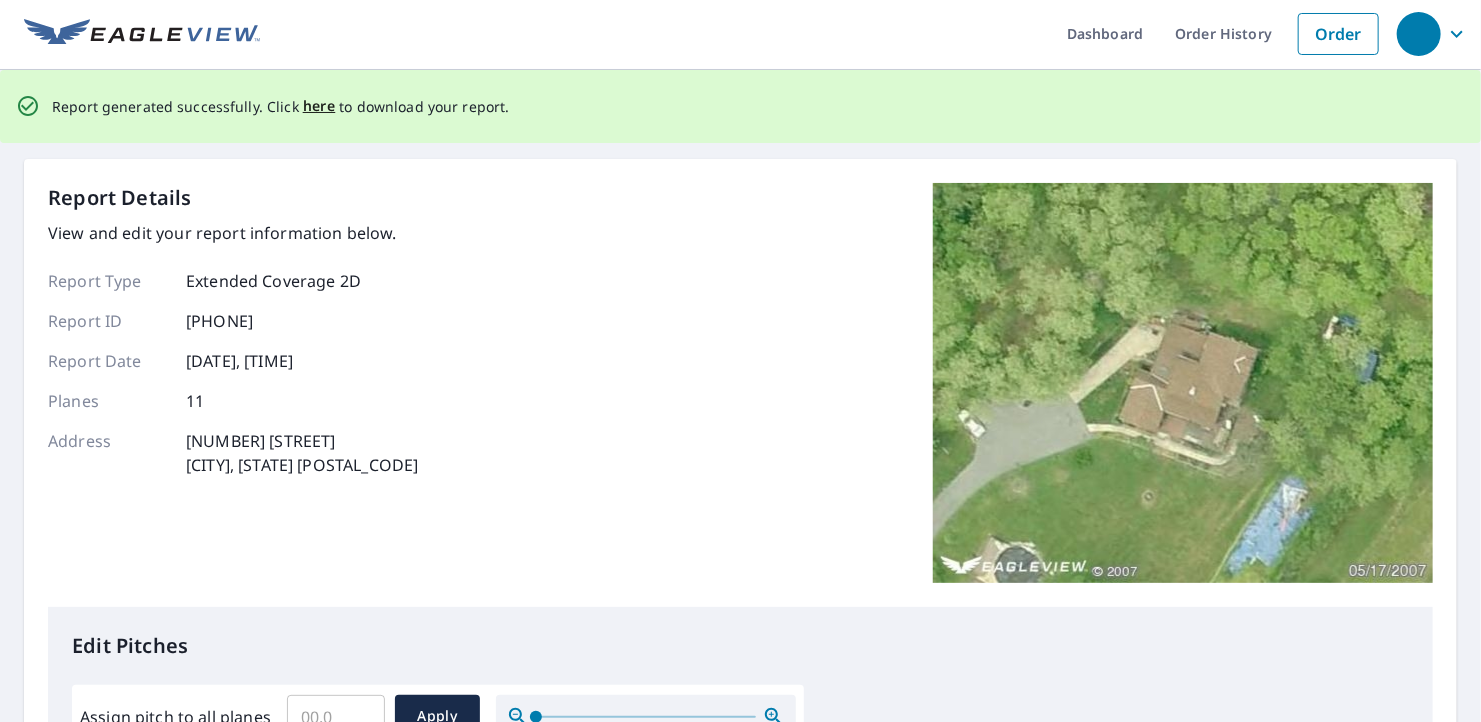 scroll, scrollTop: 0, scrollLeft: 0, axis: both 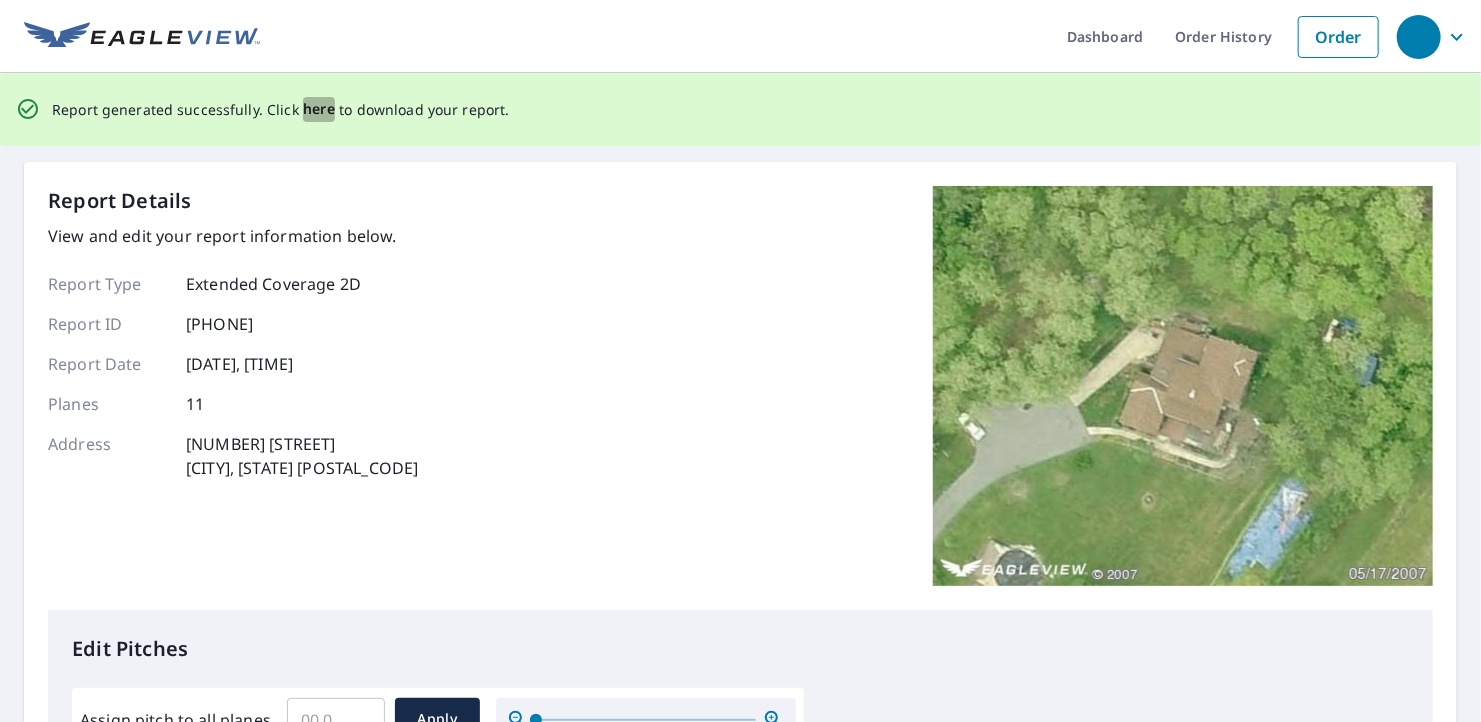 click on "here" at bounding box center [319, 109] 